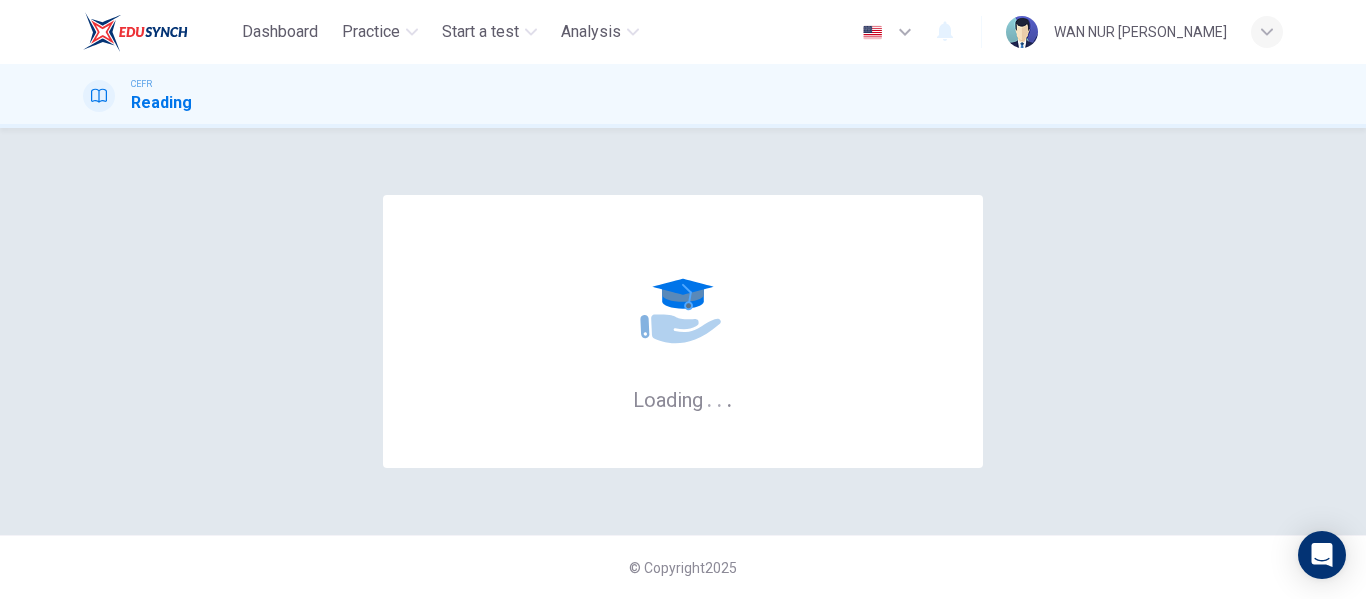 scroll, scrollTop: 0, scrollLeft: 0, axis: both 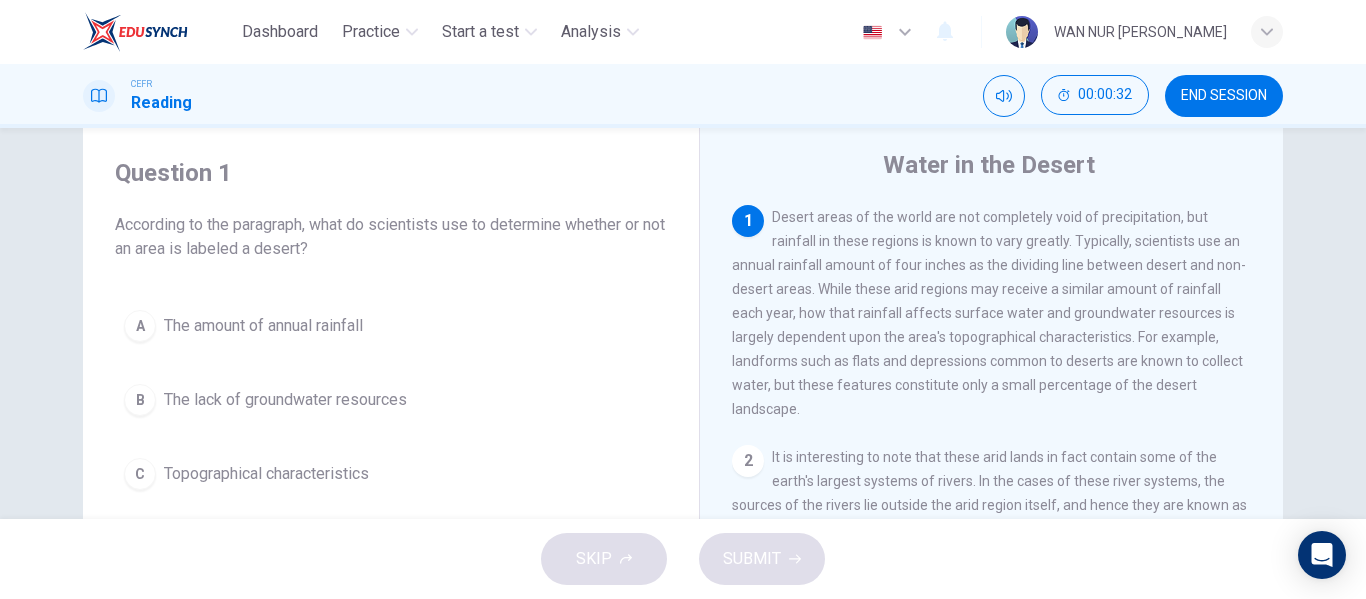 drag, startPoint x: 780, startPoint y: 219, endPoint x: 875, endPoint y: 228, distance: 95.42536 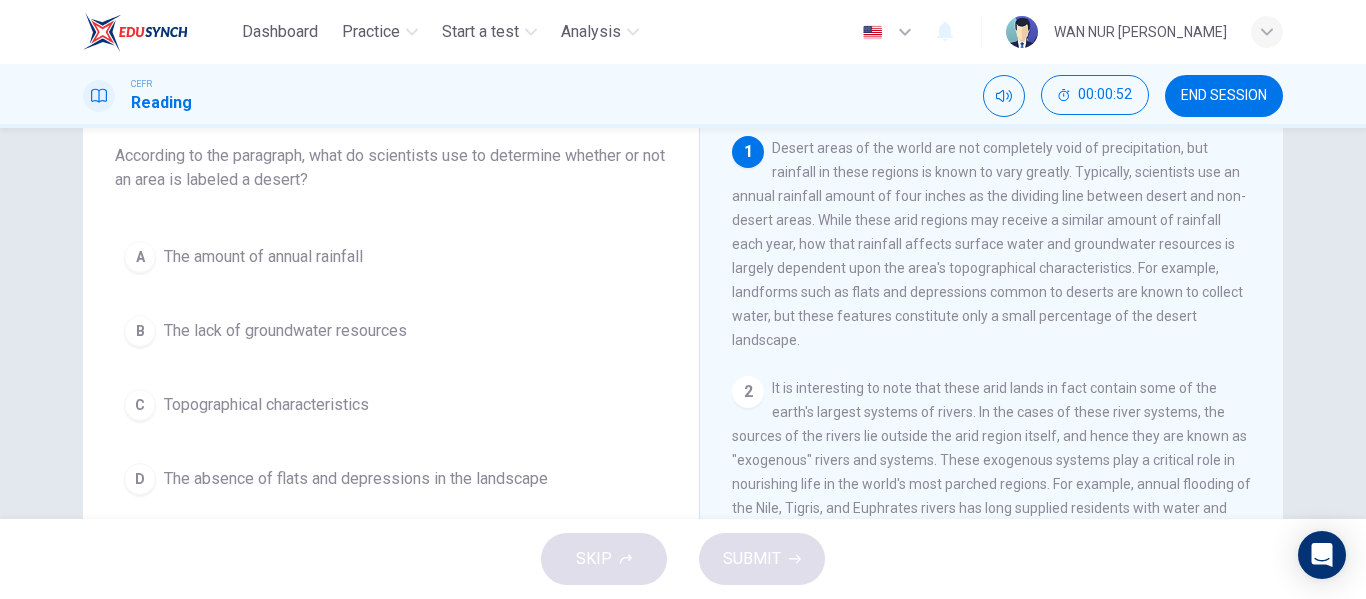 scroll, scrollTop: 135, scrollLeft: 0, axis: vertical 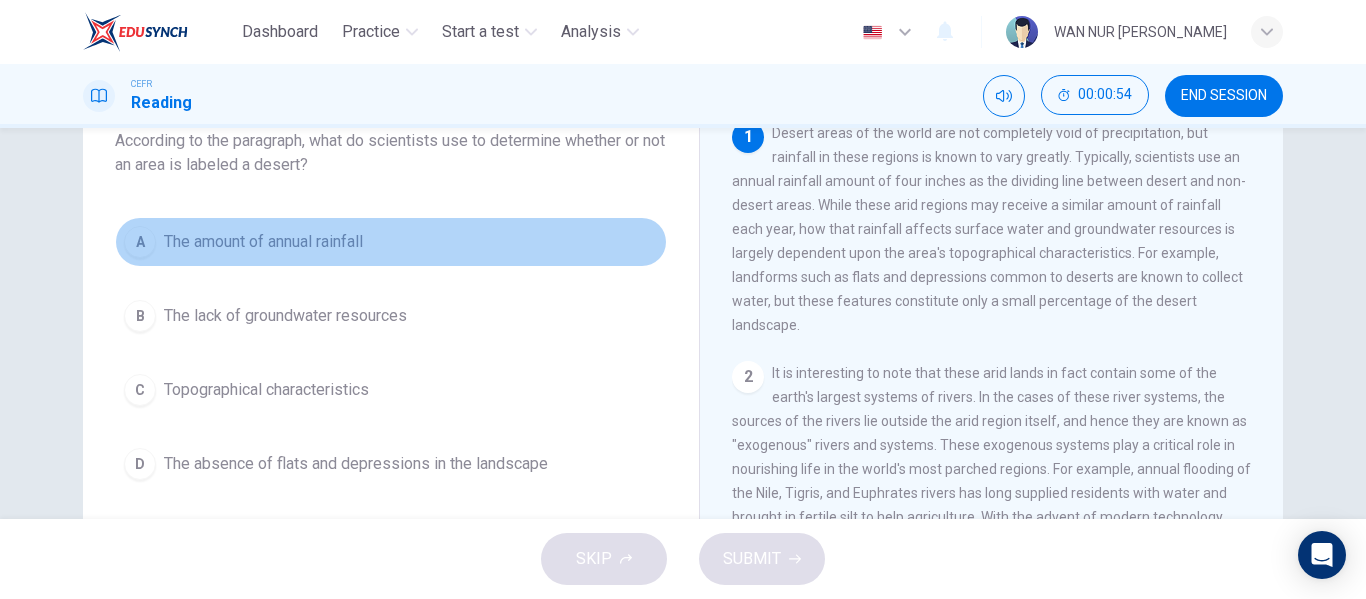 click on "A" at bounding box center (140, 242) 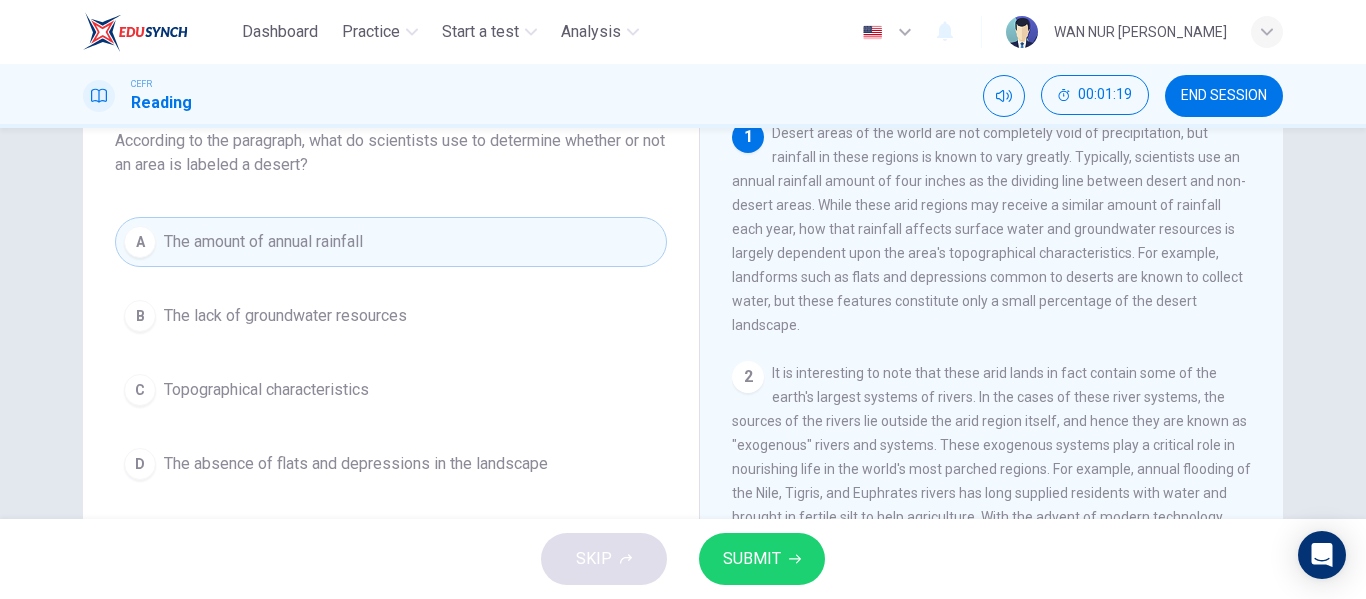 scroll, scrollTop: 1, scrollLeft: 0, axis: vertical 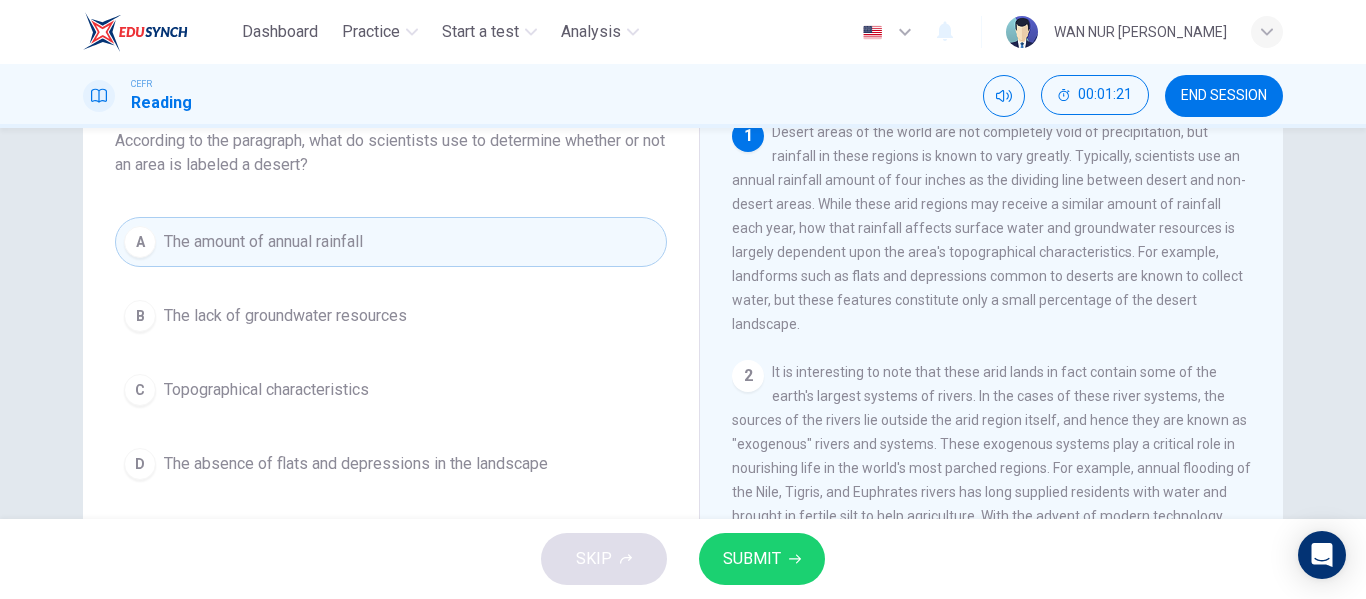 click on "SUBMIT" at bounding box center (762, 559) 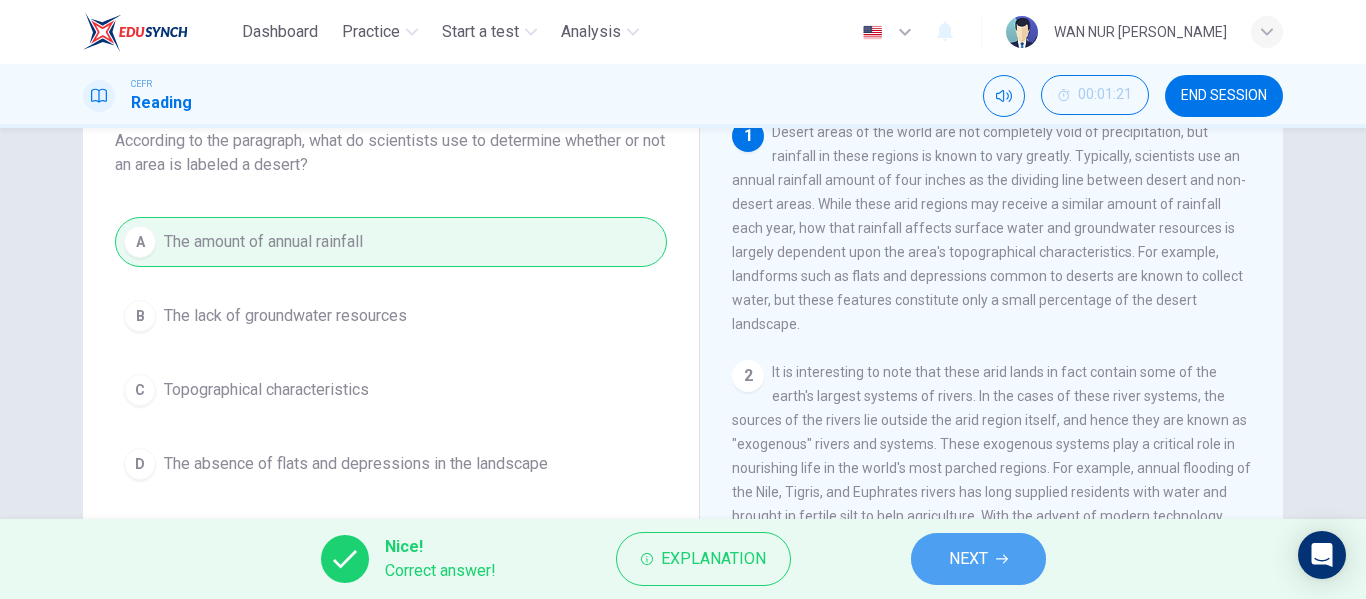 click on "NEXT" at bounding box center [978, 559] 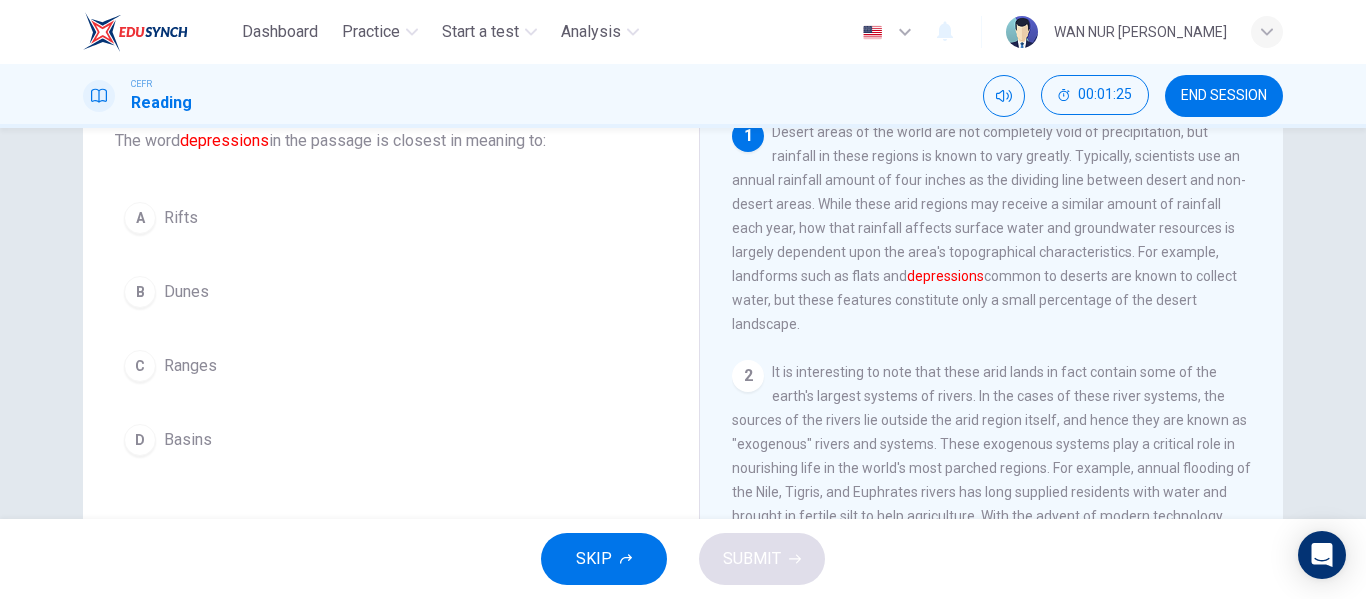 scroll, scrollTop: 0, scrollLeft: 0, axis: both 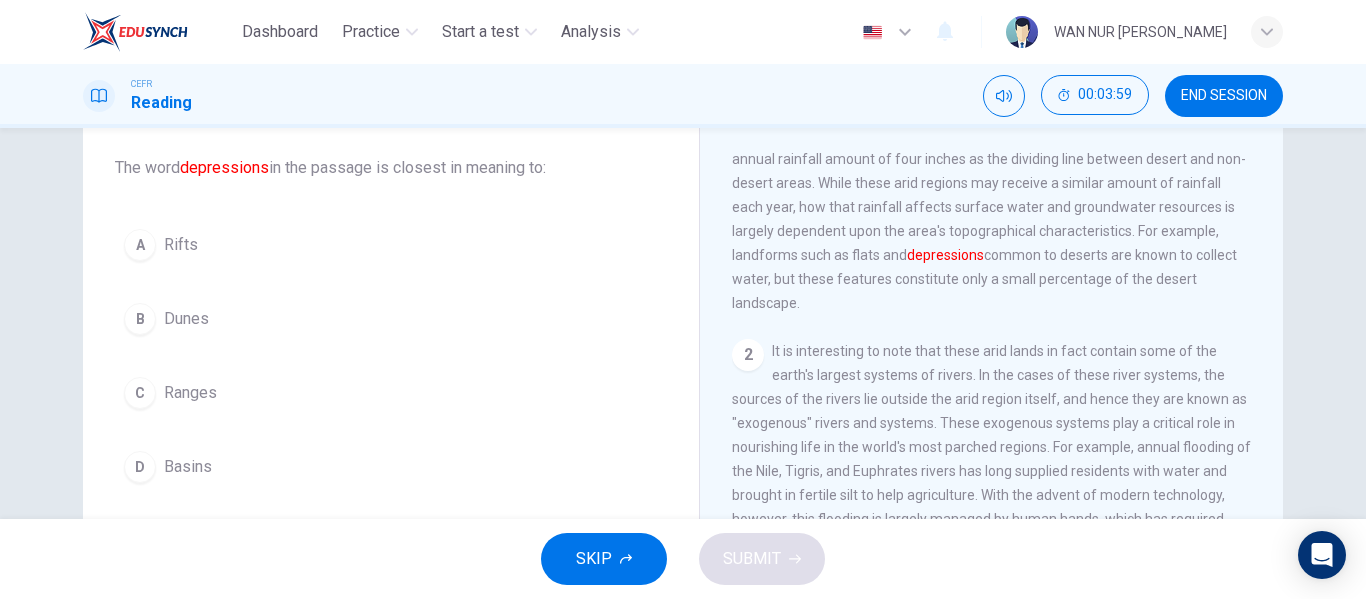 click on "B" at bounding box center (140, 319) 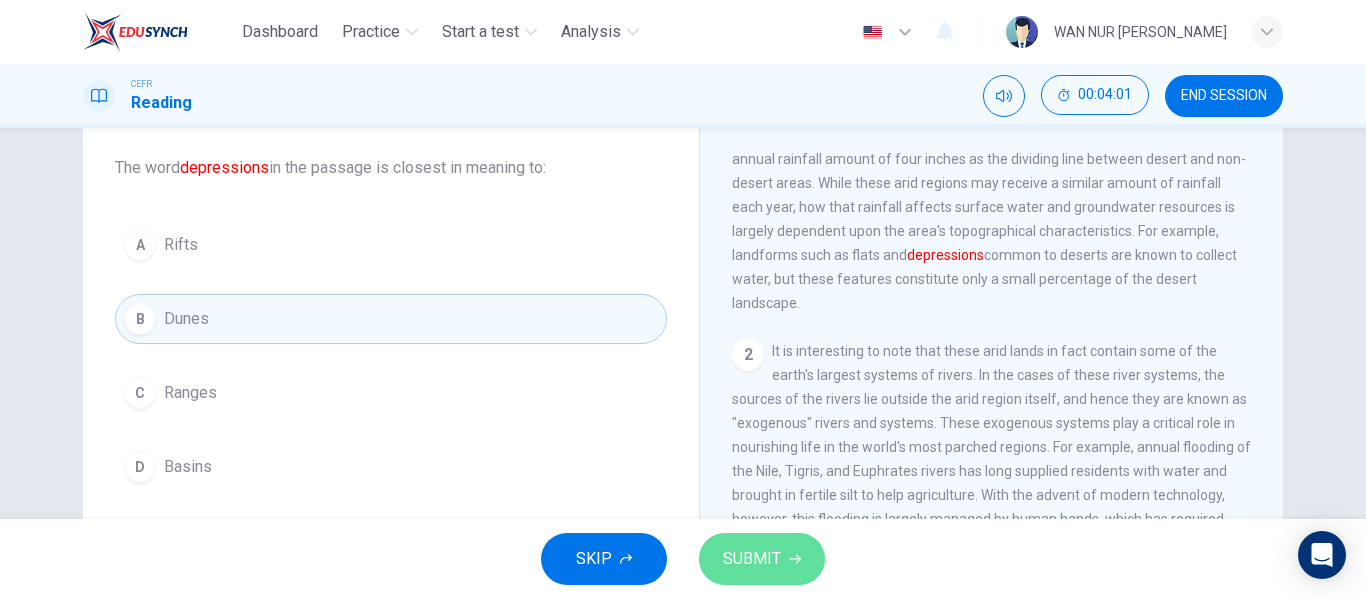 click on "SUBMIT" at bounding box center [752, 559] 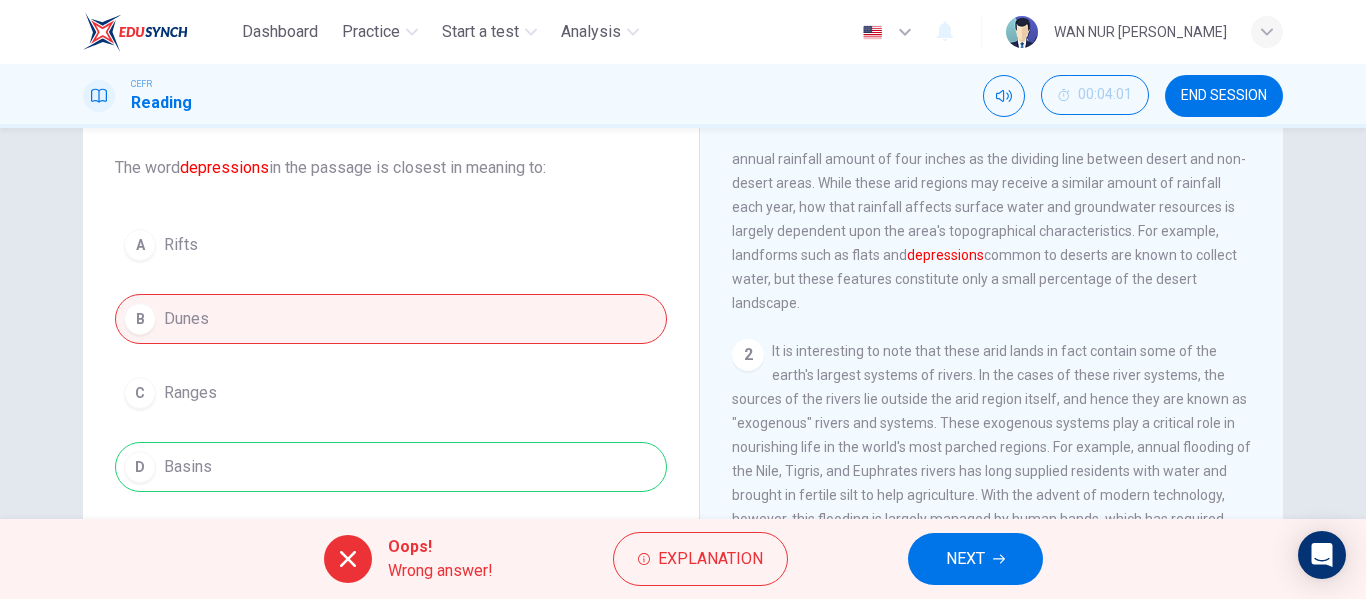 click on "A Rifts B Dunes C Ranges D Basins" at bounding box center (391, 356) 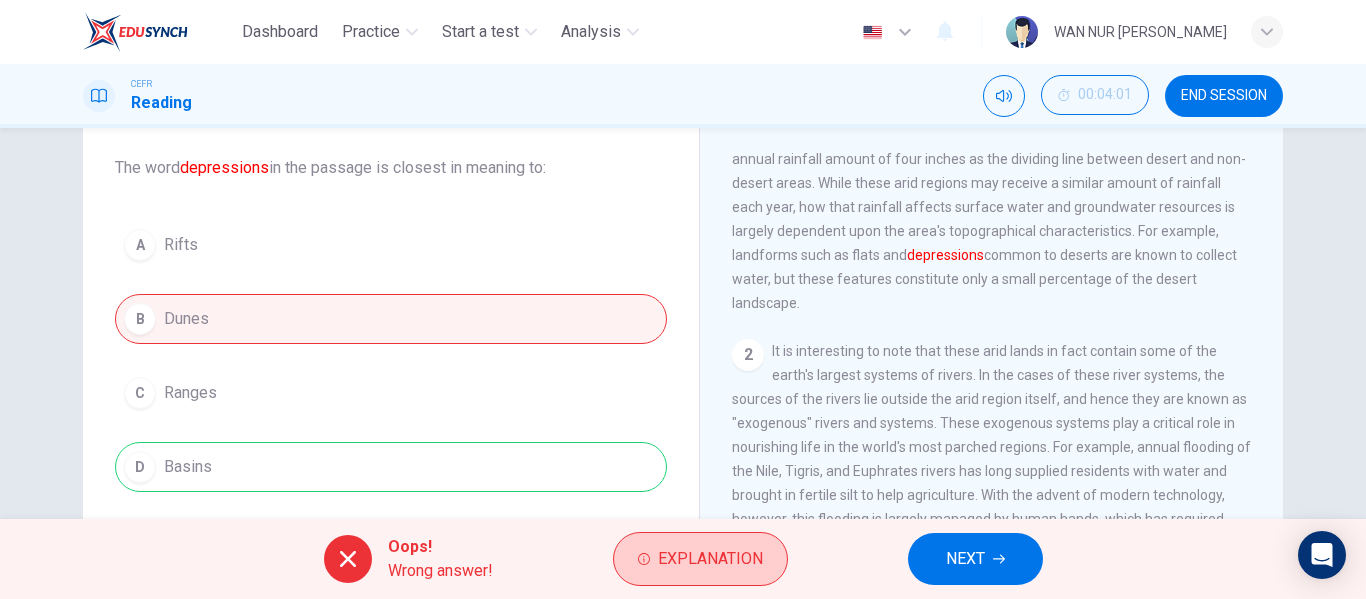 click on "Explanation" at bounding box center [710, 559] 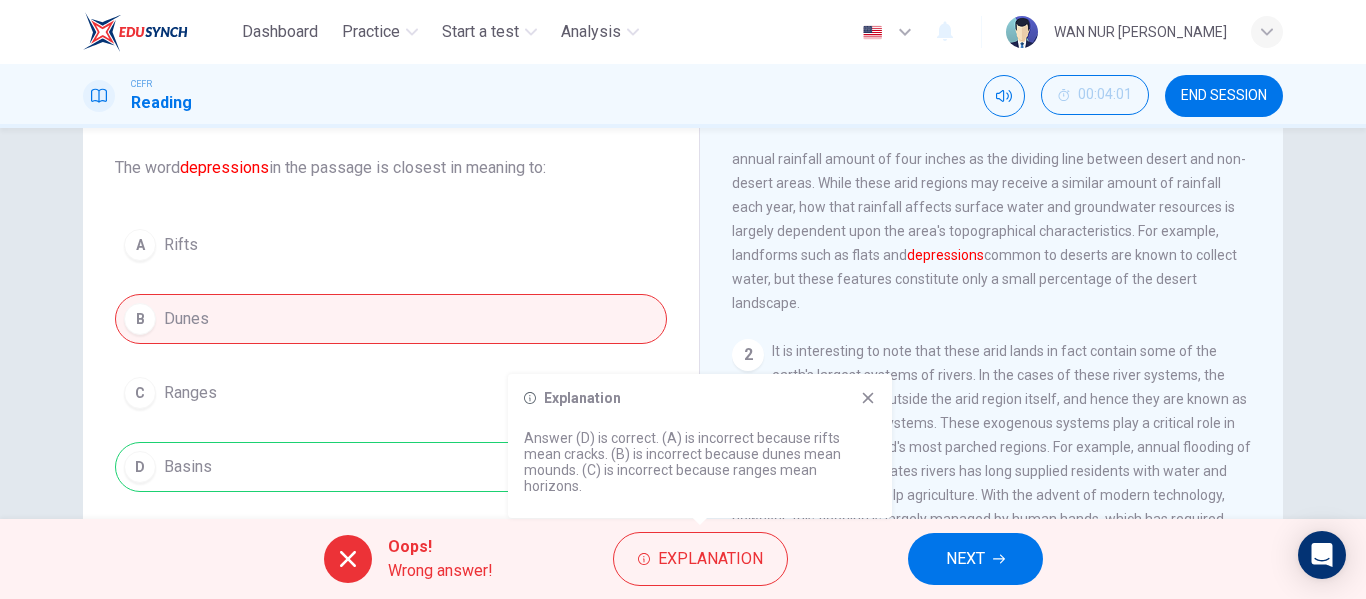 click 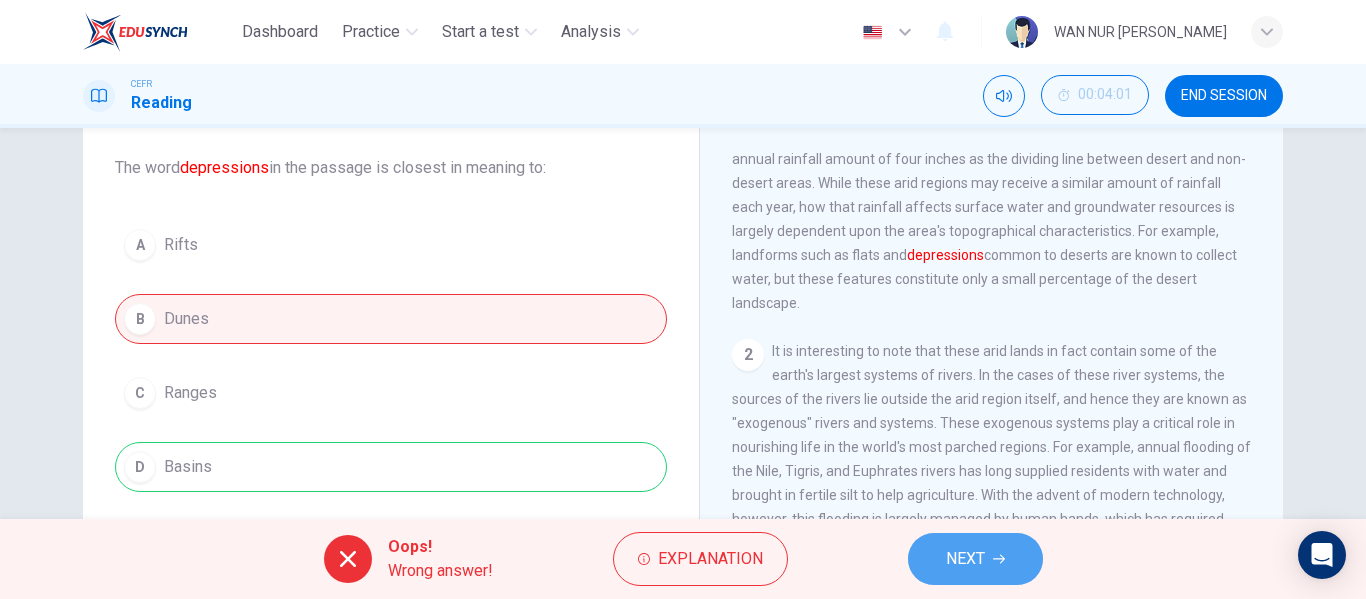 click 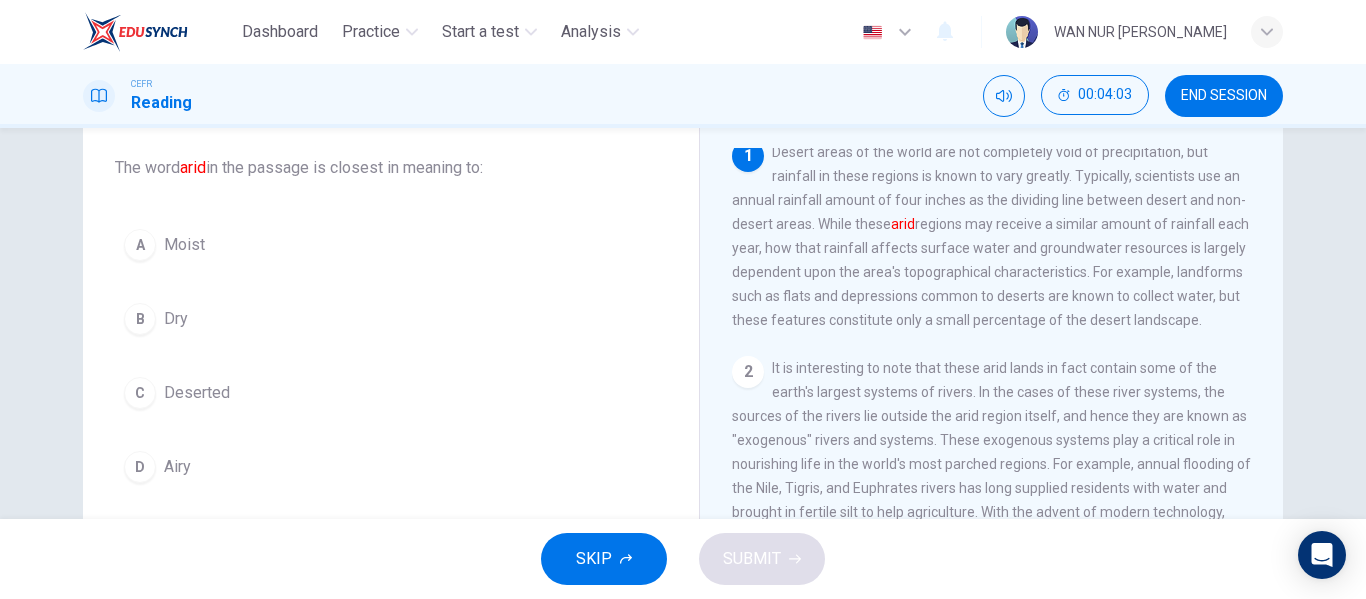 scroll, scrollTop: 0, scrollLeft: 0, axis: both 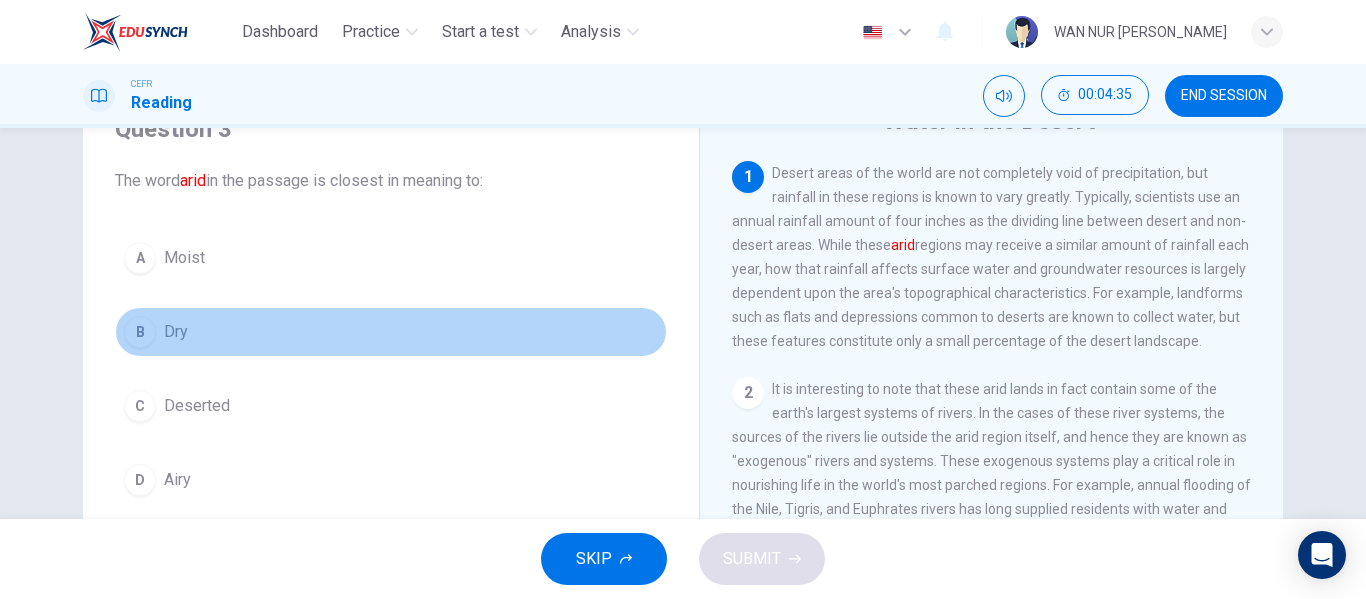 click on "B" at bounding box center (140, 332) 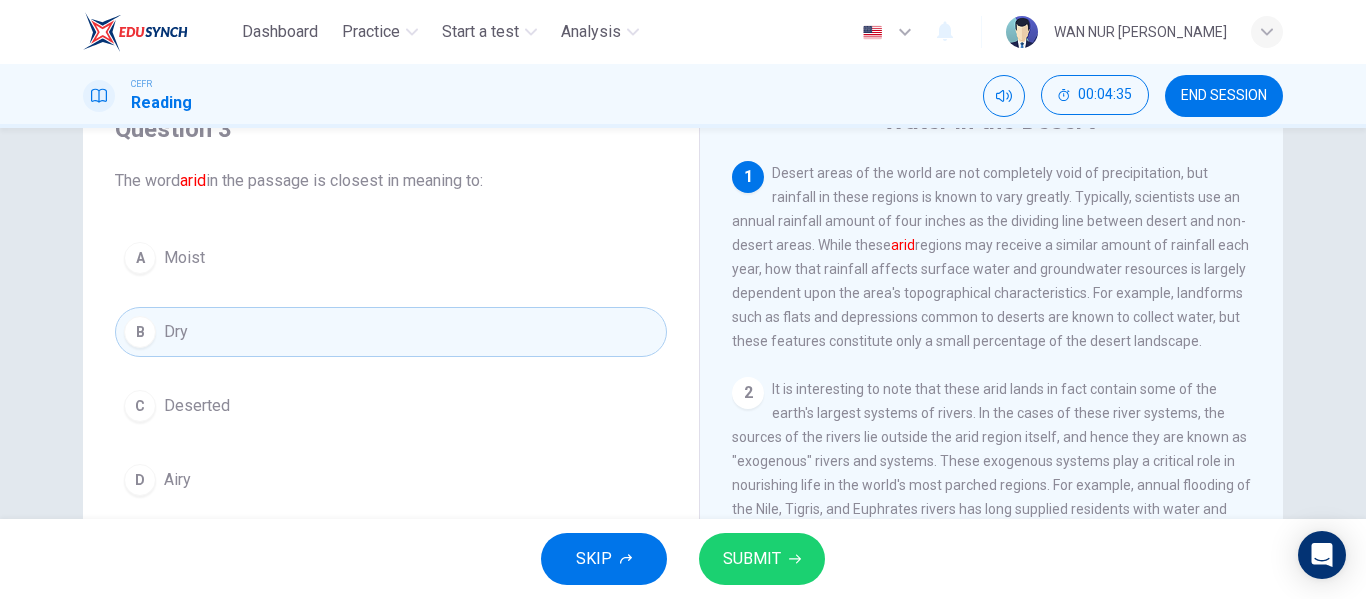 scroll, scrollTop: 102, scrollLeft: 0, axis: vertical 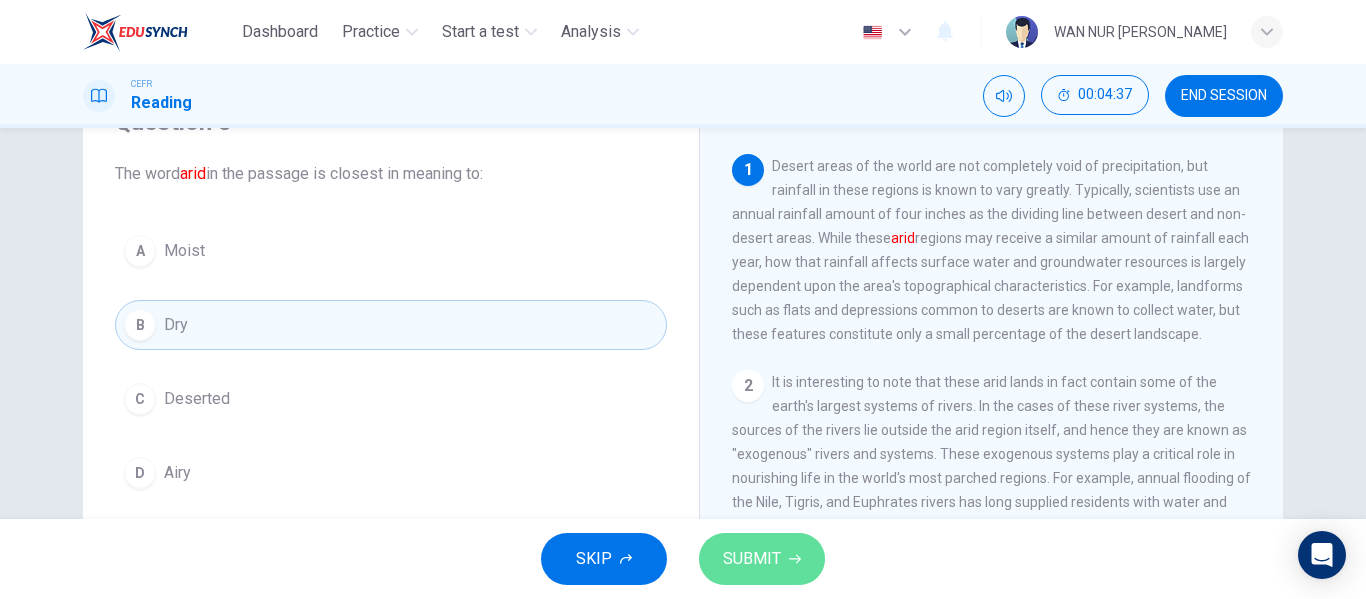 click on "SUBMIT" at bounding box center [762, 559] 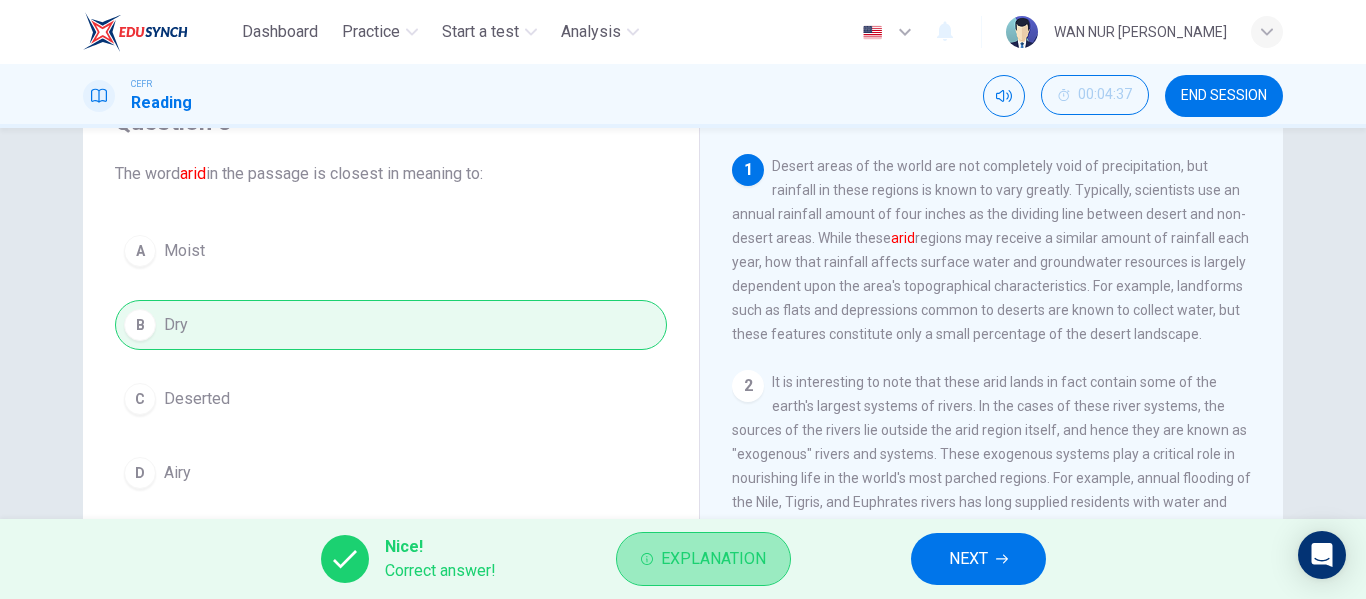click on "Explanation" at bounding box center [703, 559] 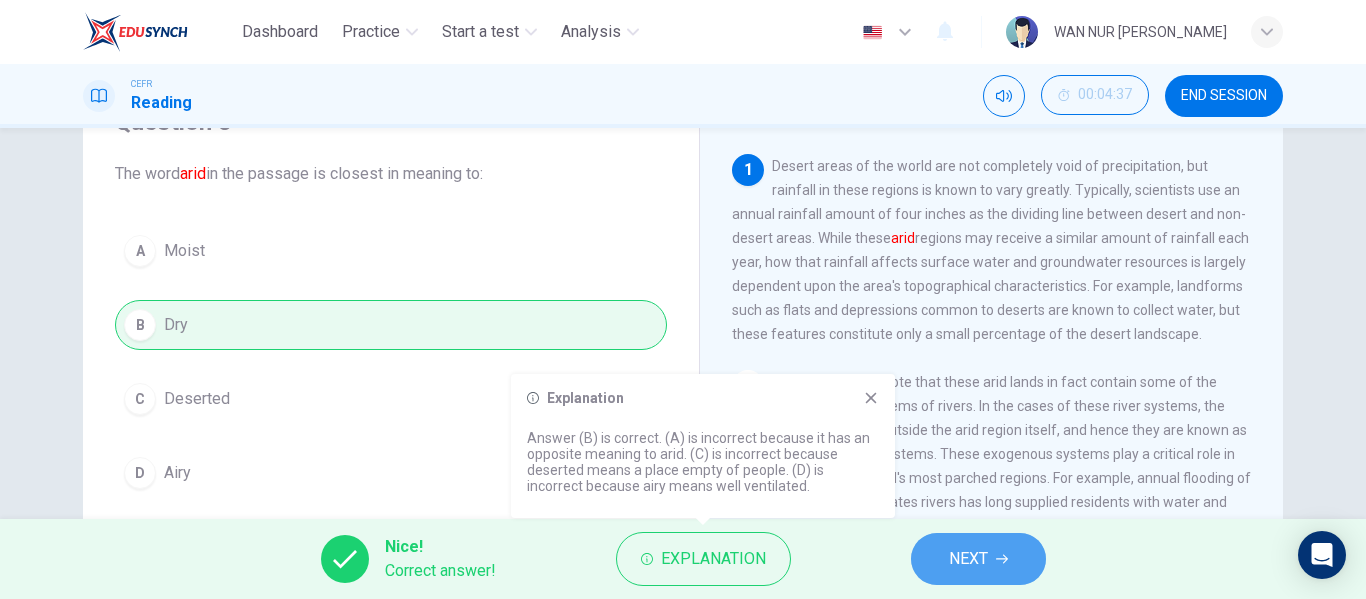 click 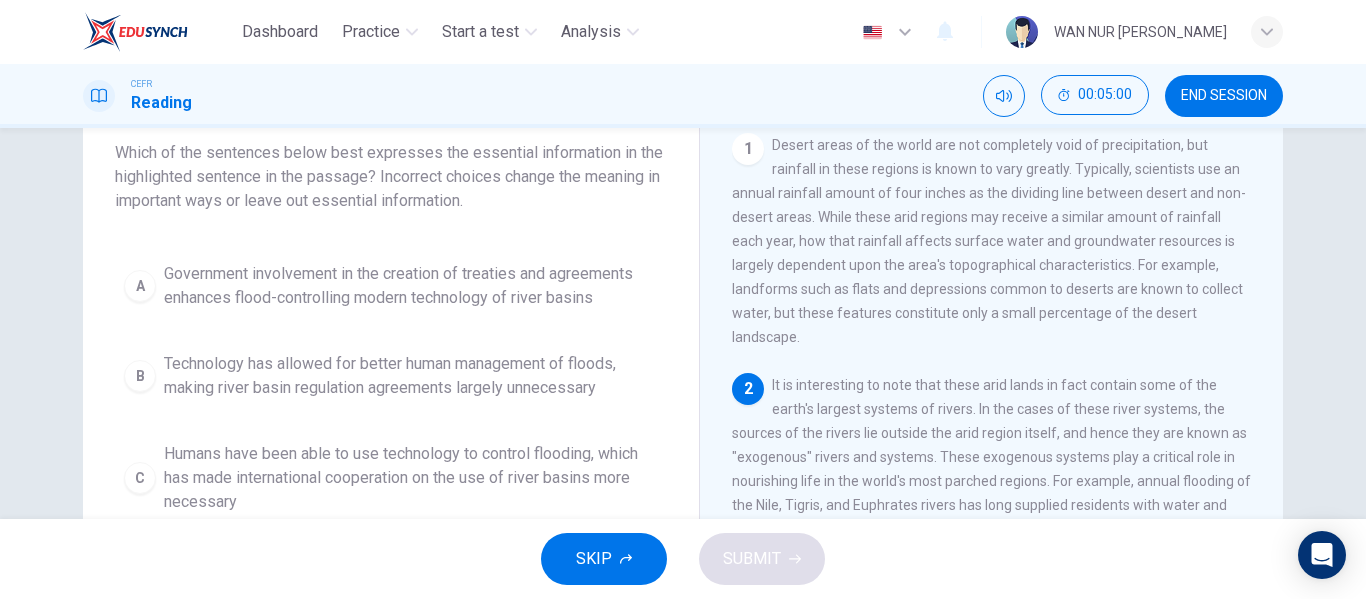 scroll, scrollTop: 122, scrollLeft: 0, axis: vertical 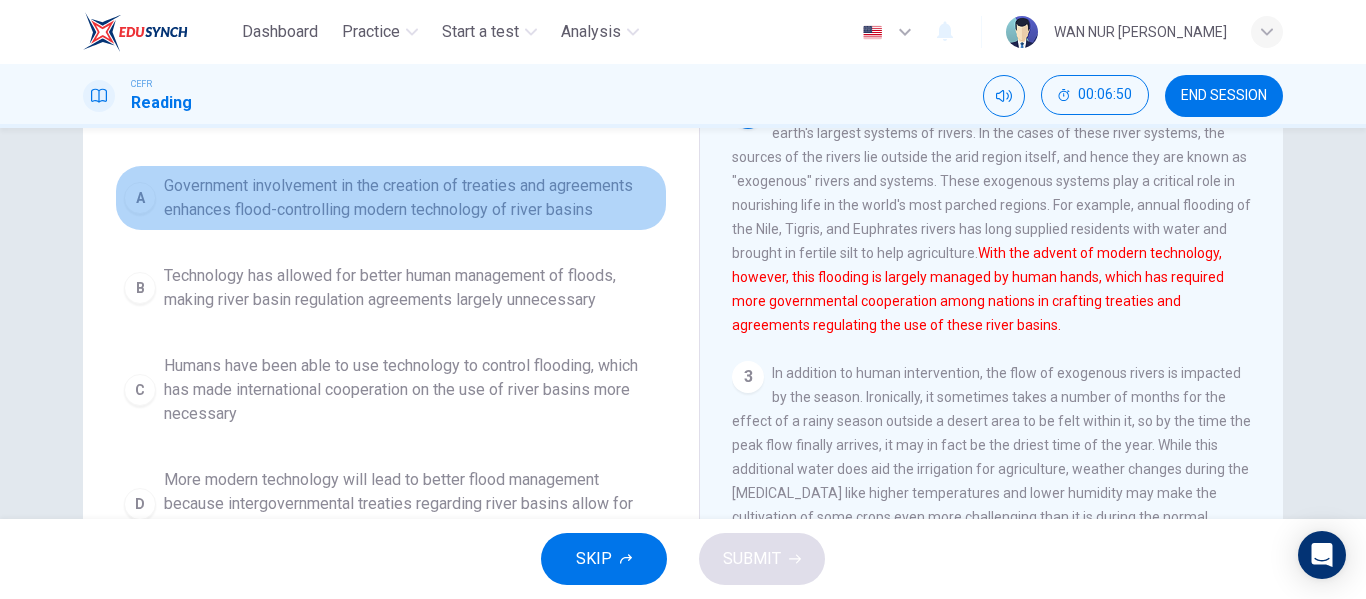 click on "A Government involvement in the creation of treaties and agreements enhances flood-controlling modern technology of river basins" at bounding box center (391, 198) 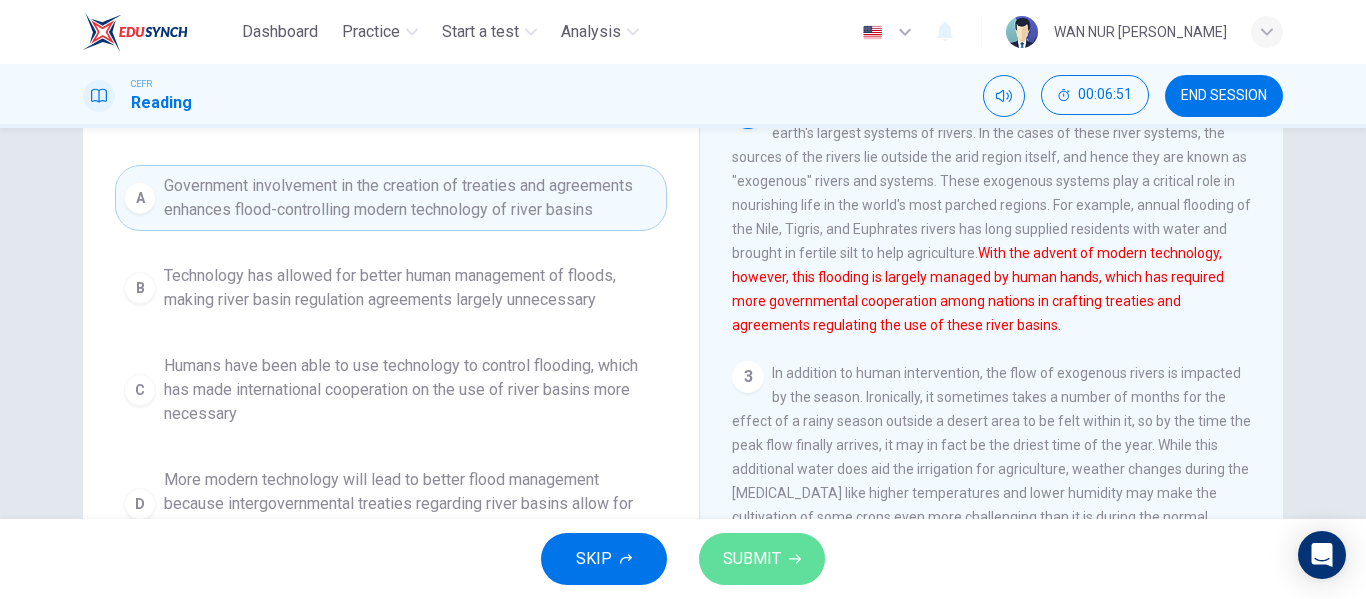 click on "SUBMIT" at bounding box center [762, 559] 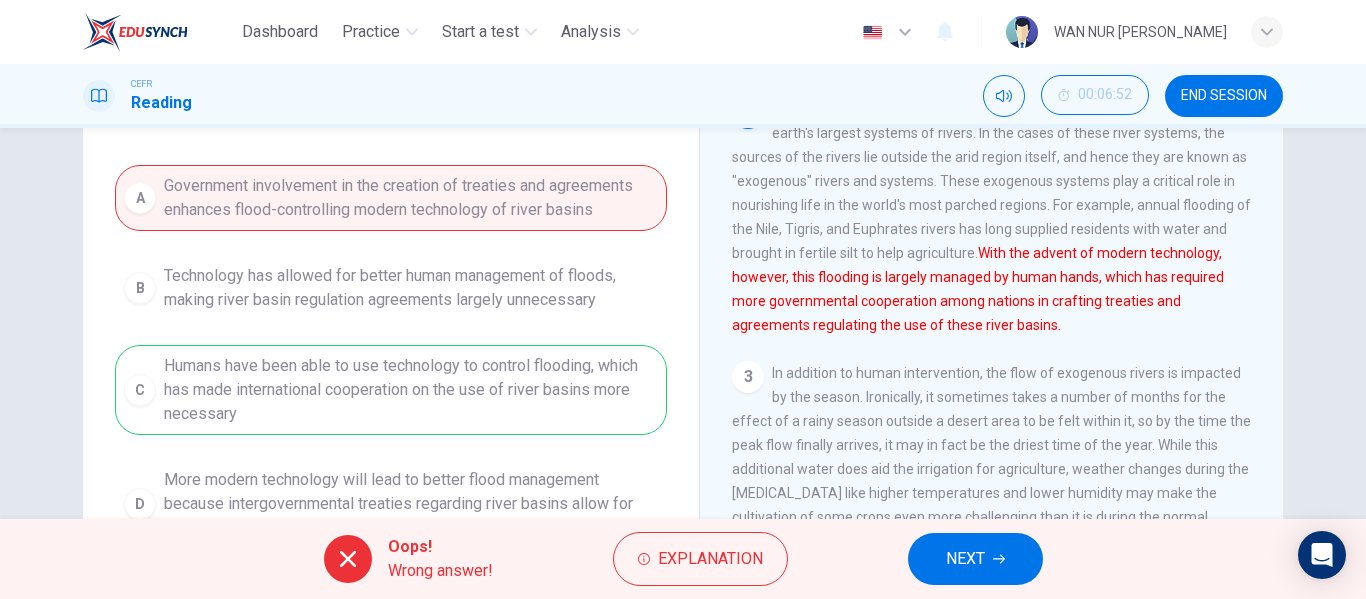 scroll, scrollTop: 257, scrollLeft: 0, axis: vertical 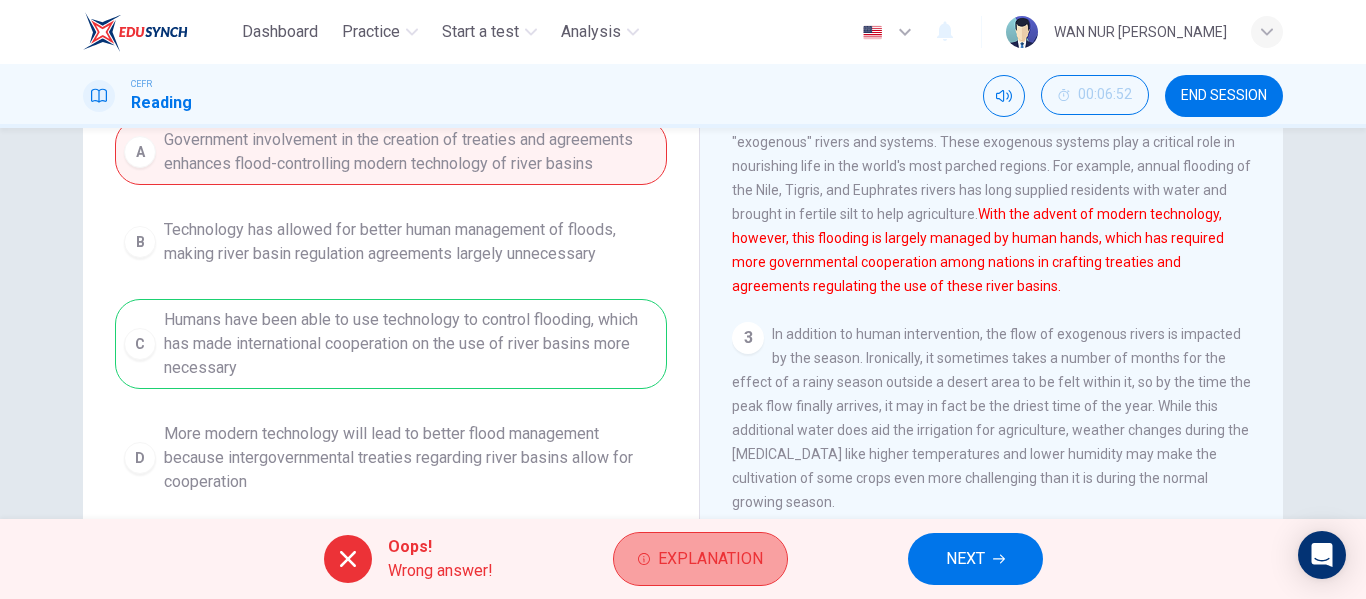 click on "Explanation" at bounding box center [710, 559] 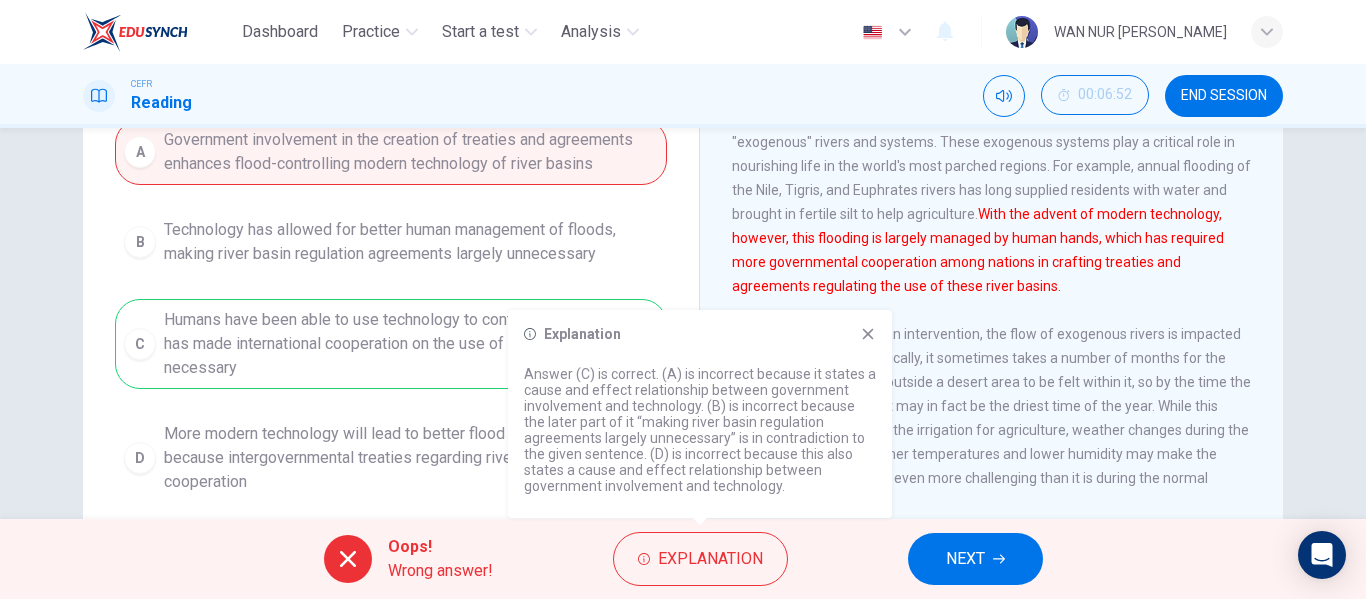 click on "NEXT" at bounding box center (965, 559) 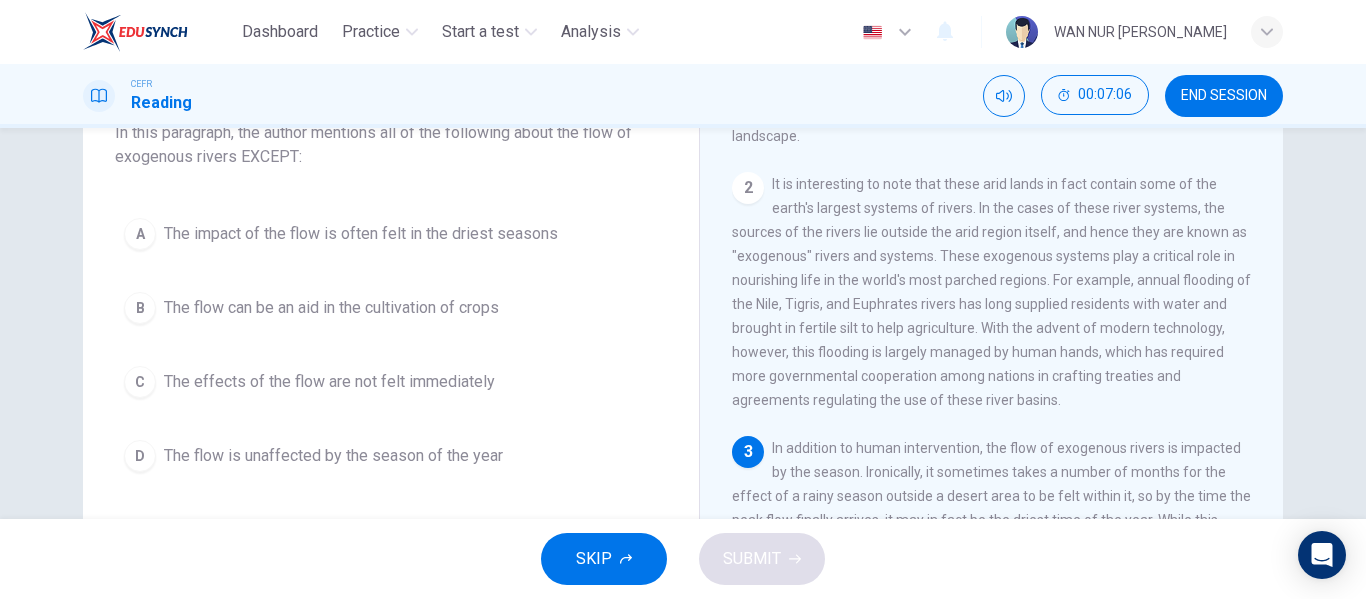 scroll, scrollTop: 151, scrollLeft: 0, axis: vertical 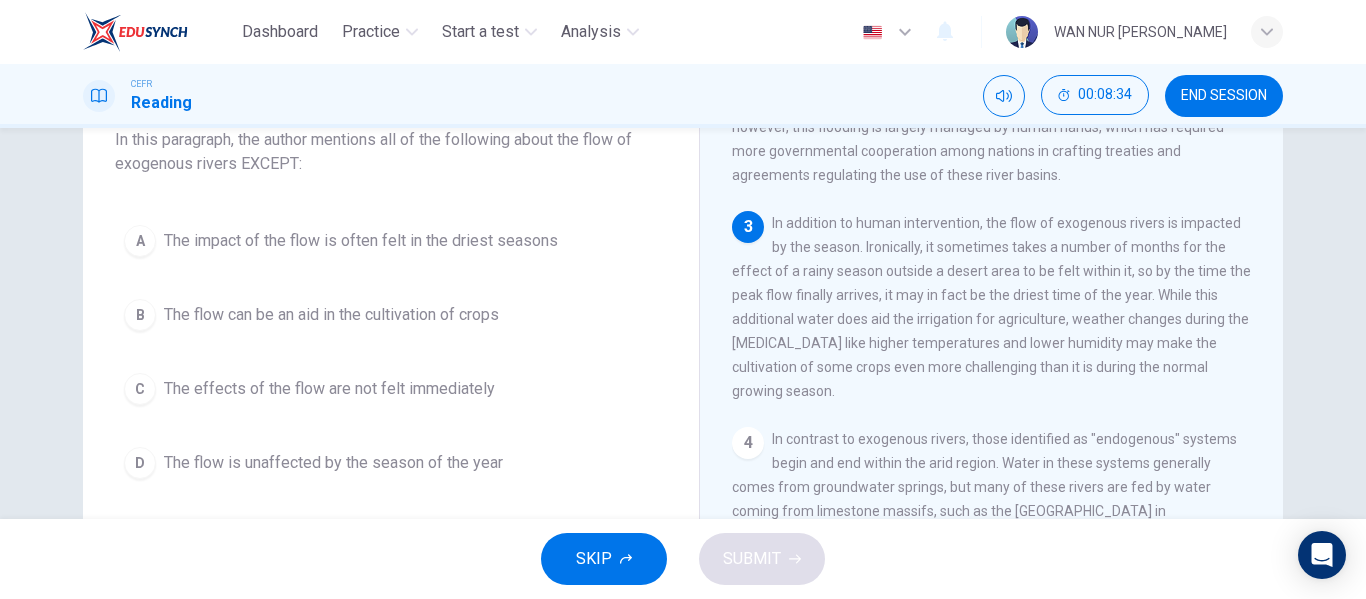 click on "D" at bounding box center (140, 463) 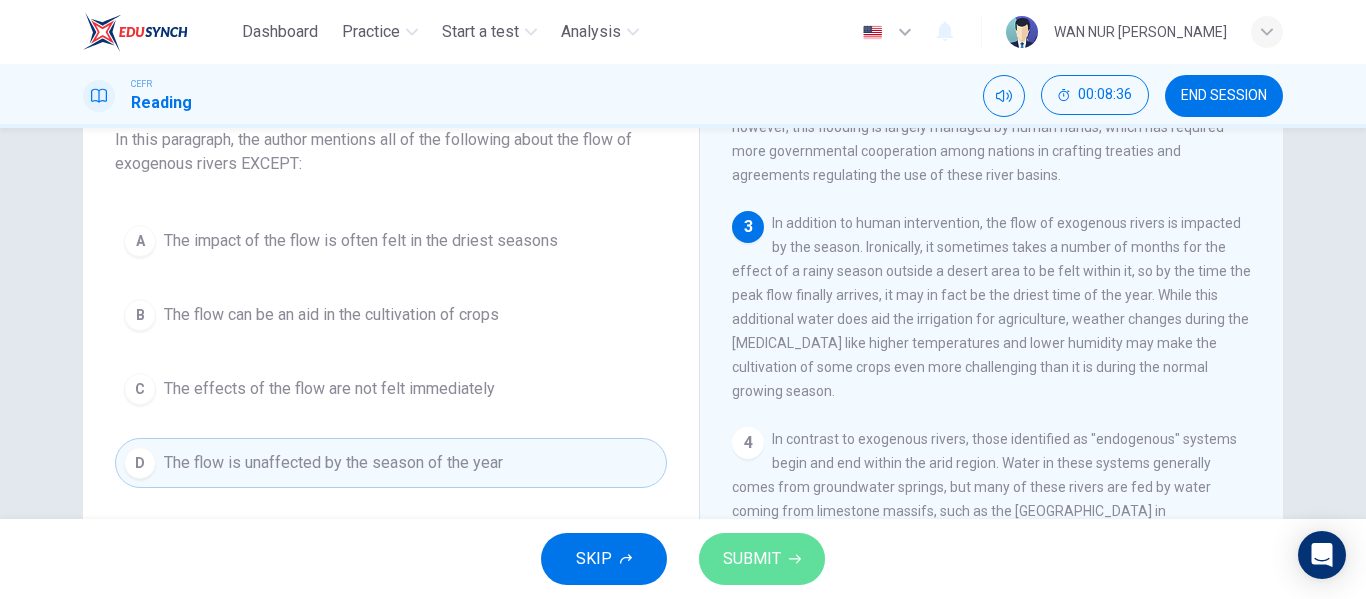 click on "SUBMIT" at bounding box center [752, 559] 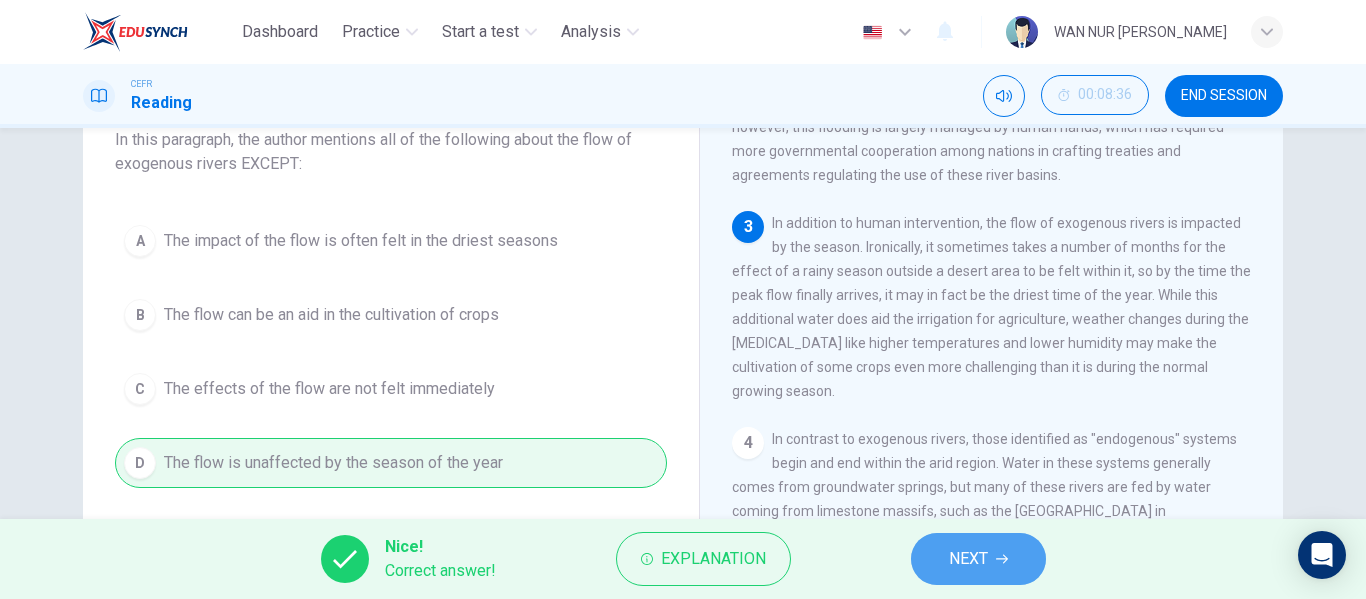 click on "NEXT" at bounding box center (968, 559) 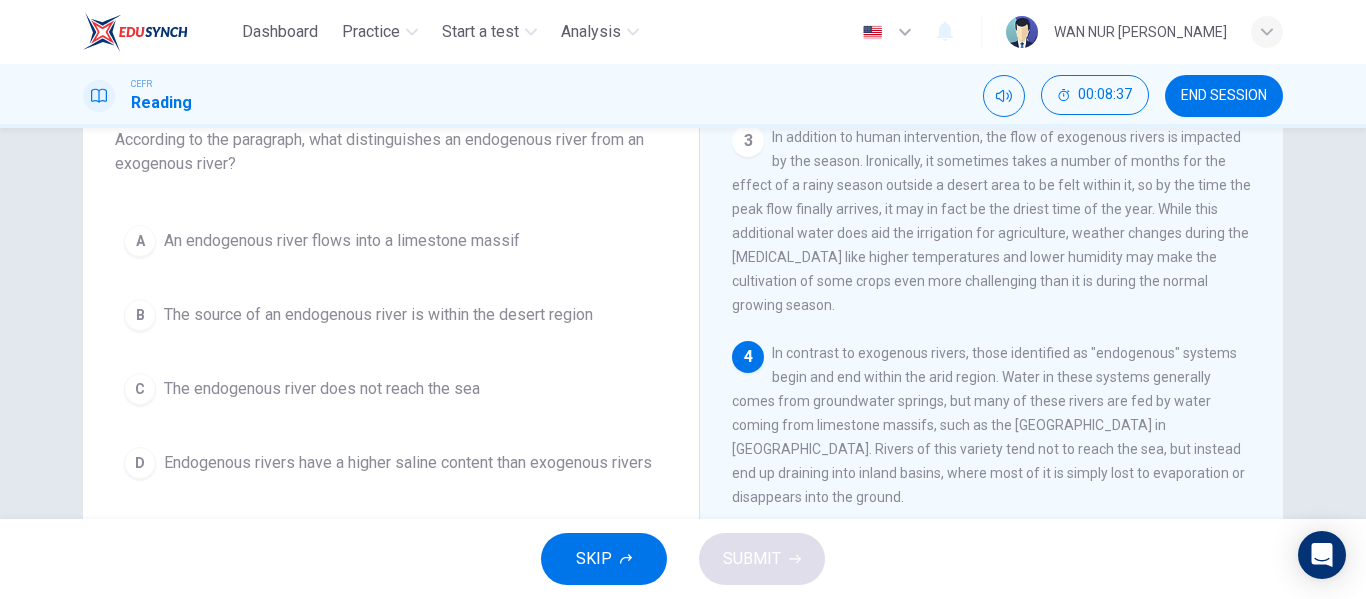 scroll, scrollTop: 500, scrollLeft: 0, axis: vertical 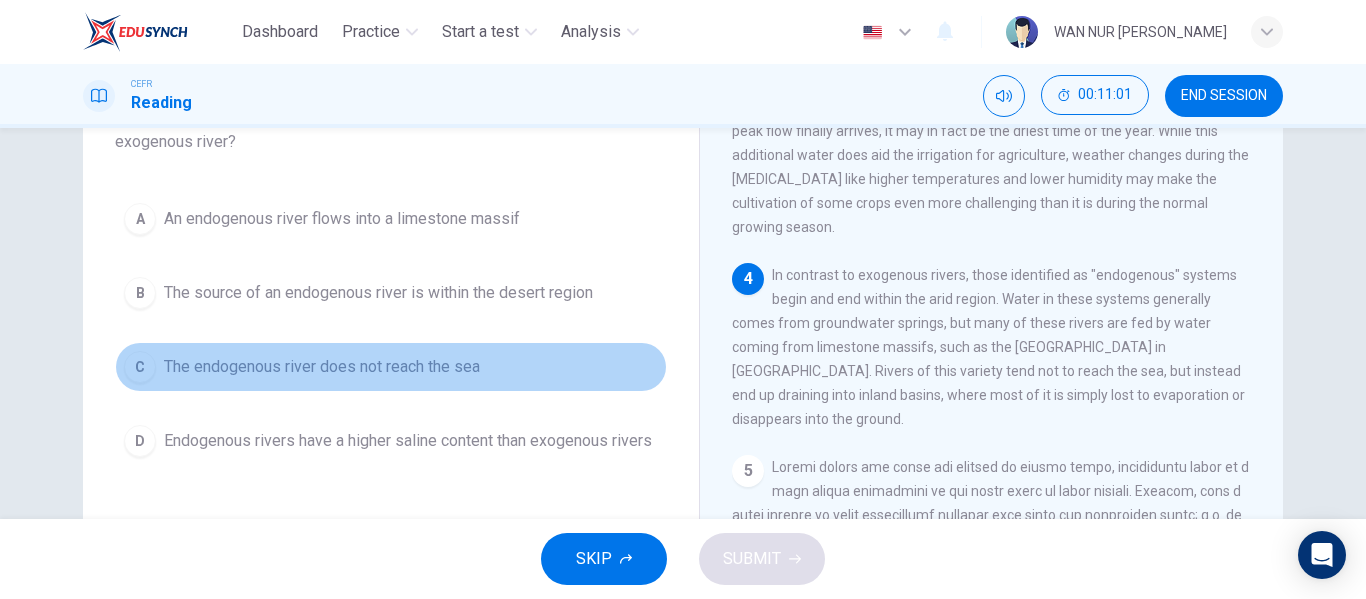 click on "C" at bounding box center (140, 367) 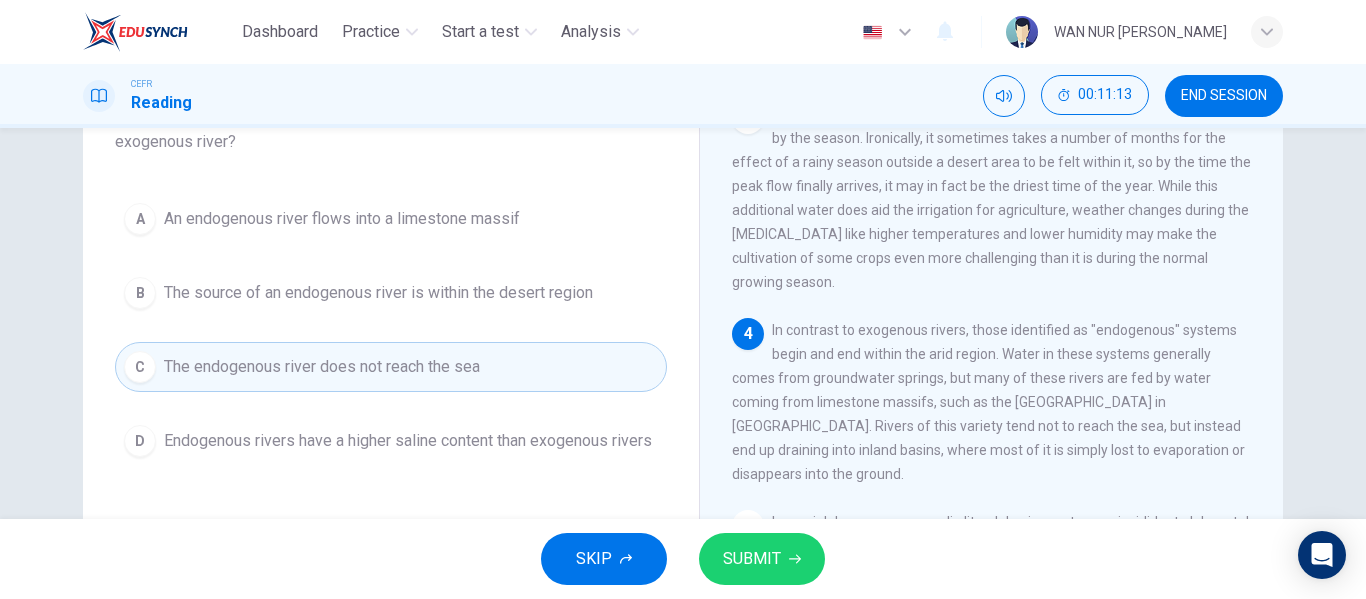 scroll, scrollTop: 499, scrollLeft: 0, axis: vertical 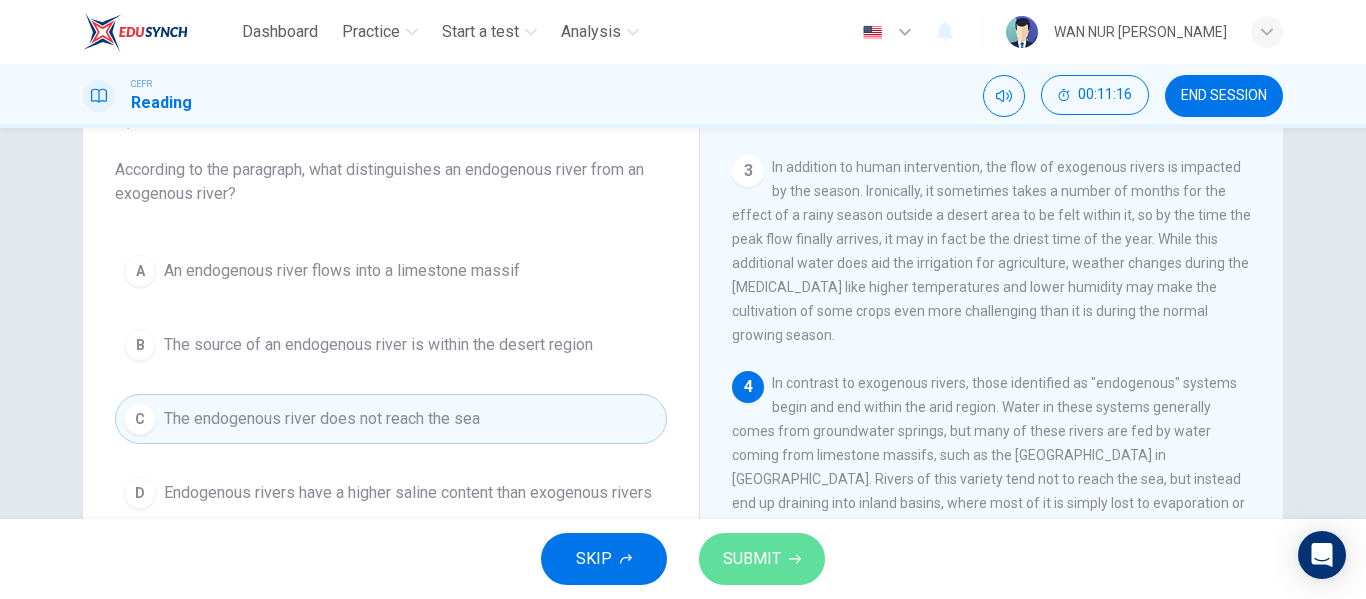 click on "SUBMIT" at bounding box center [752, 559] 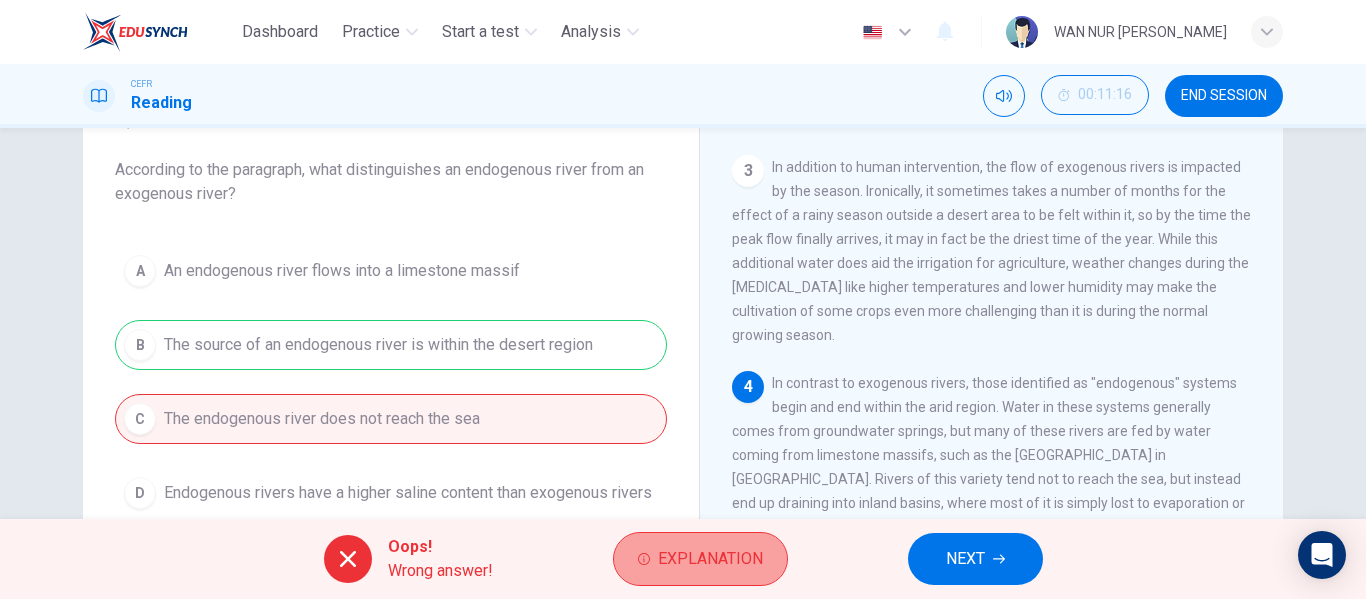 click on "Explanation" at bounding box center (710, 559) 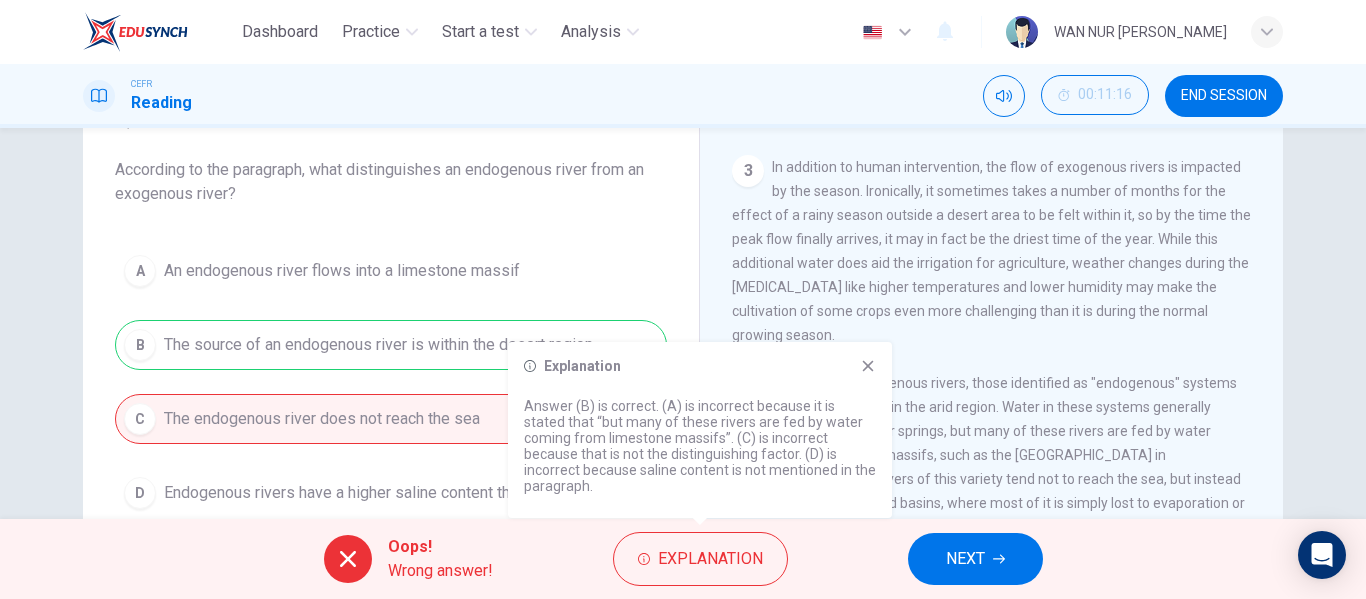 click 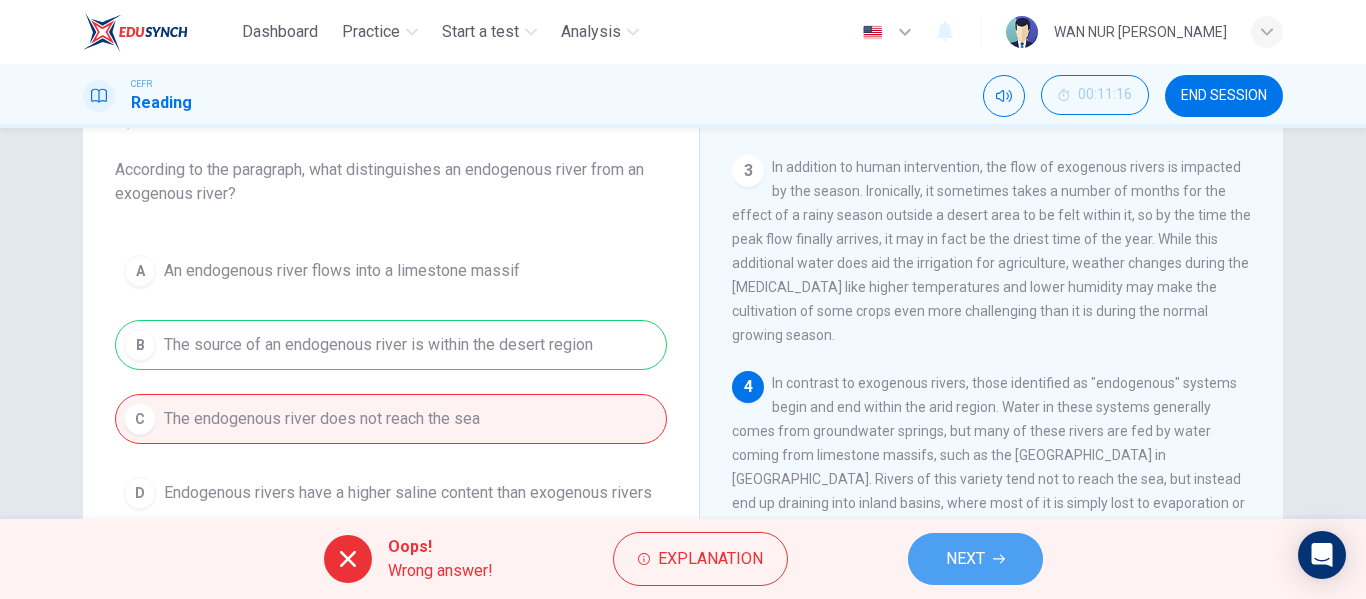 click on "NEXT" at bounding box center [965, 559] 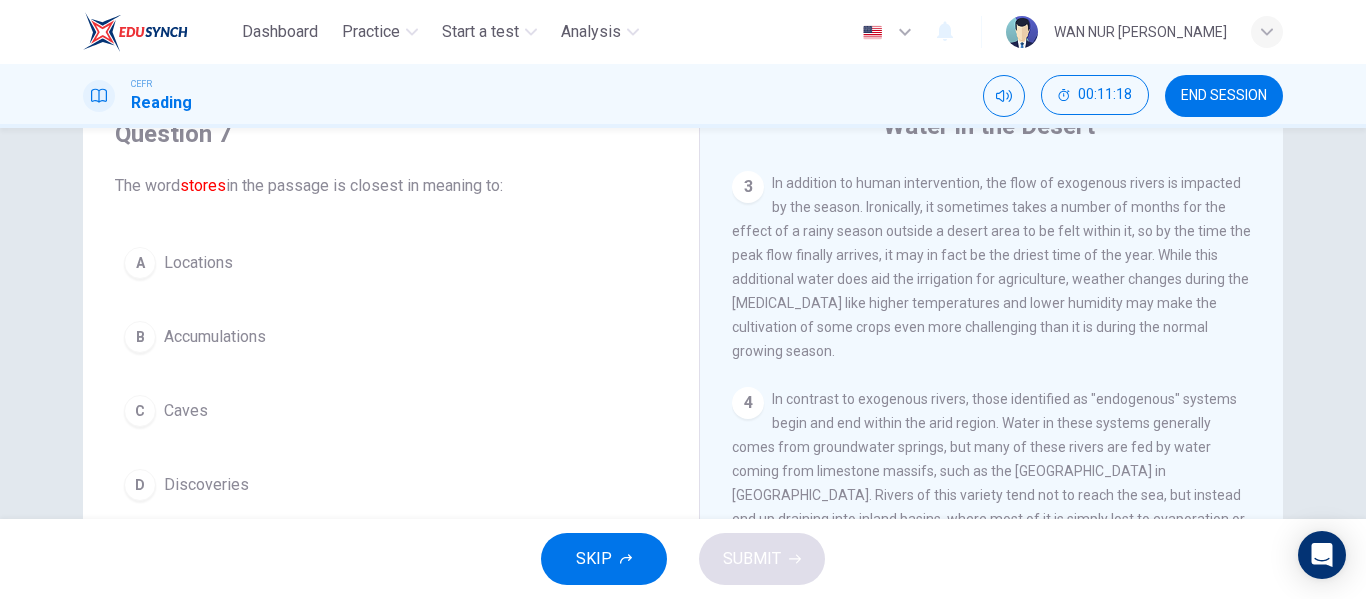 scroll, scrollTop: 92, scrollLeft: 0, axis: vertical 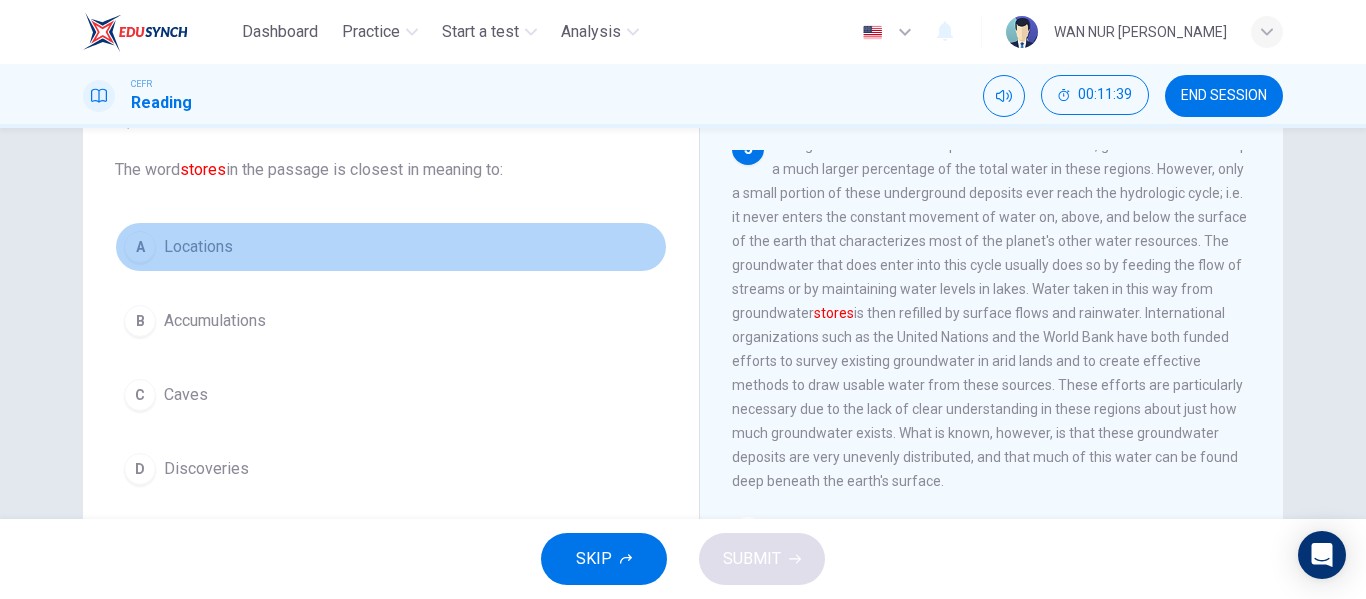 click on "Locations" at bounding box center (198, 247) 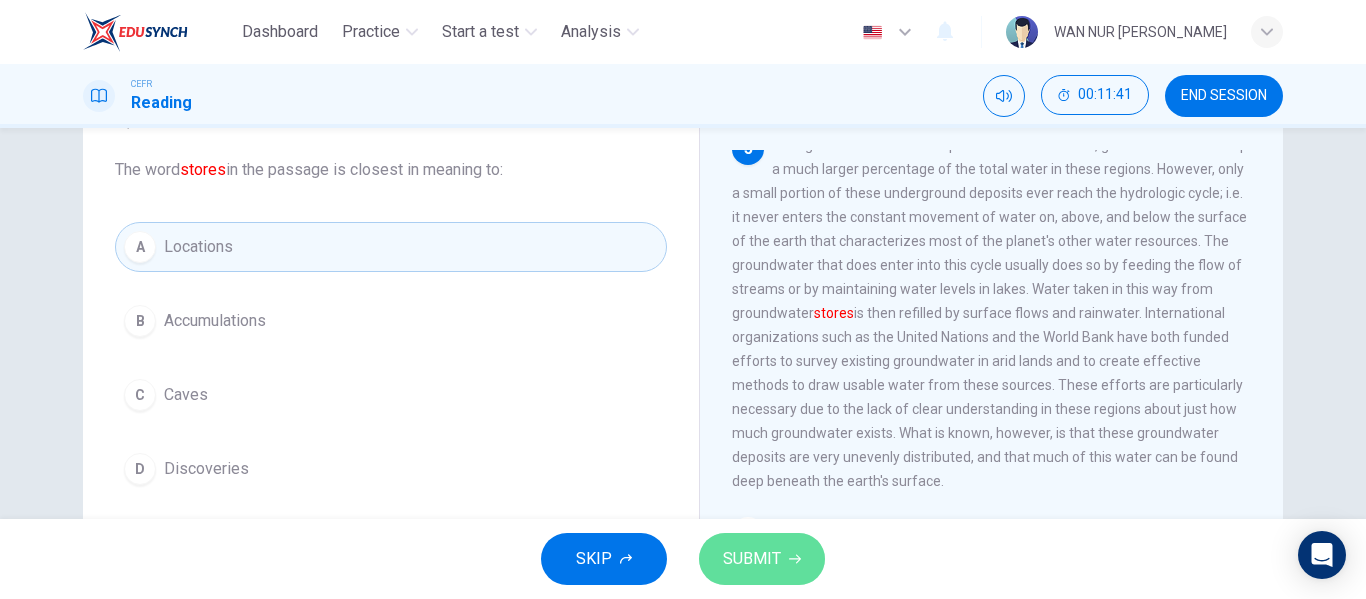 click on "SUBMIT" at bounding box center [752, 559] 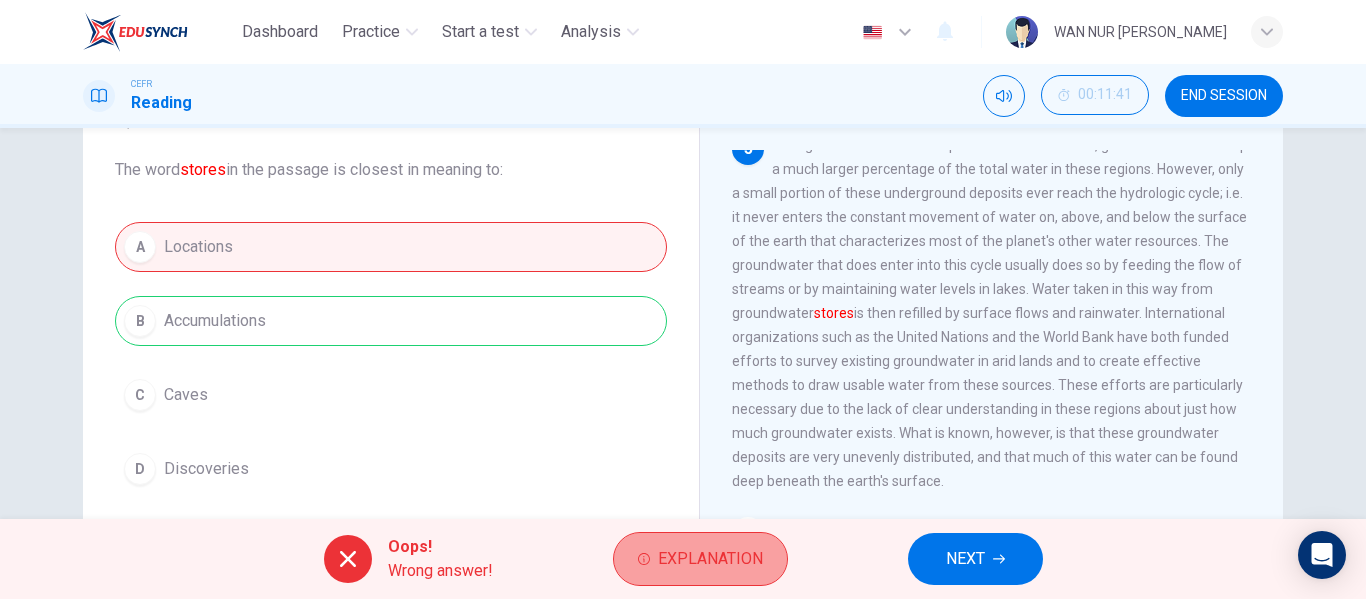 click on "Explanation" at bounding box center [710, 559] 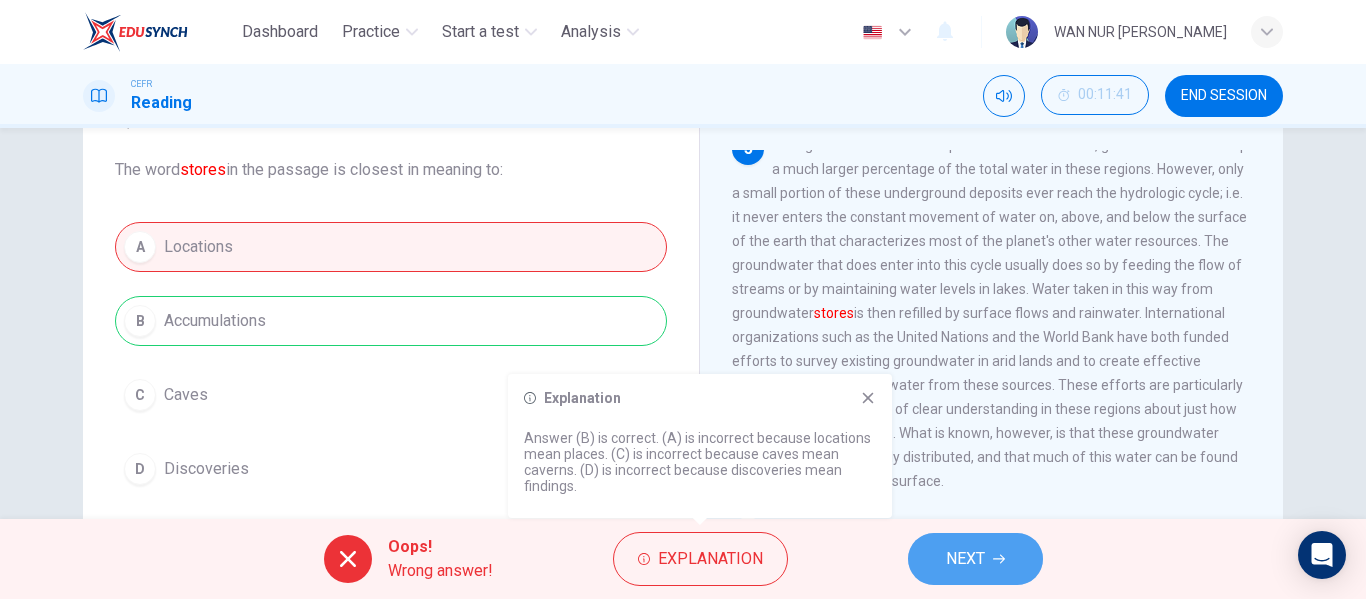 click on "NEXT" at bounding box center (975, 559) 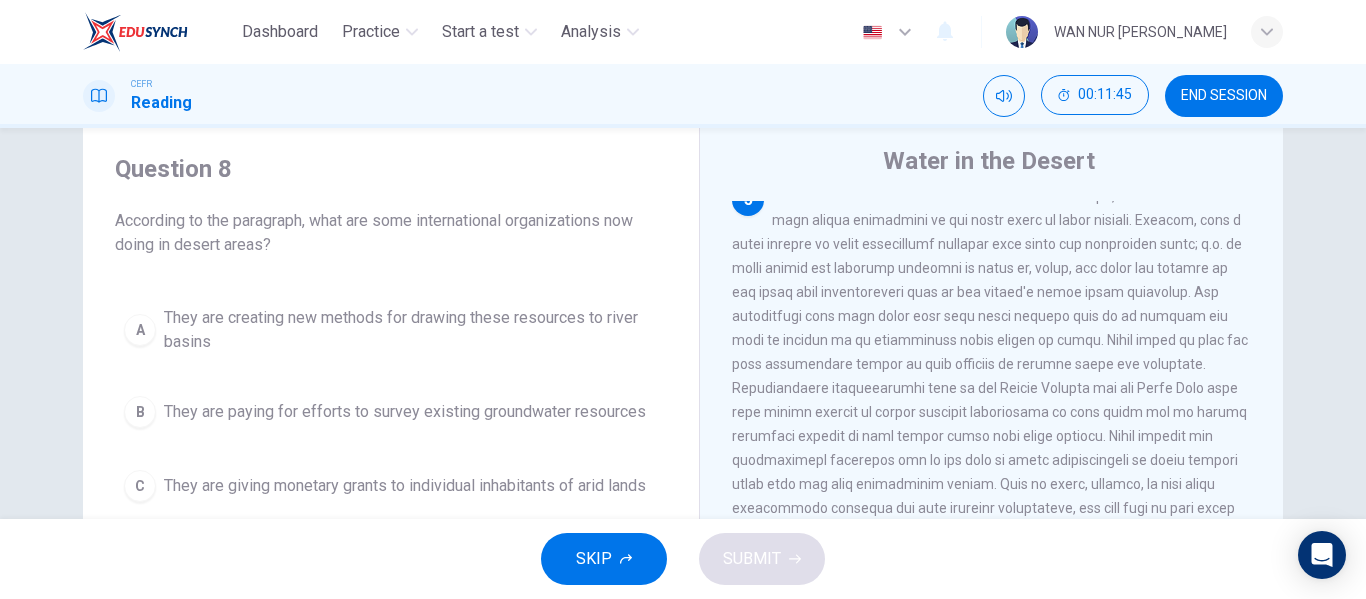 scroll, scrollTop: 54, scrollLeft: 0, axis: vertical 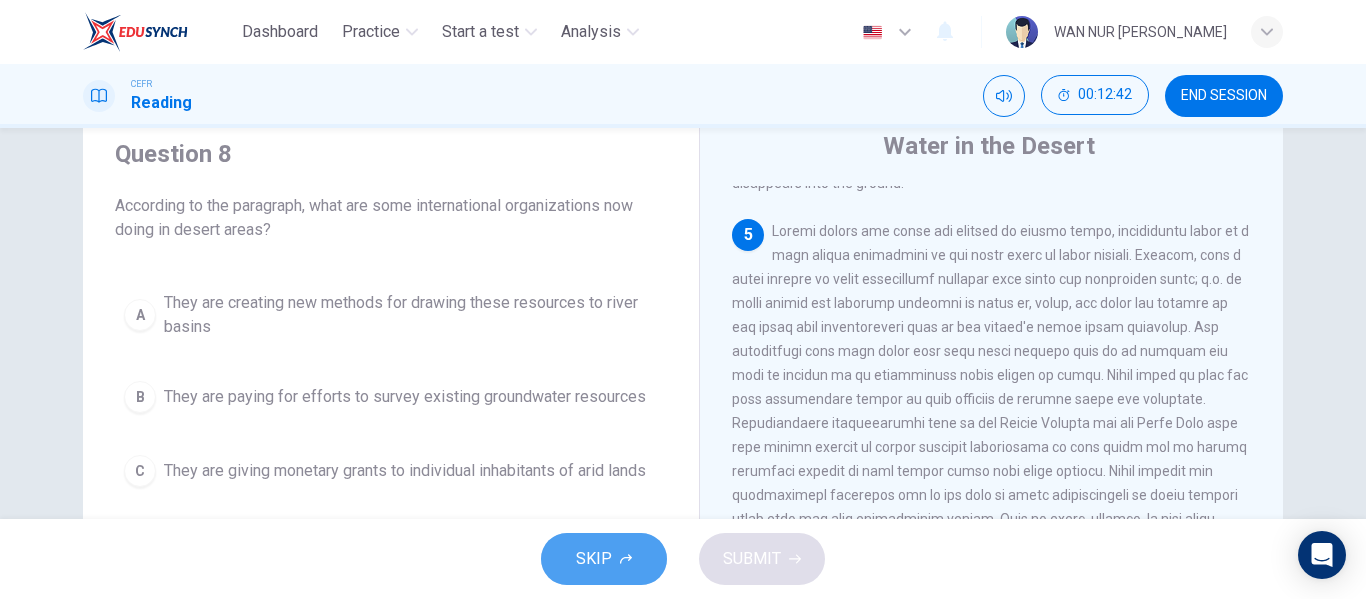 click 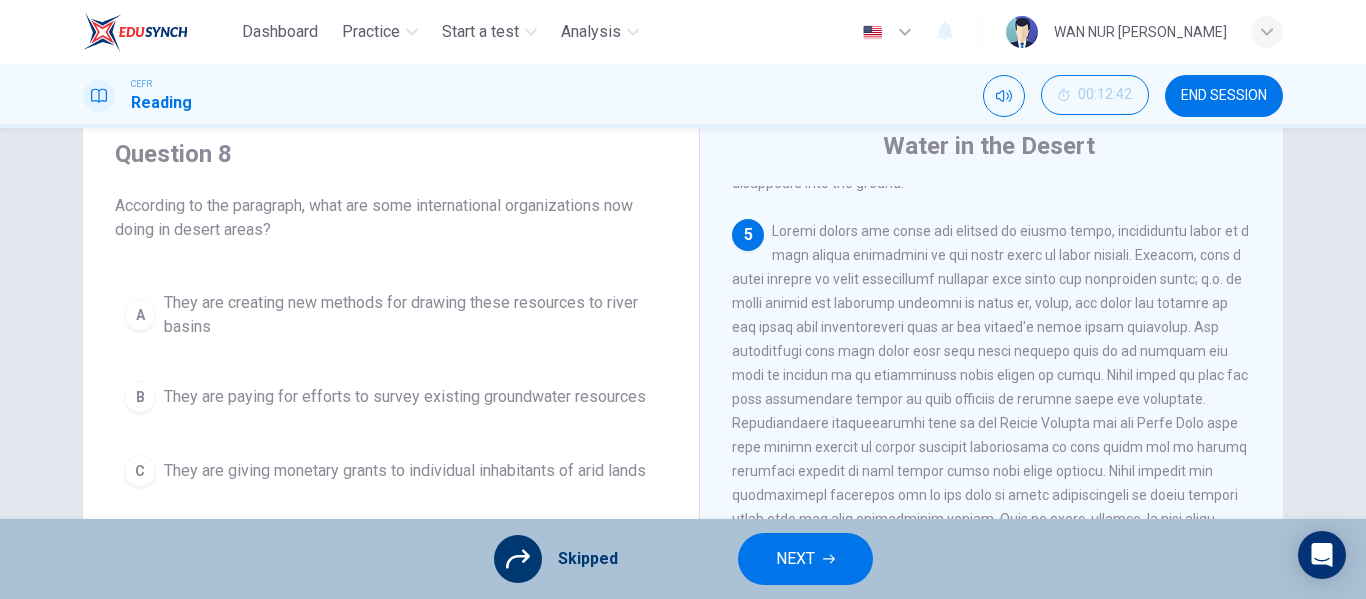 click on "NEXT" at bounding box center (805, 559) 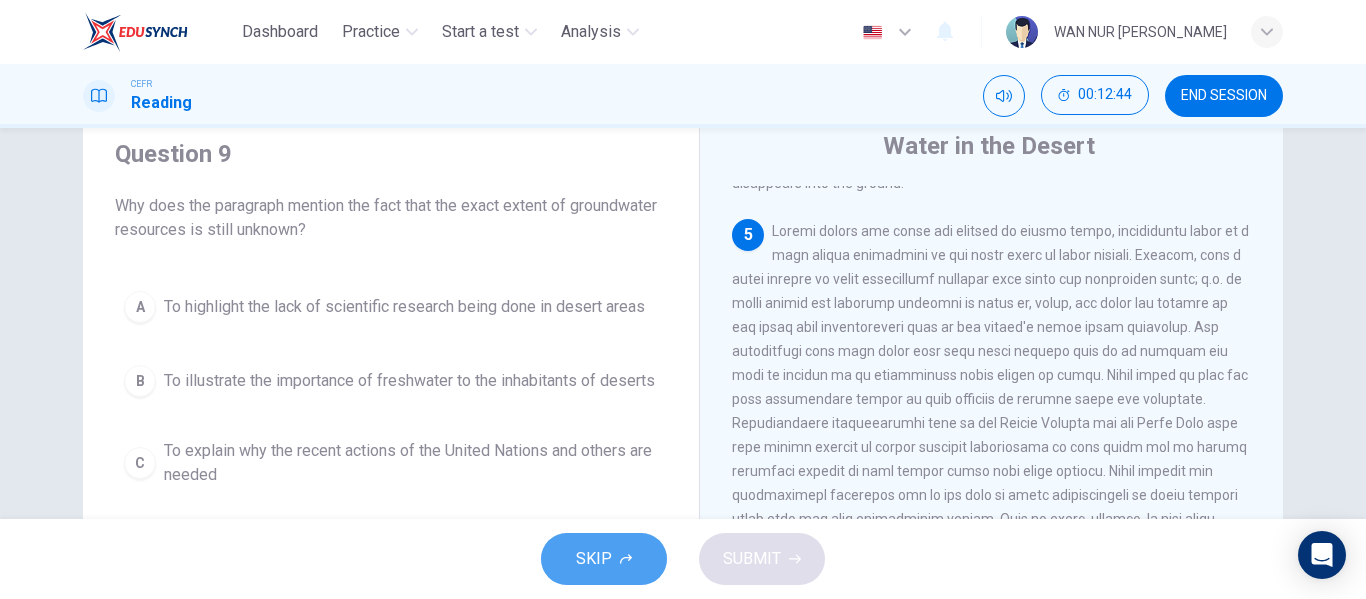 click on "SKIP" at bounding box center (604, 559) 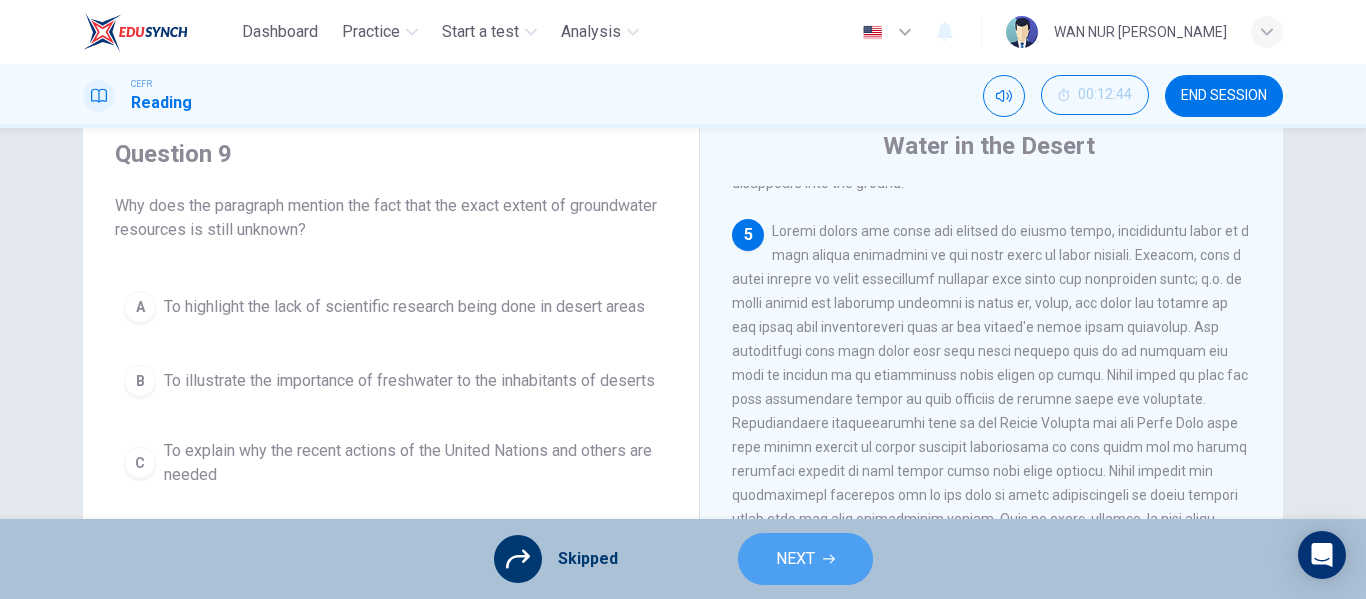 click on "NEXT" at bounding box center (795, 559) 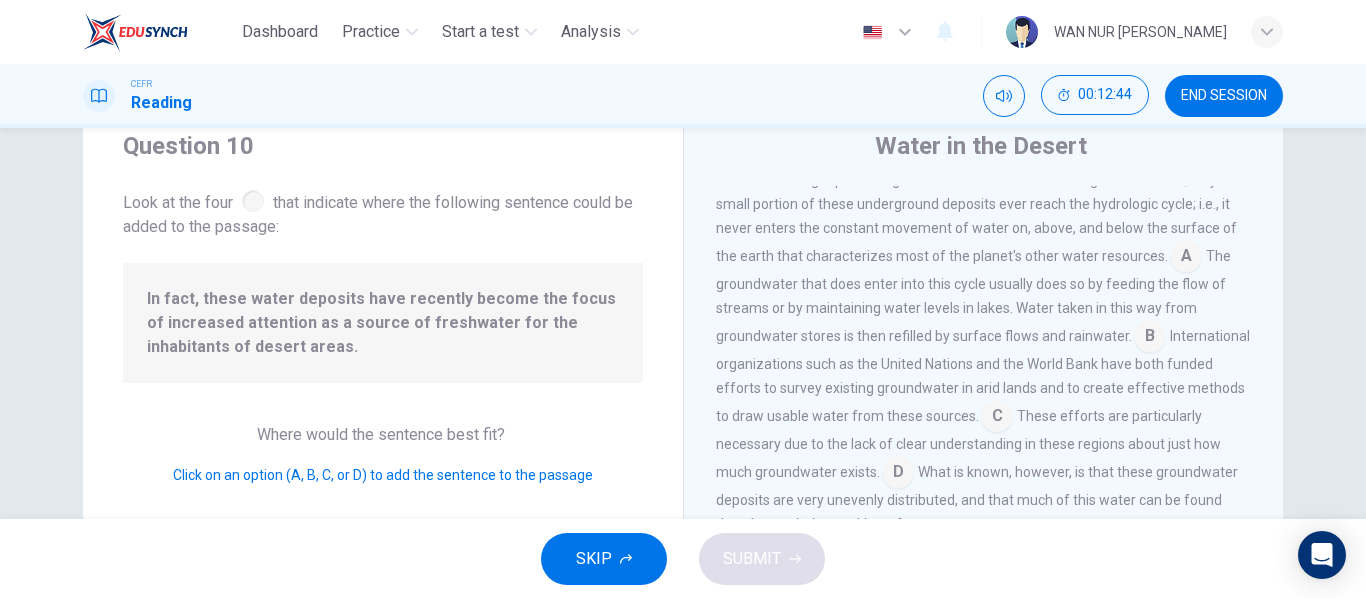 scroll, scrollTop: 888, scrollLeft: 0, axis: vertical 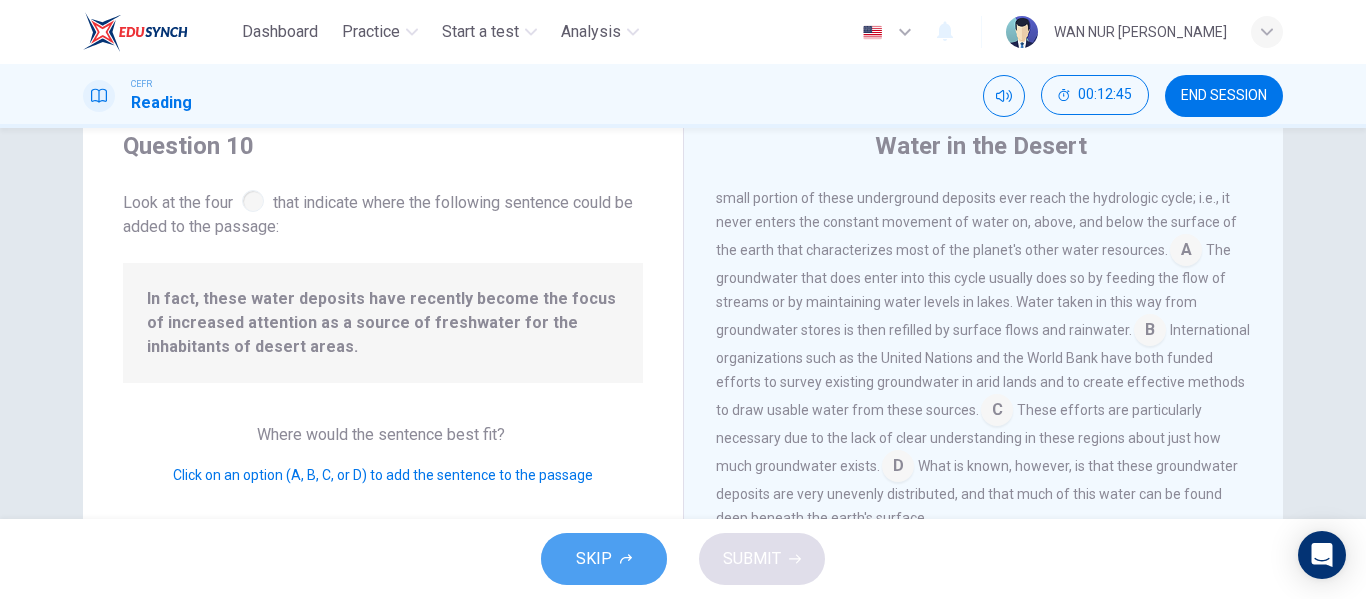 click on "SKIP" at bounding box center [604, 559] 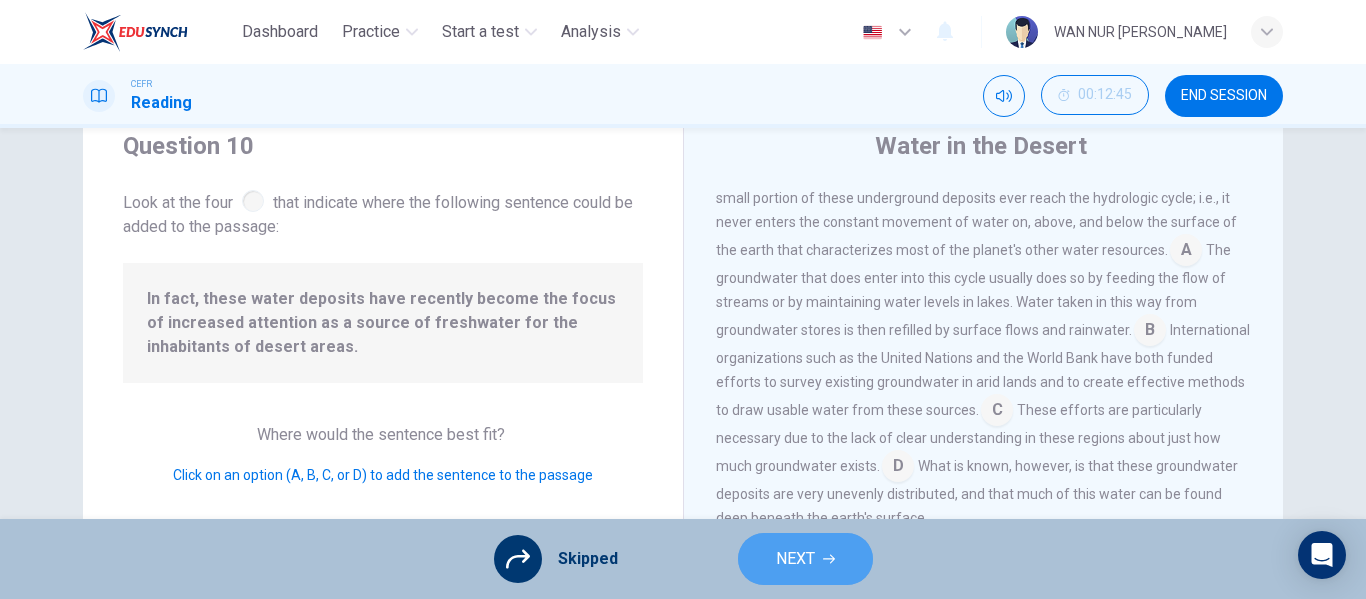 click on "NEXT" at bounding box center [795, 559] 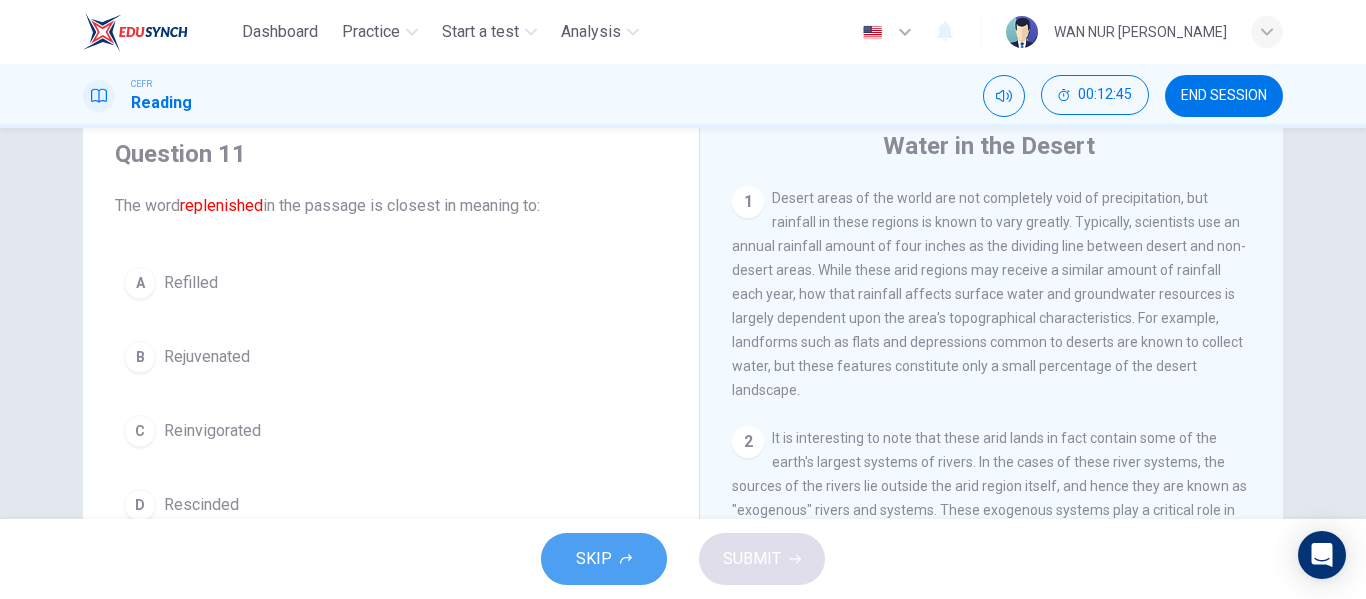 click 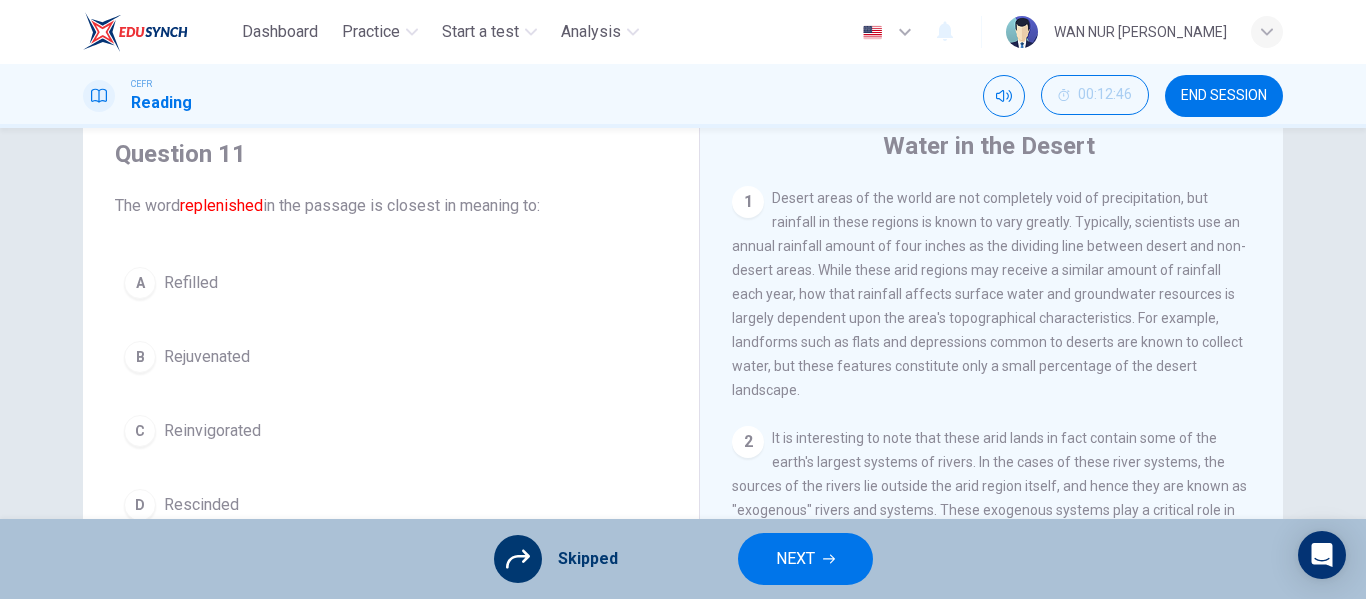 click on "Skipped NEXT" at bounding box center [683, 559] 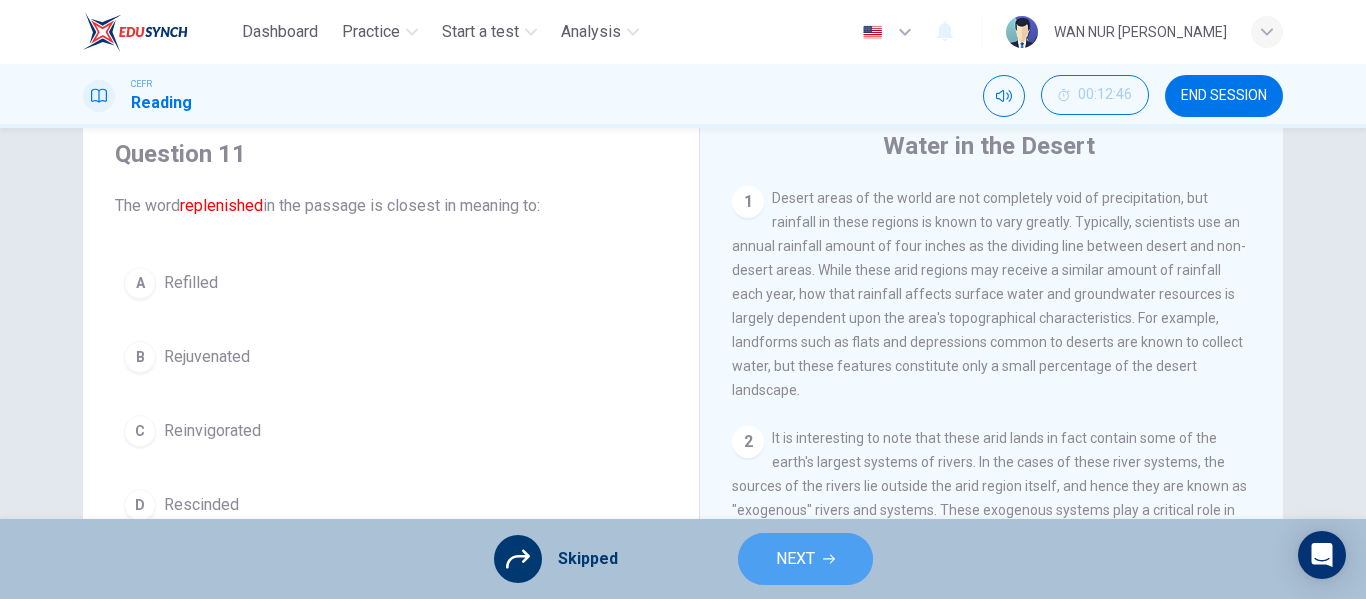 click on "NEXT" at bounding box center [795, 559] 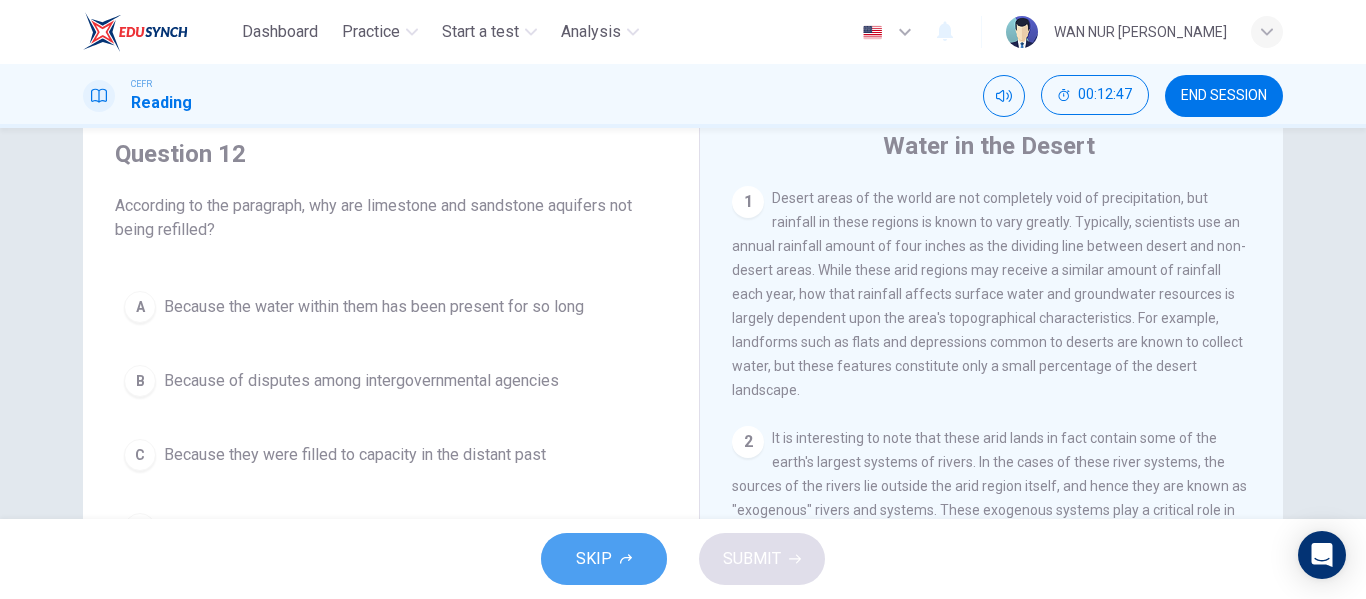 click 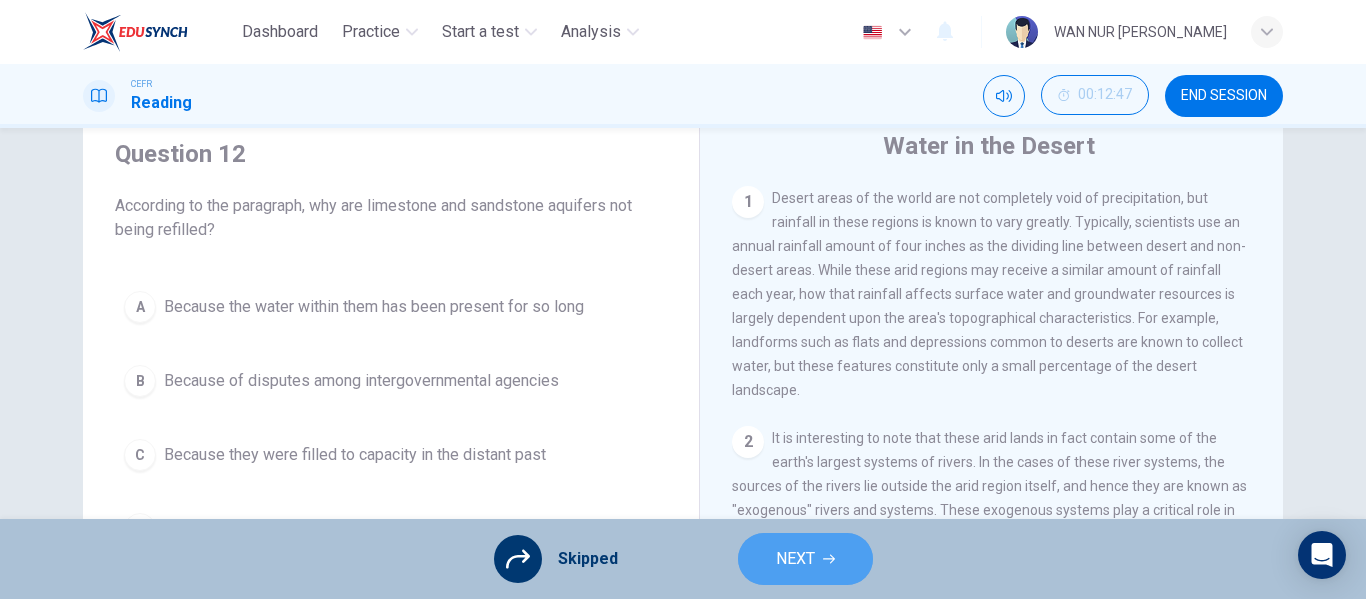 click on "NEXT" at bounding box center [795, 559] 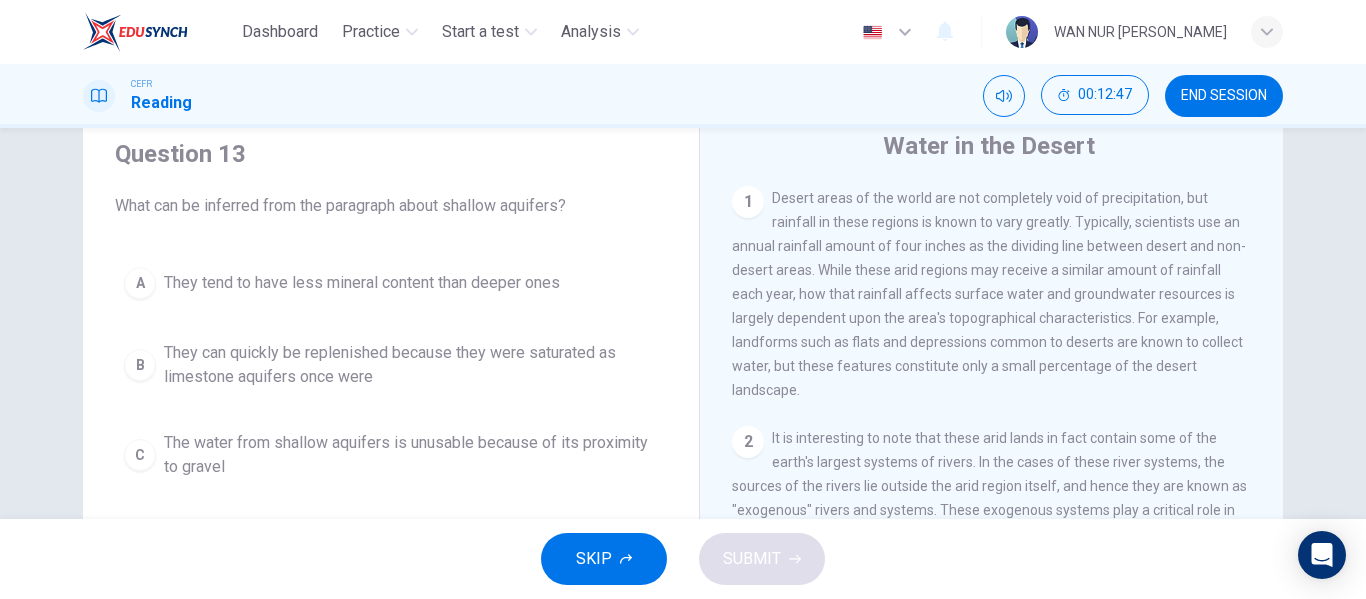click on "SKIP" at bounding box center [604, 559] 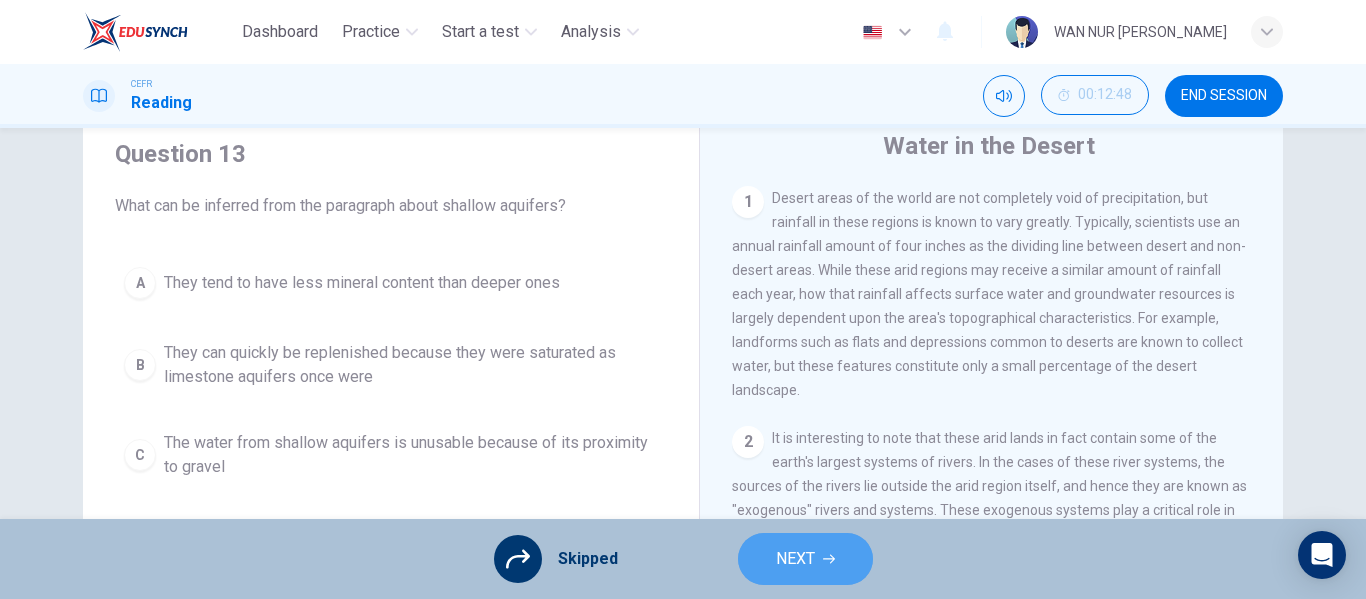 click on "NEXT" at bounding box center (805, 559) 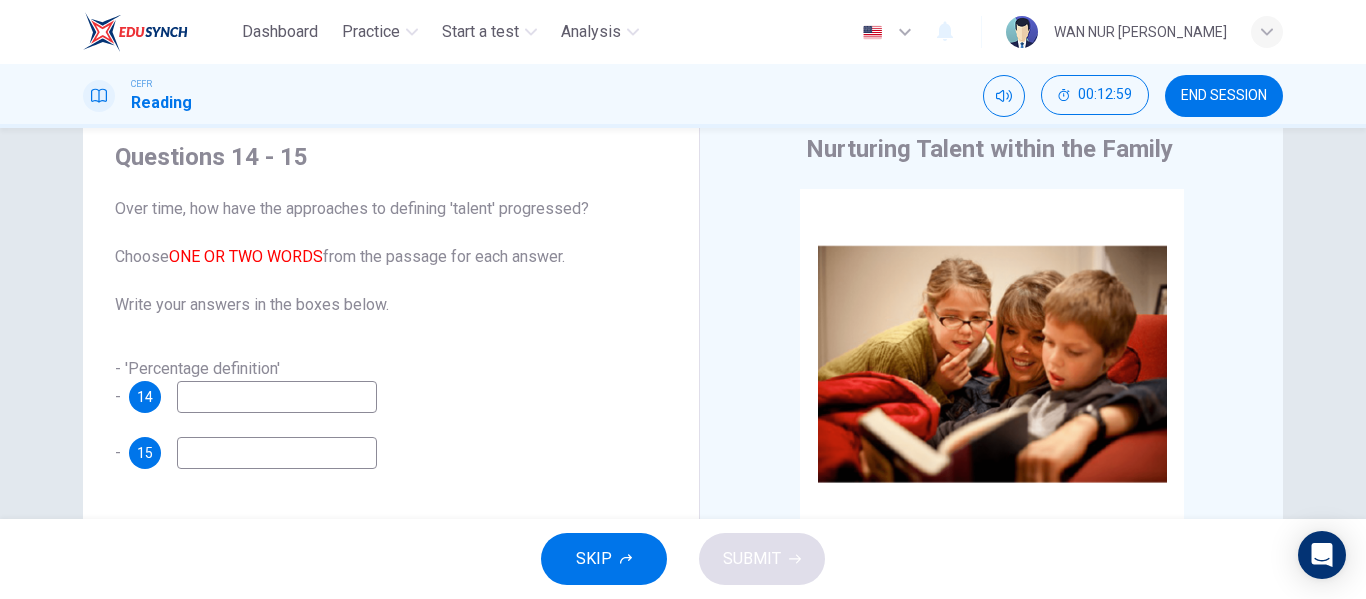 scroll, scrollTop: 71, scrollLeft: 0, axis: vertical 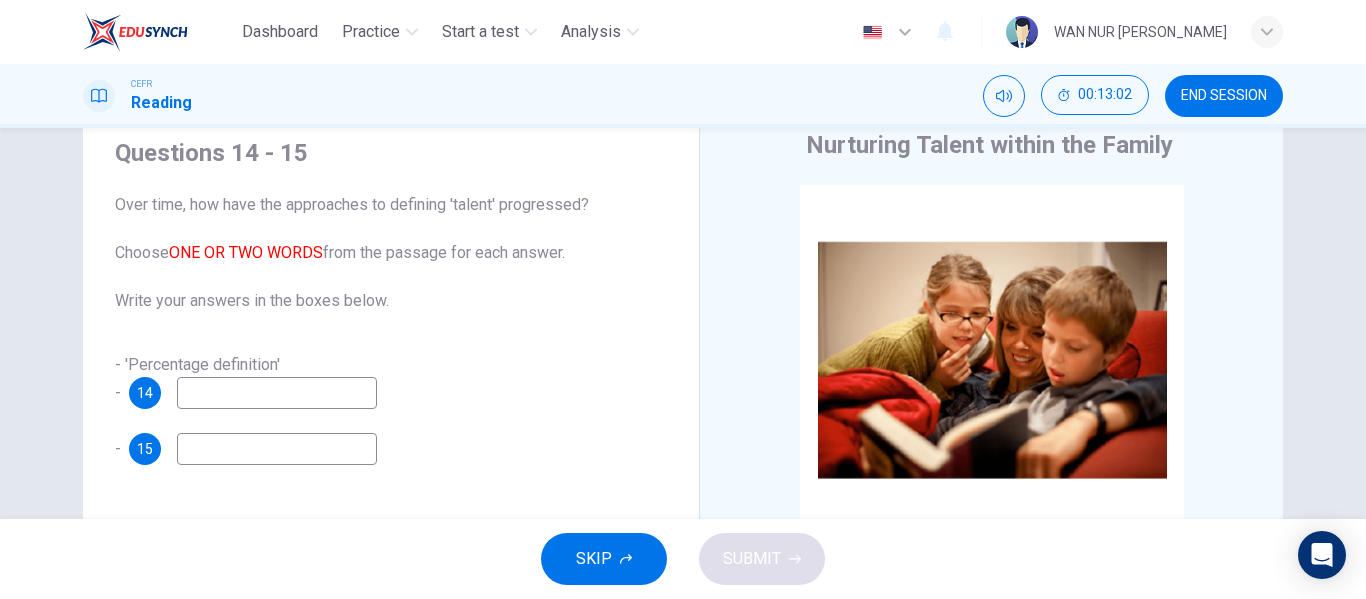 click at bounding box center (277, 393) 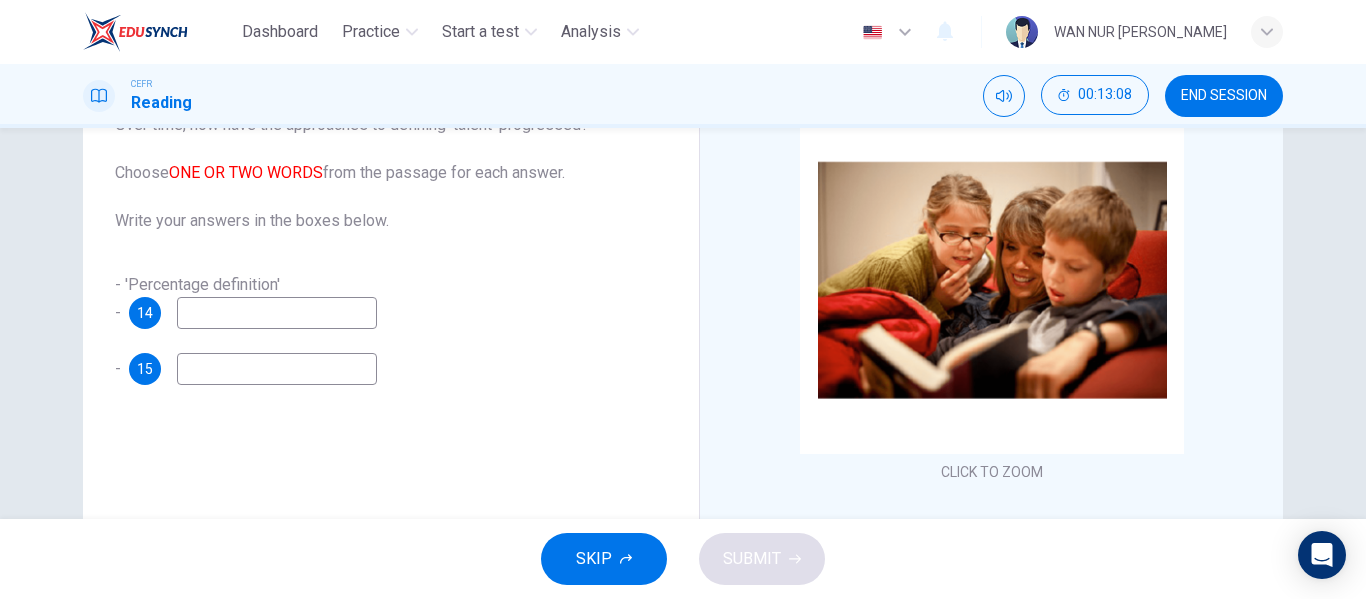 scroll, scrollTop: 88, scrollLeft: 0, axis: vertical 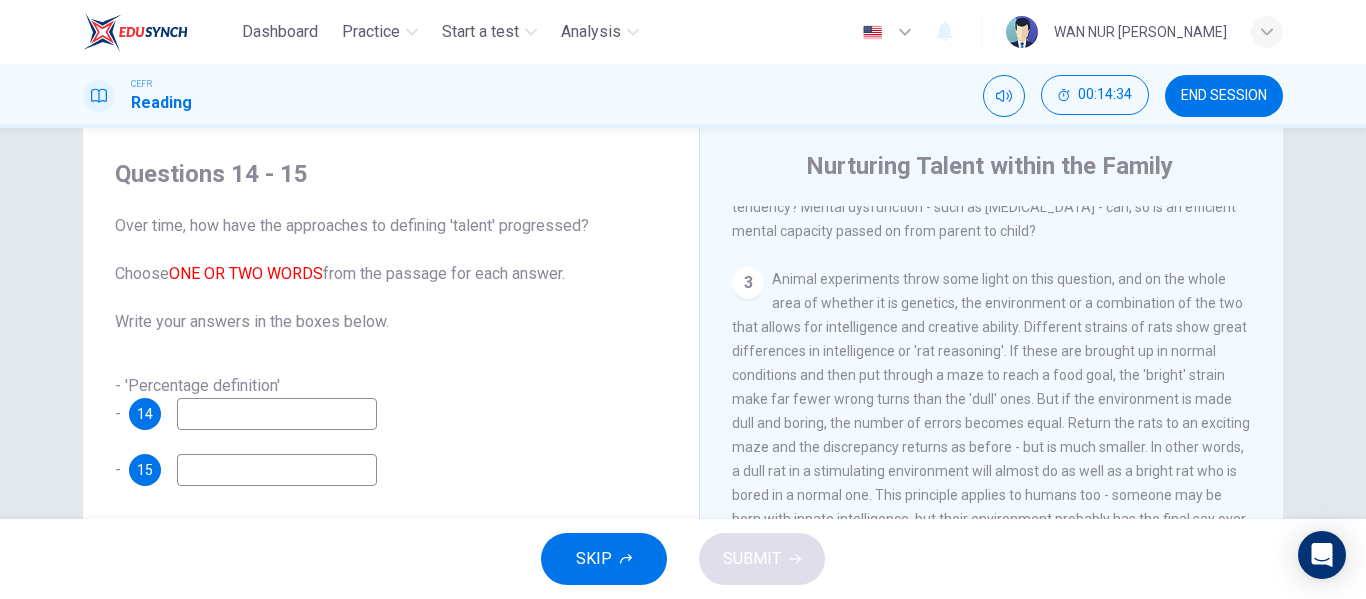 drag, startPoint x: 671, startPoint y: 542, endPoint x: 635, endPoint y: 548, distance: 36.496574 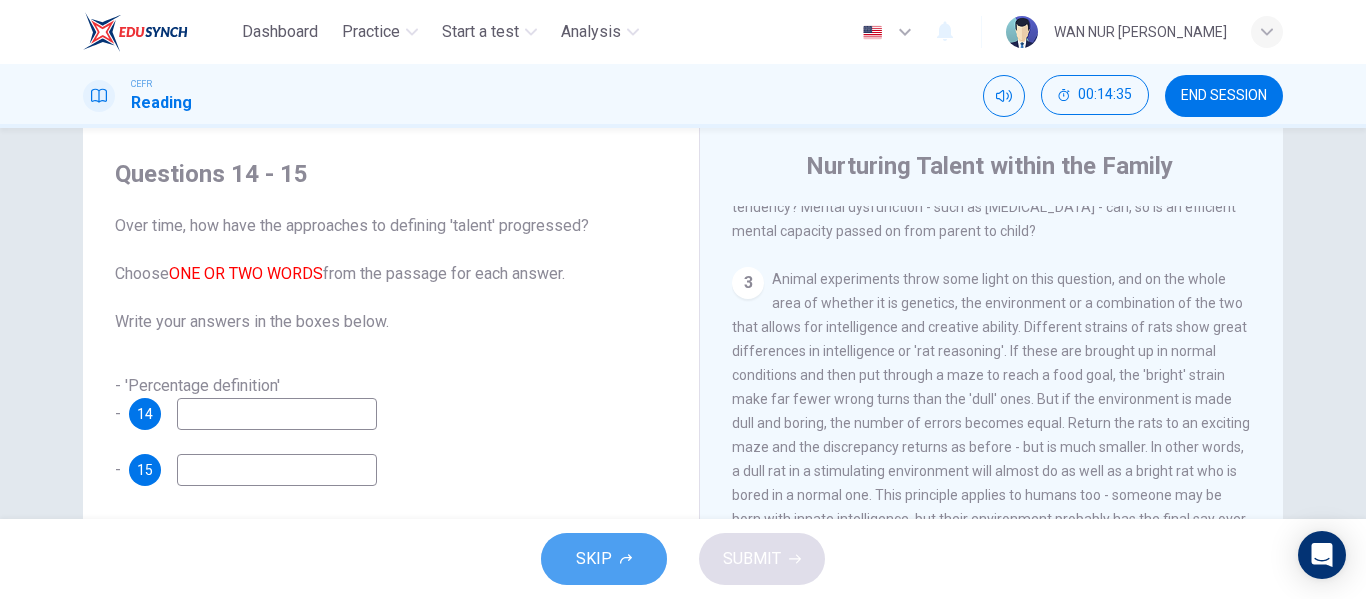 click on "SKIP" at bounding box center (604, 559) 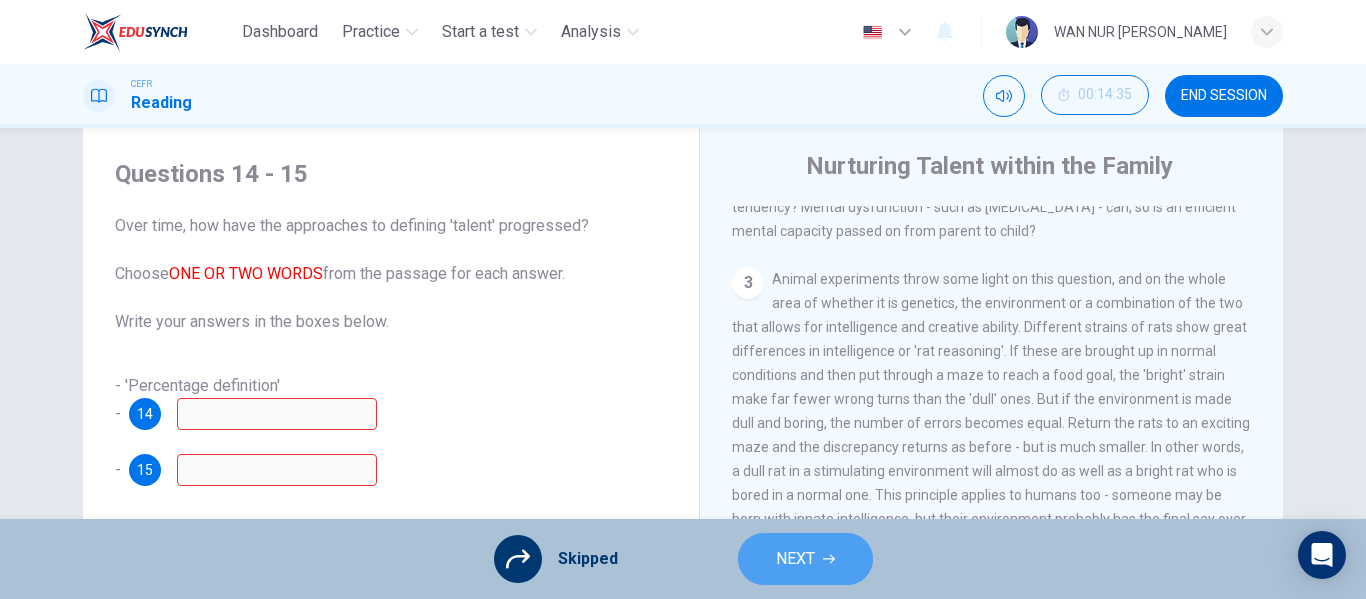 click on "NEXT" at bounding box center [795, 559] 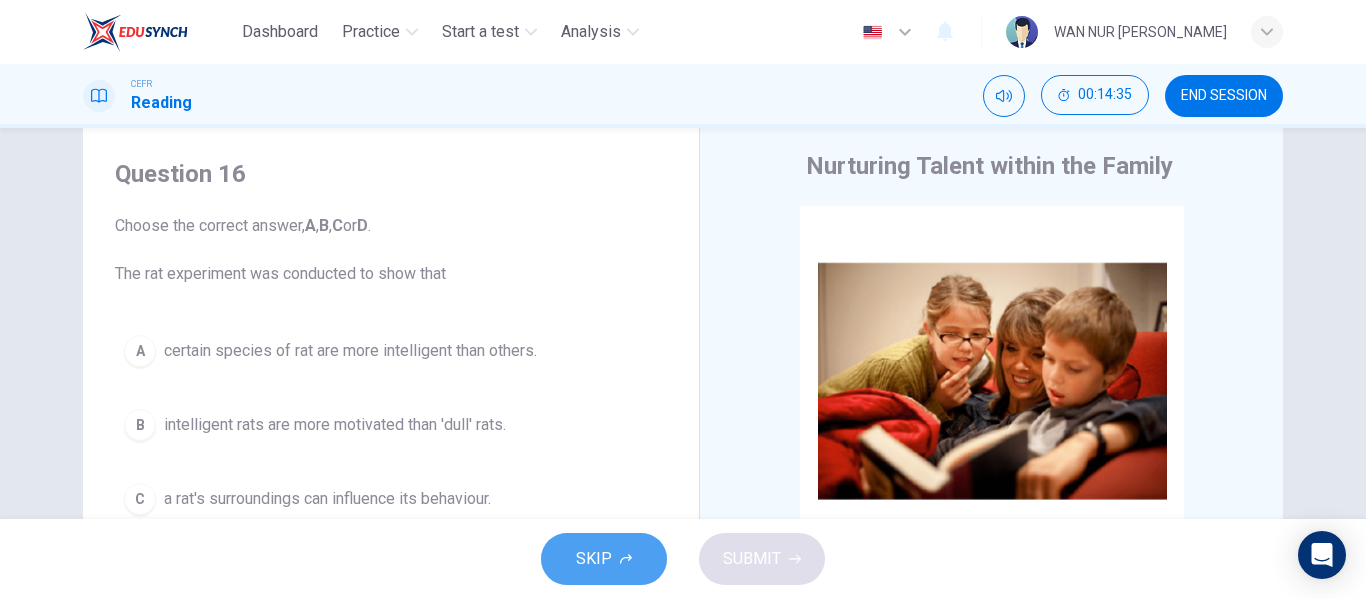 click on "SKIP" at bounding box center (594, 559) 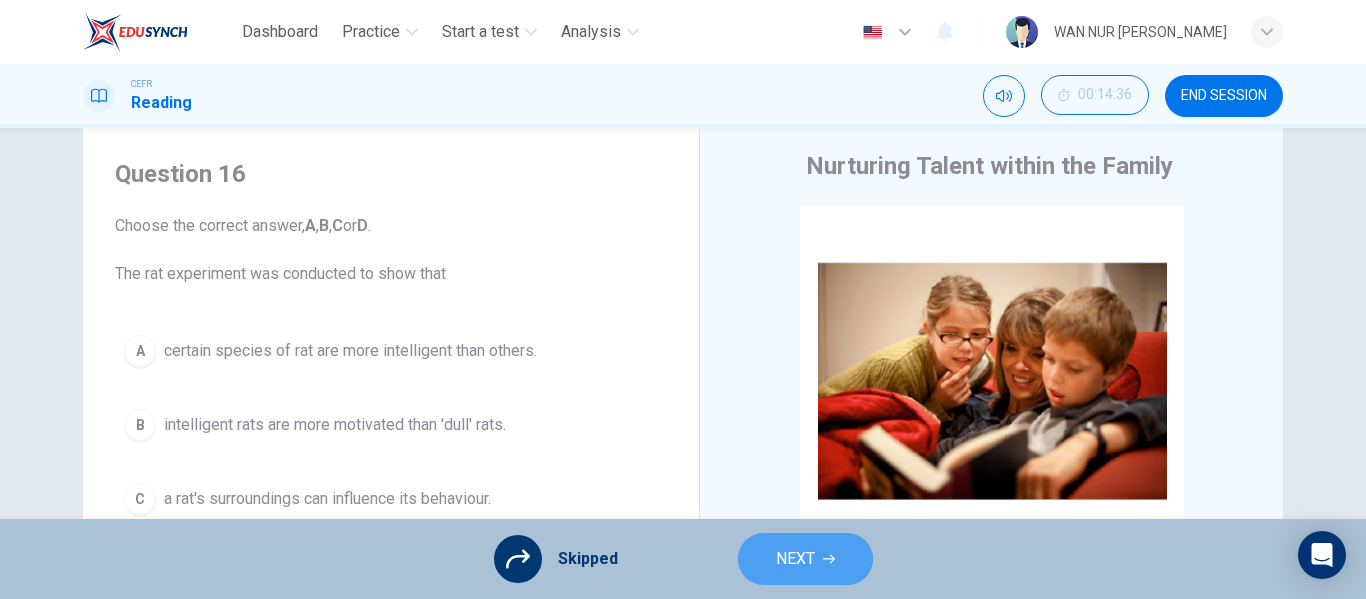 click on "NEXT" at bounding box center [795, 559] 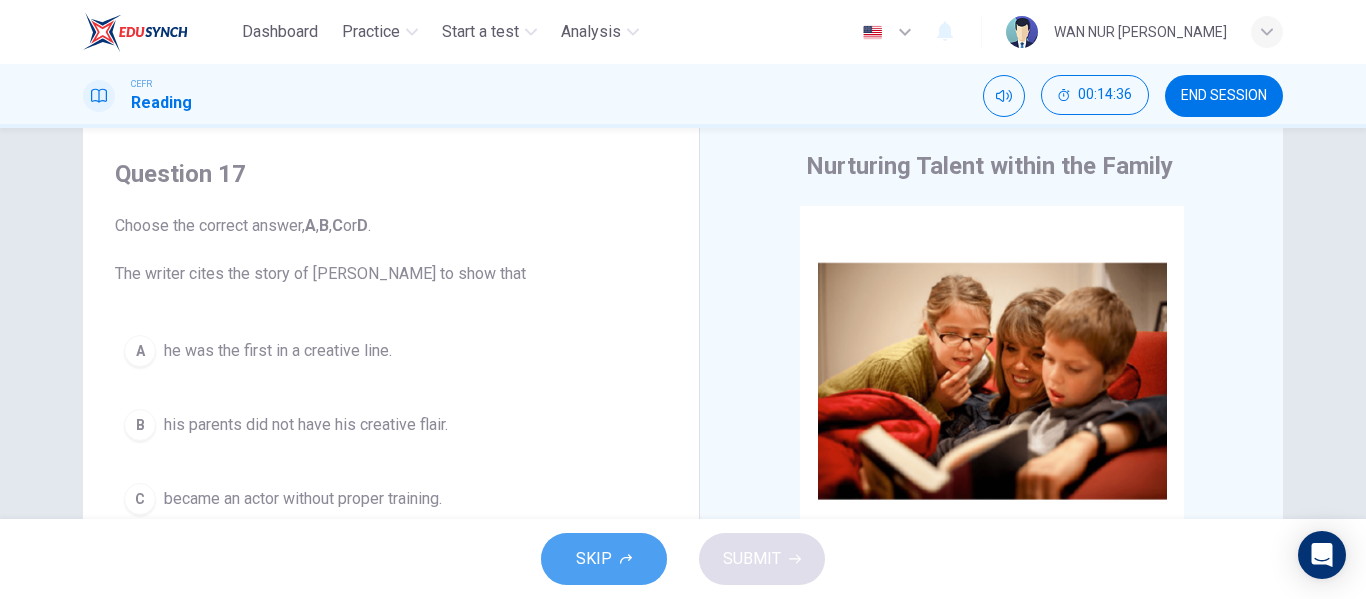 click on "SKIP" at bounding box center (604, 559) 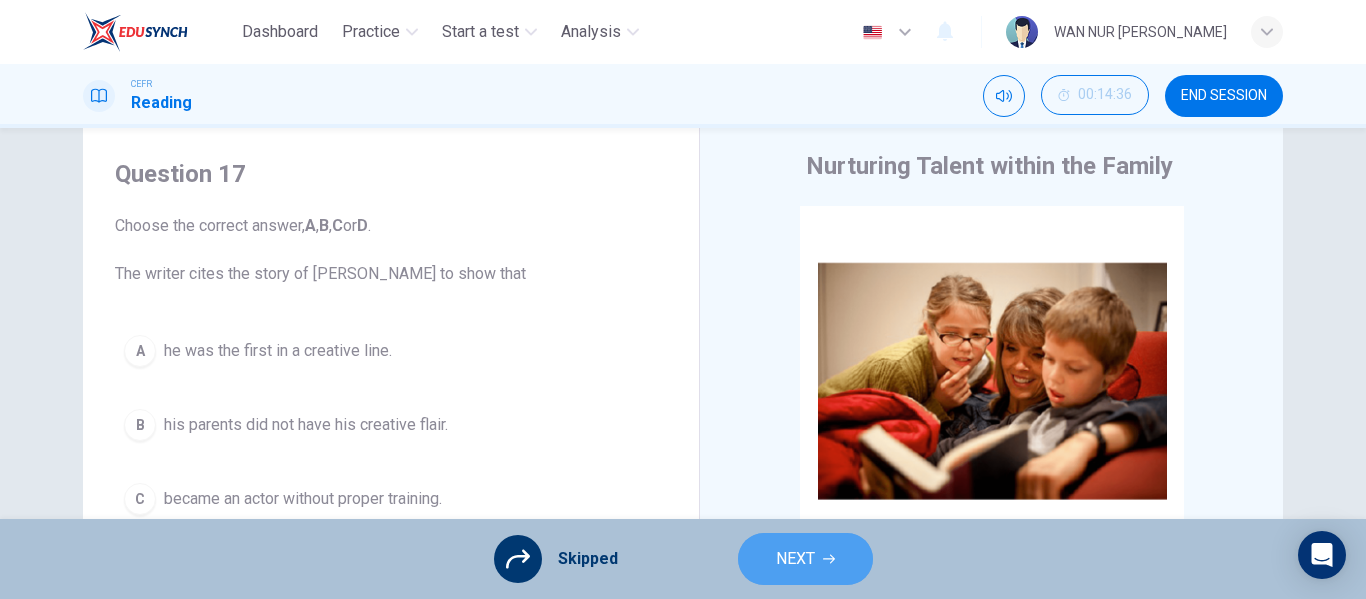 click on "NEXT" at bounding box center (795, 559) 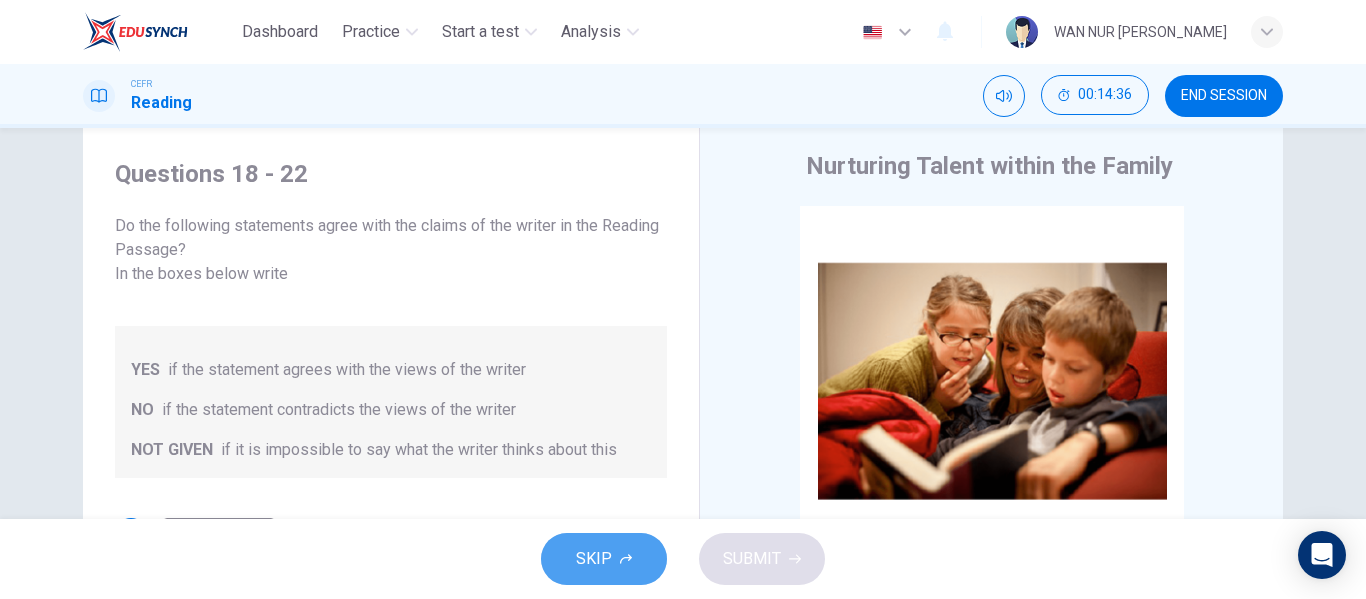 click 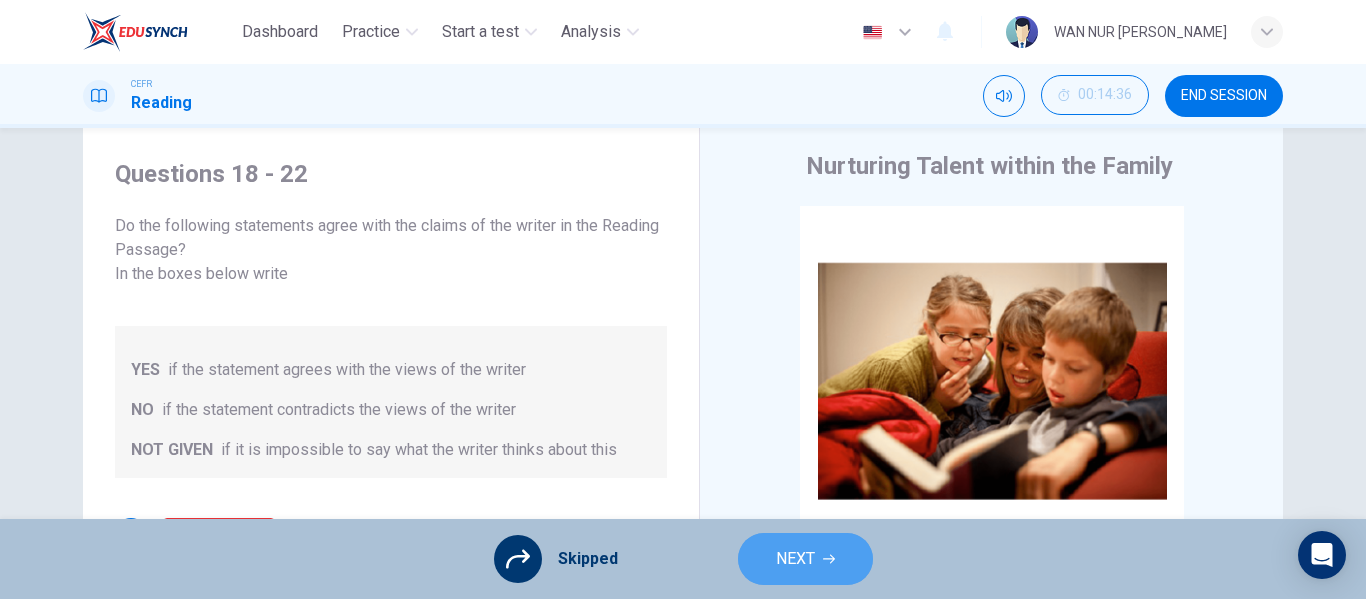 click on "NEXT" at bounding box center [795, 559] 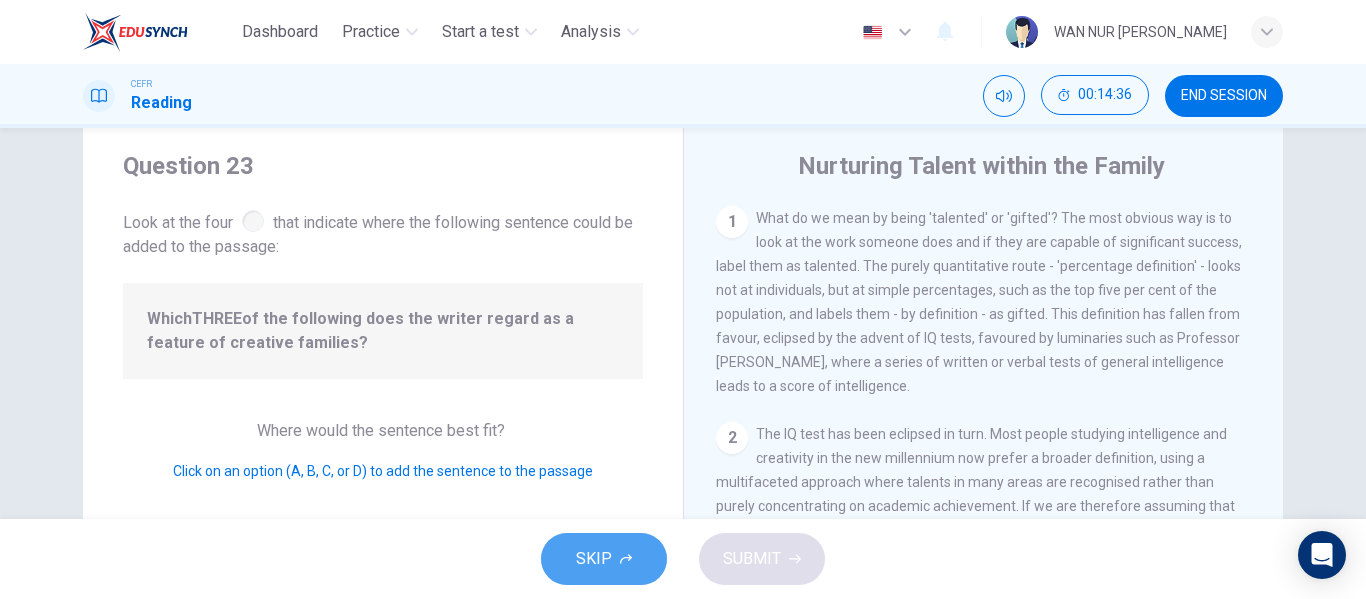 click on "SKIP" at bounding box center [604, 559] 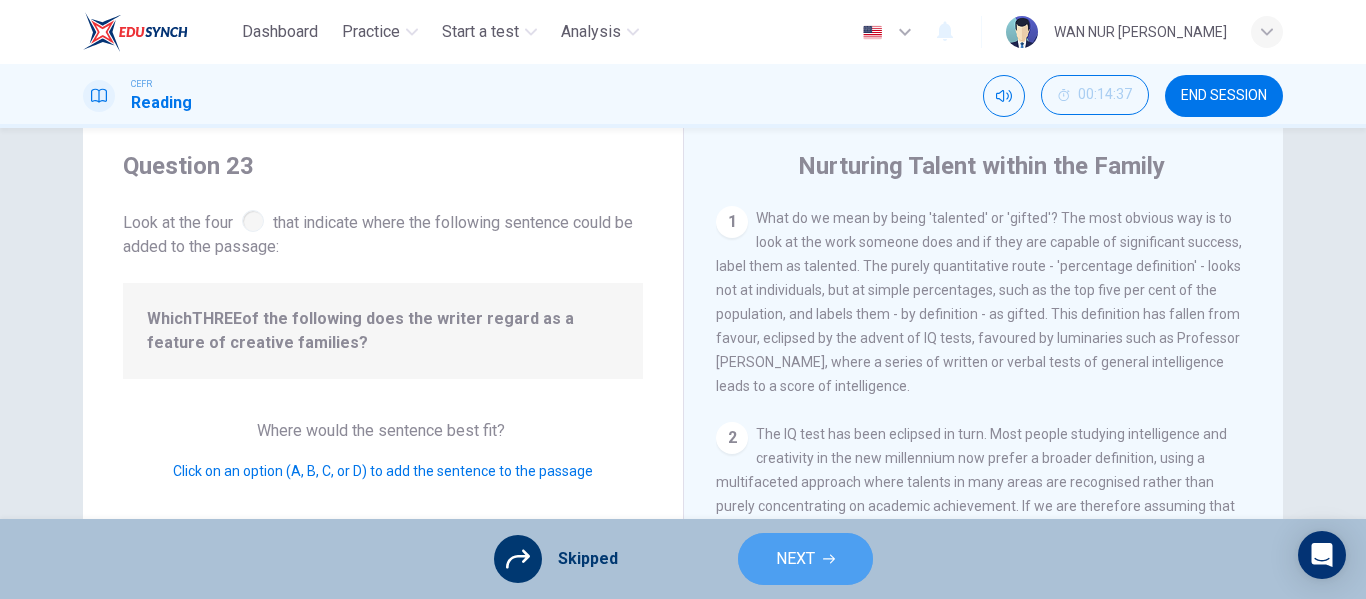 click on "NEXT" at bounding box center (805, 559) 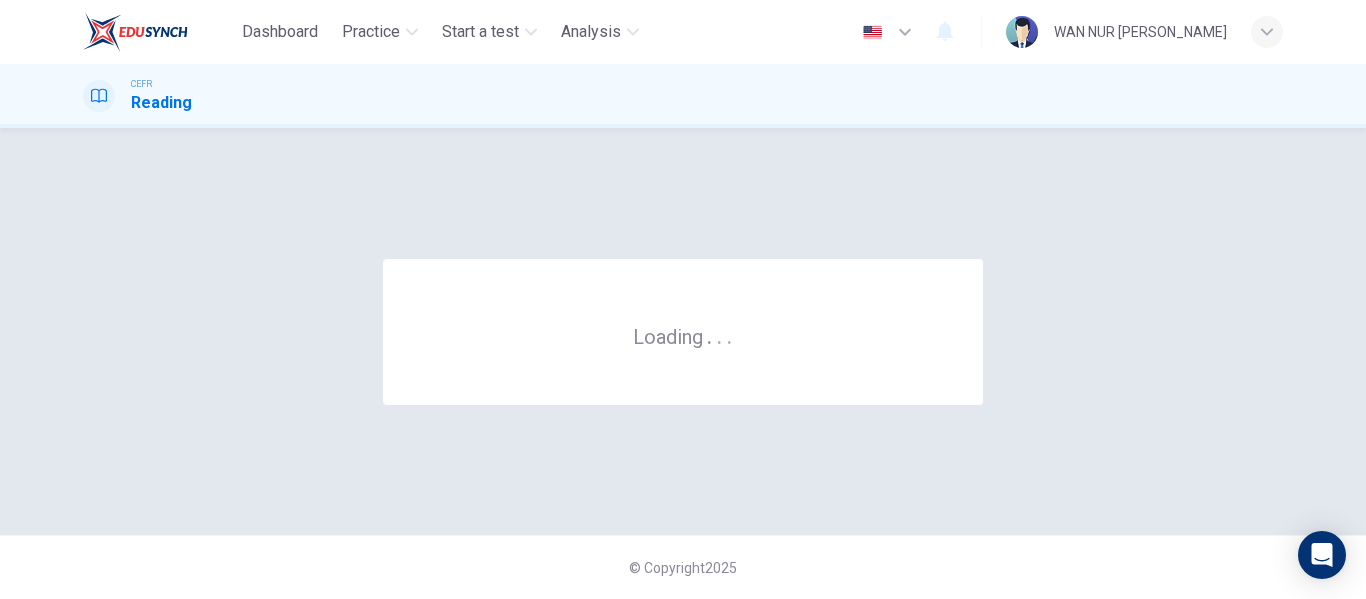 scroll, scrollTop: 0, scrollLeft: 0, axis: both 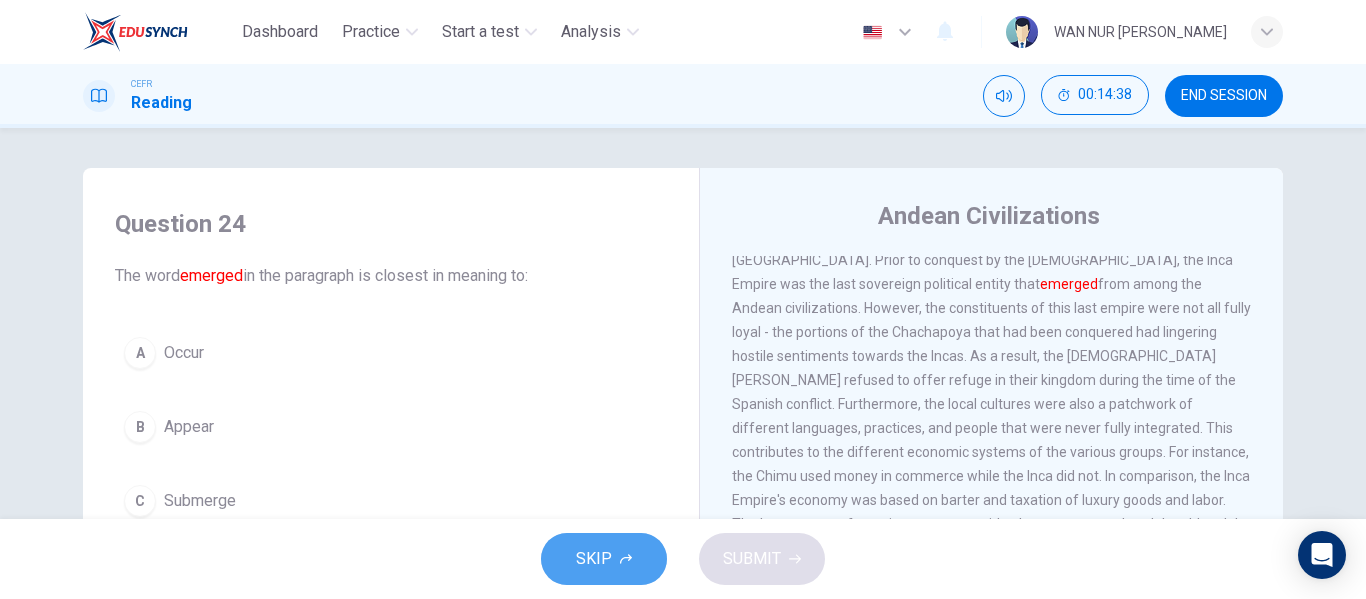 click on "SKIP" at bounding box center (604, 559) 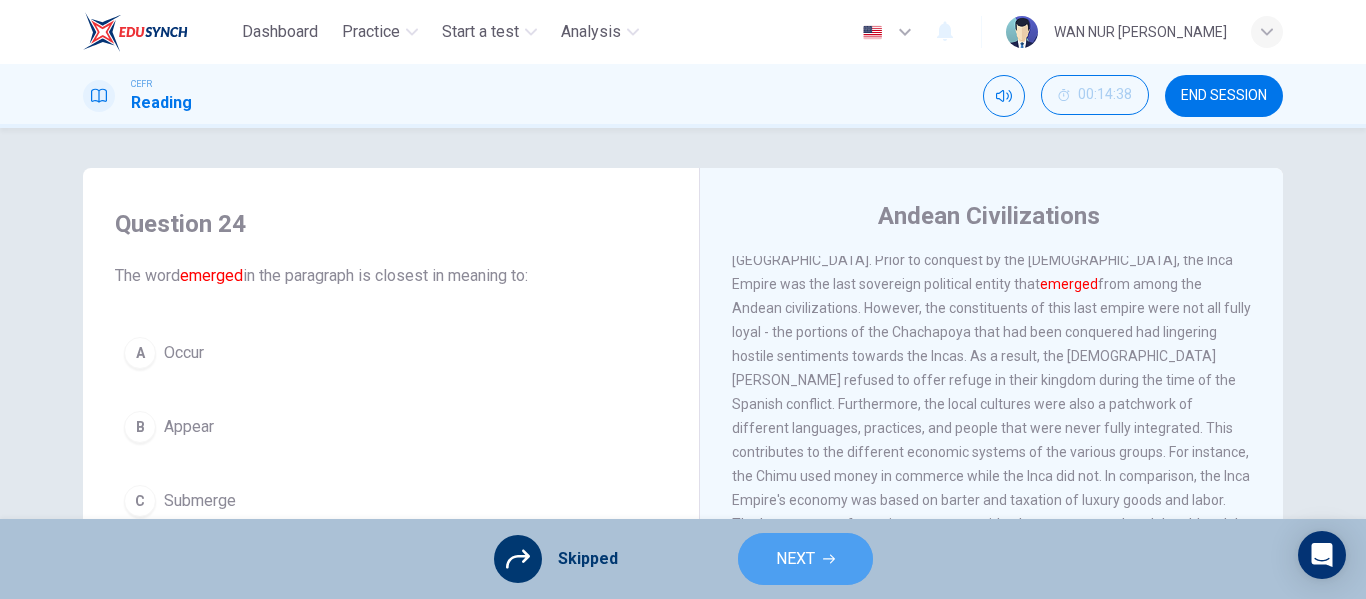 click on "NEXT" at bounding box center (795, 559) 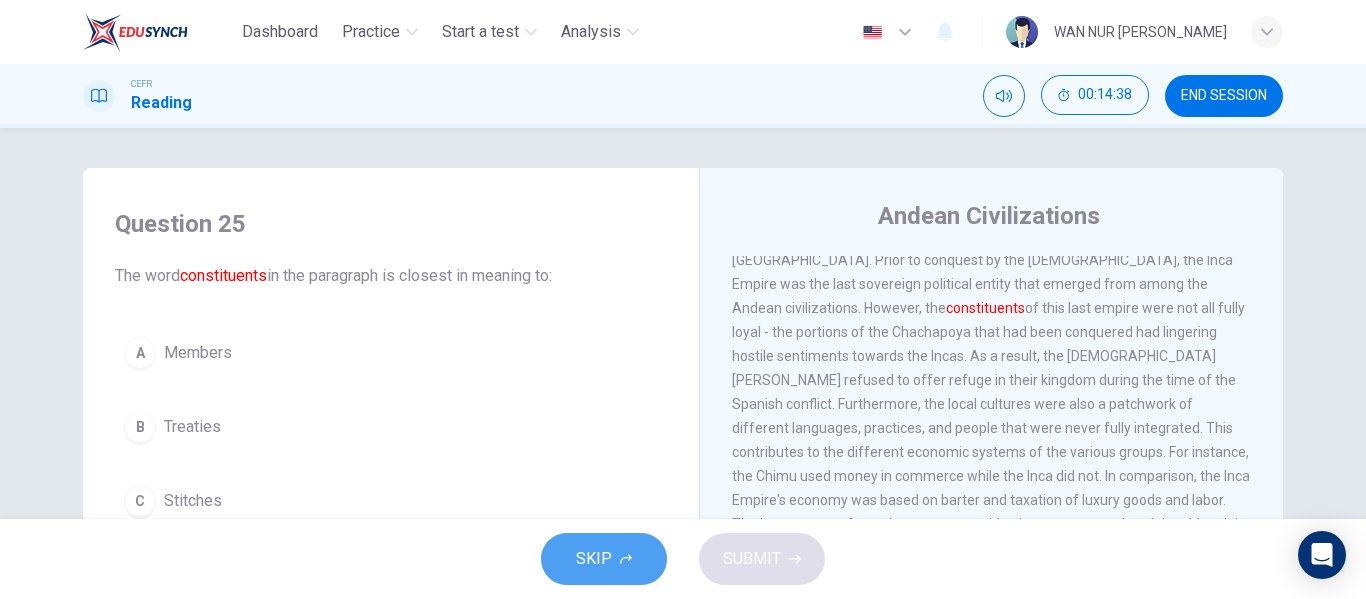 click on "SKIP" at bounding box center (604, 559) 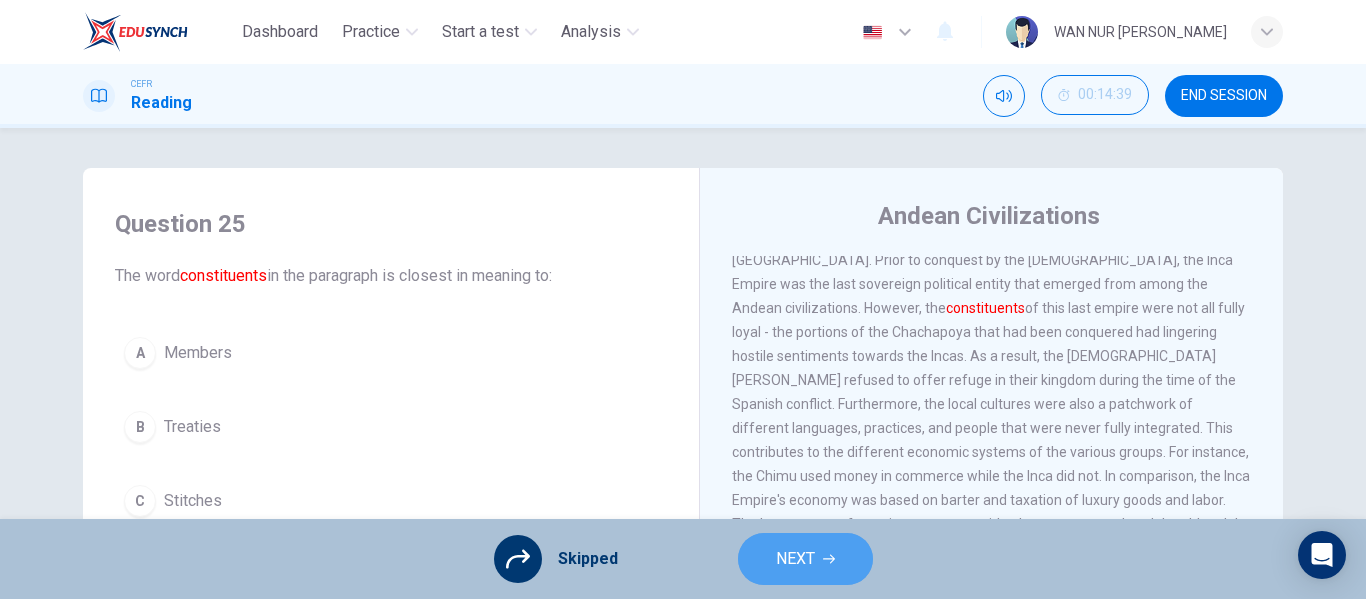 click on "NEXT" at bounding box center [795, 559] 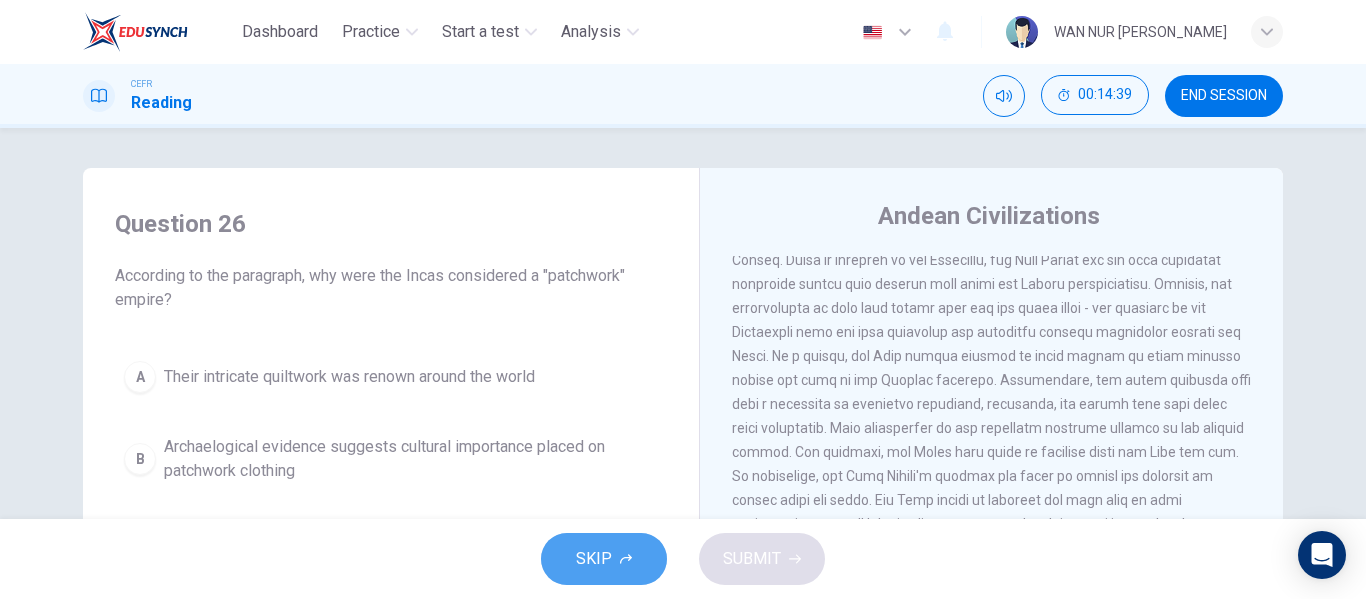 click on "SKIP" at bounding box center (604, 559) 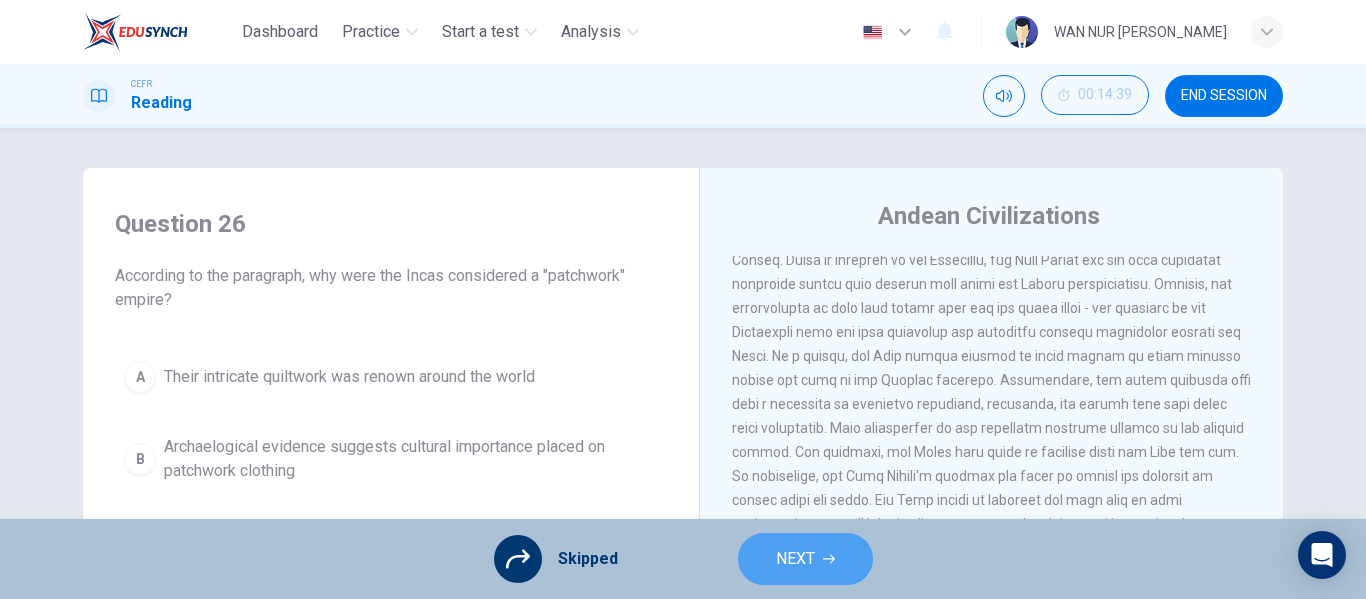 click on "NEXT" at bounding box center (805, 559) 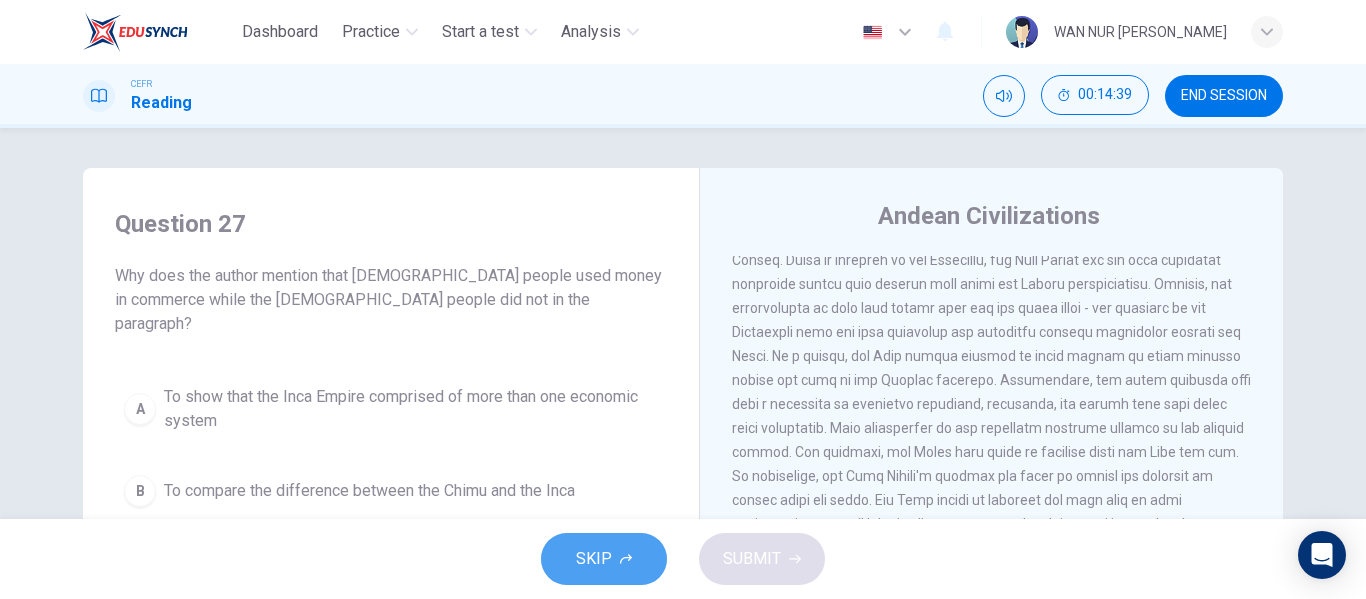 click on "SKIP" at bounding box center (594, 559) 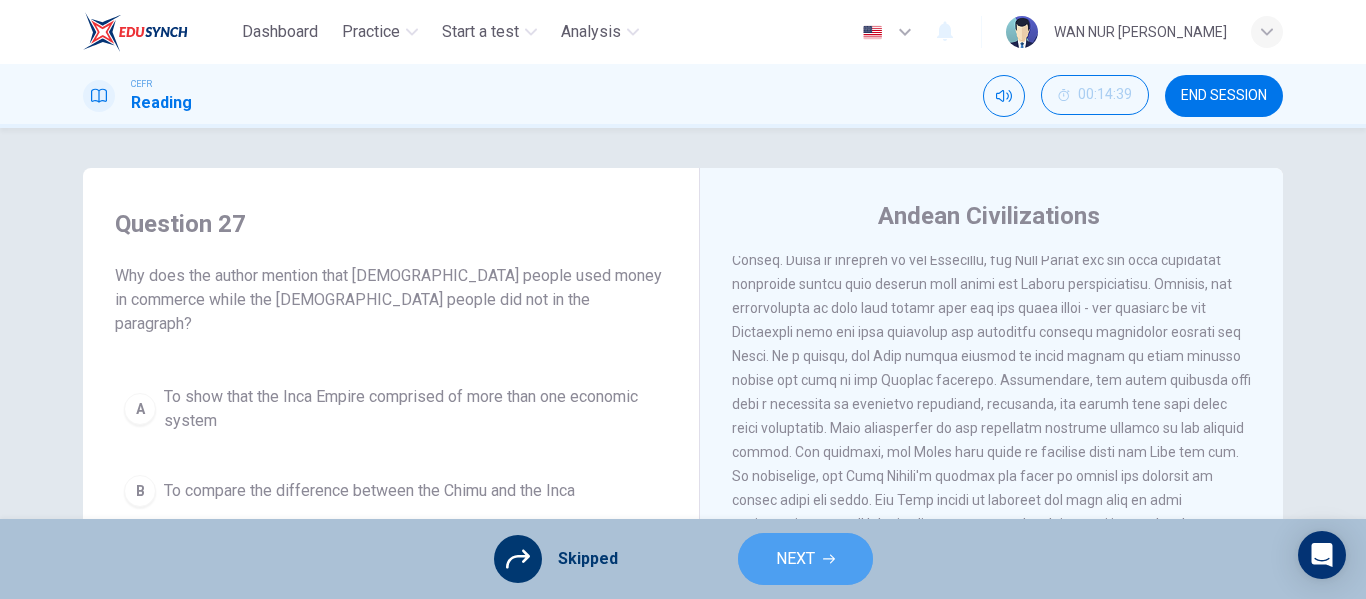 click on "NEXT" at bounding box center (805, 559) 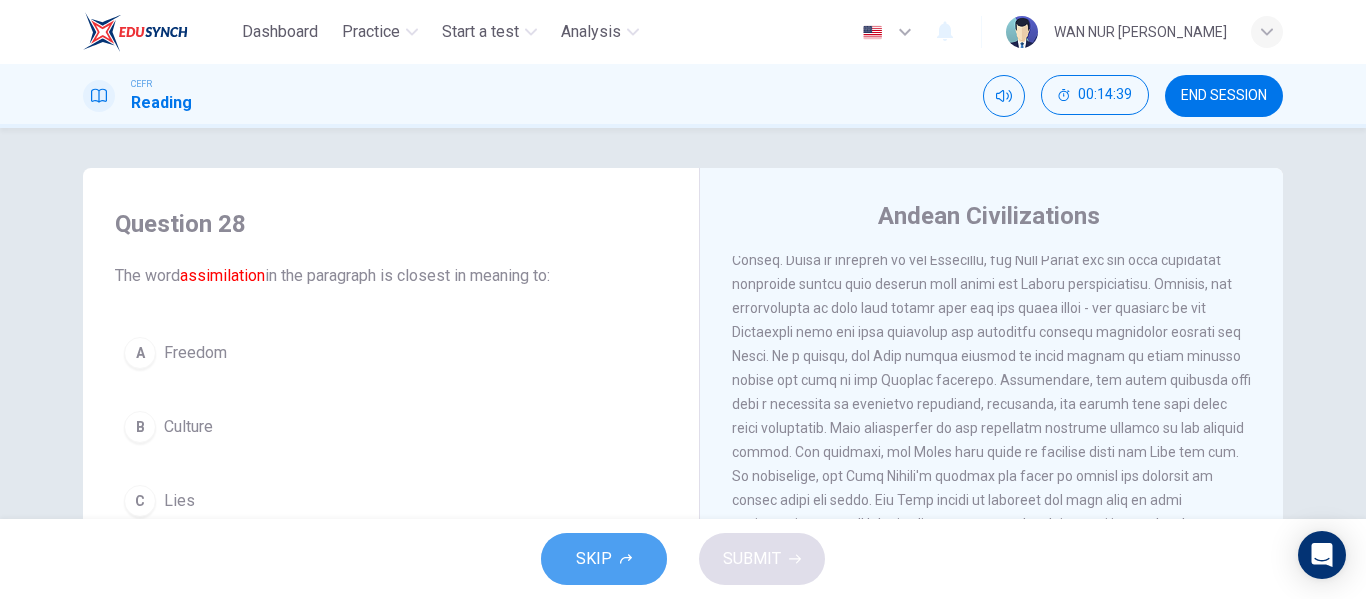 click on "SKIP" at bounding box center [594, 559] 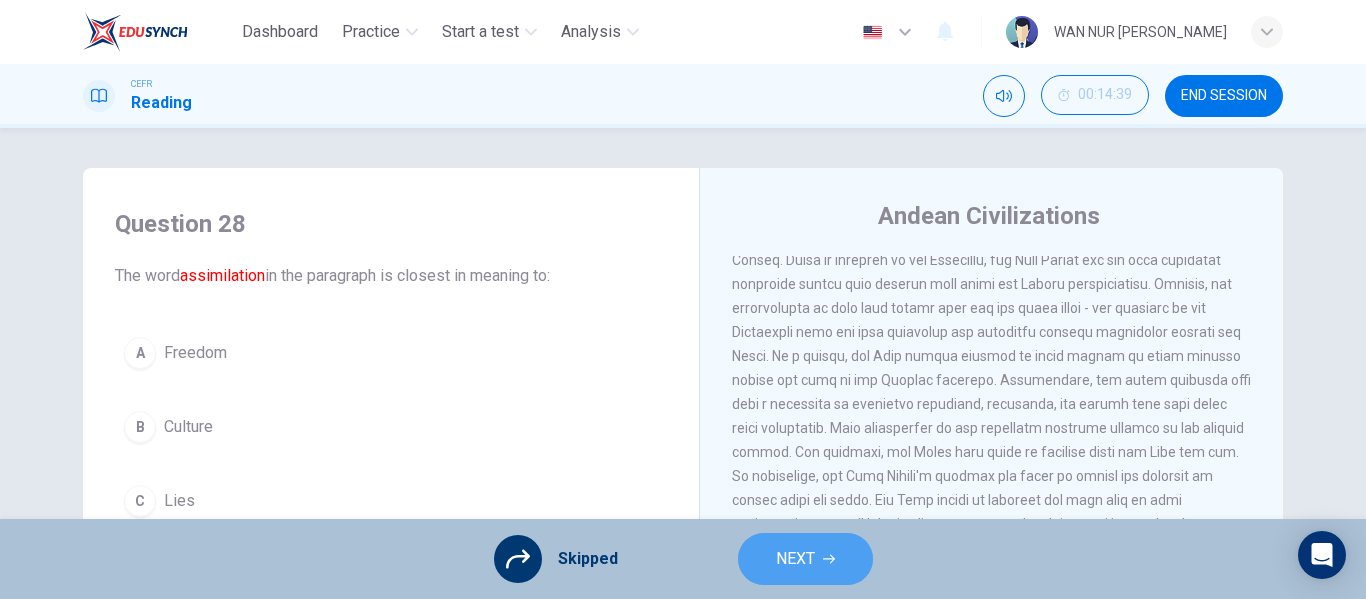 click on "NEXT" at bounding box center (795, 559) 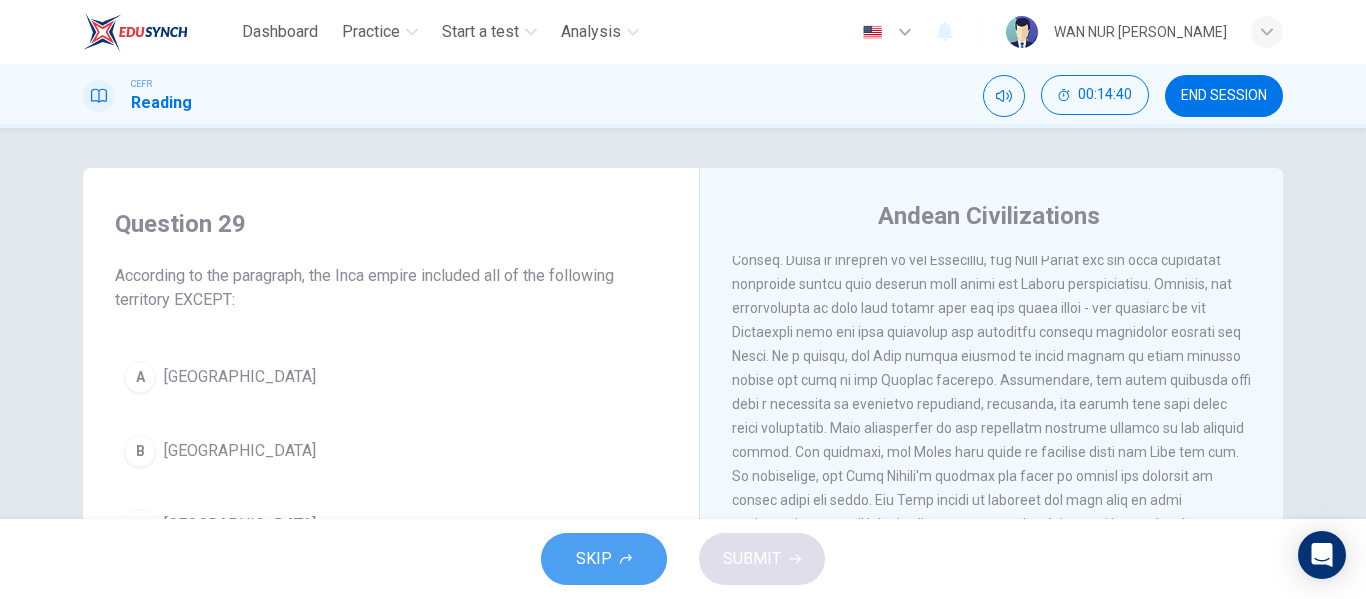 click on "SKIP" at bounding box center (604, 559) 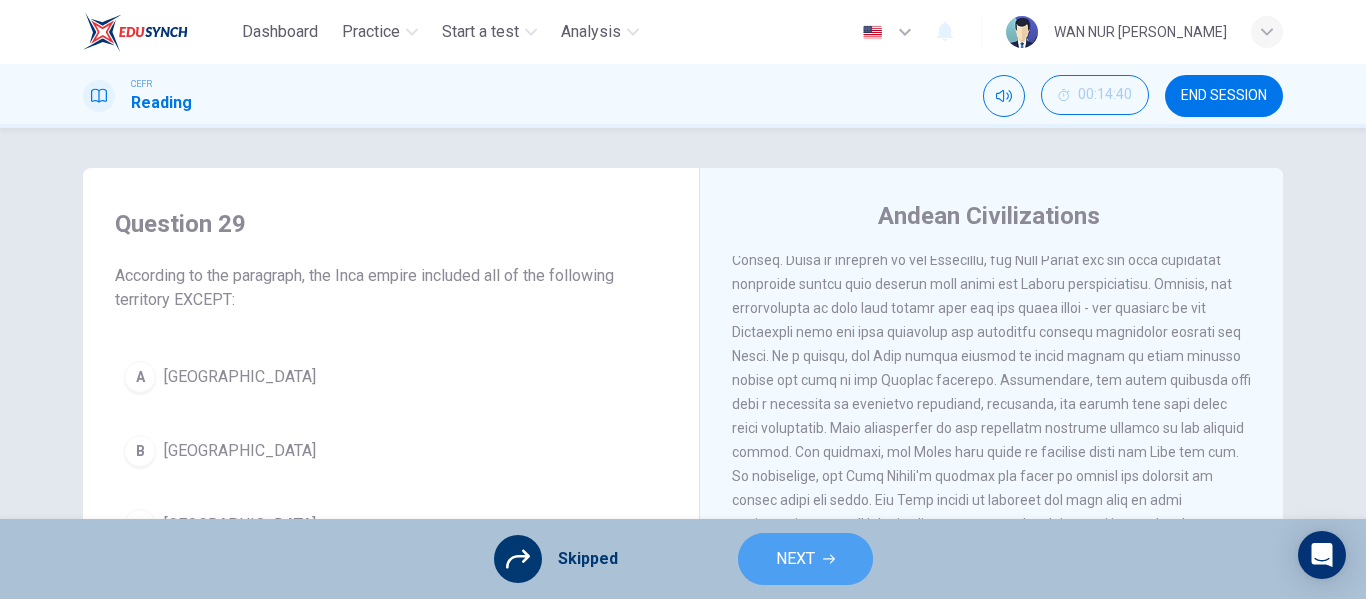 click on "NEXT" at bounding box center [795, 559] 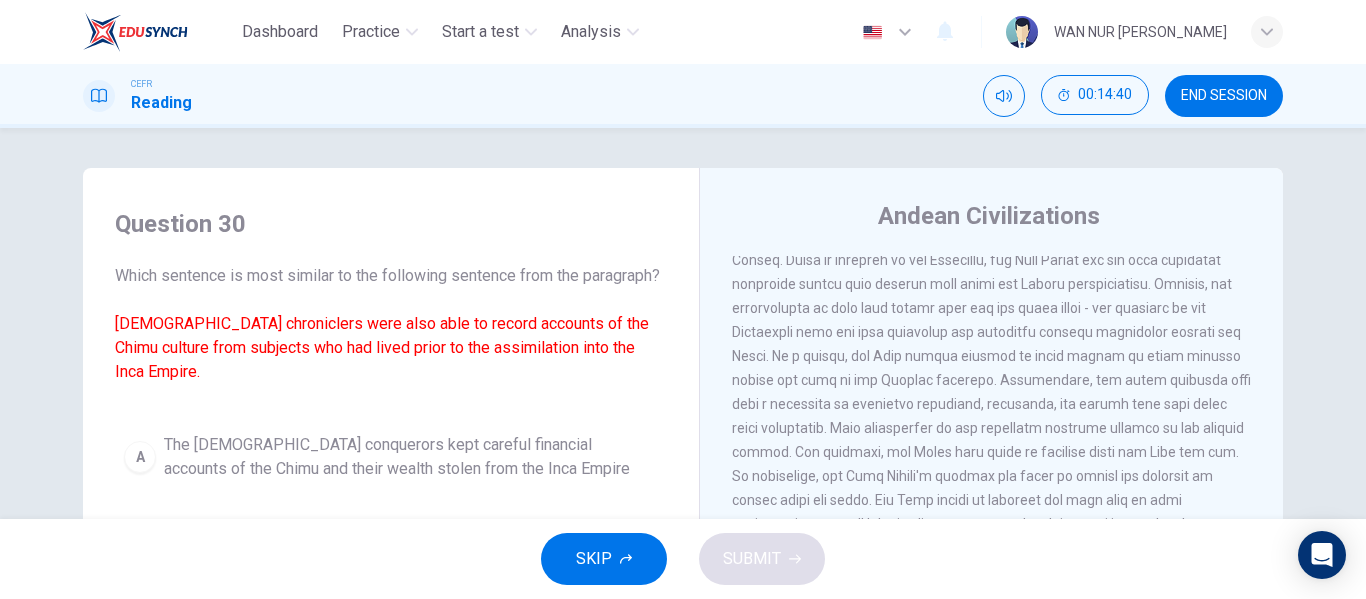 click 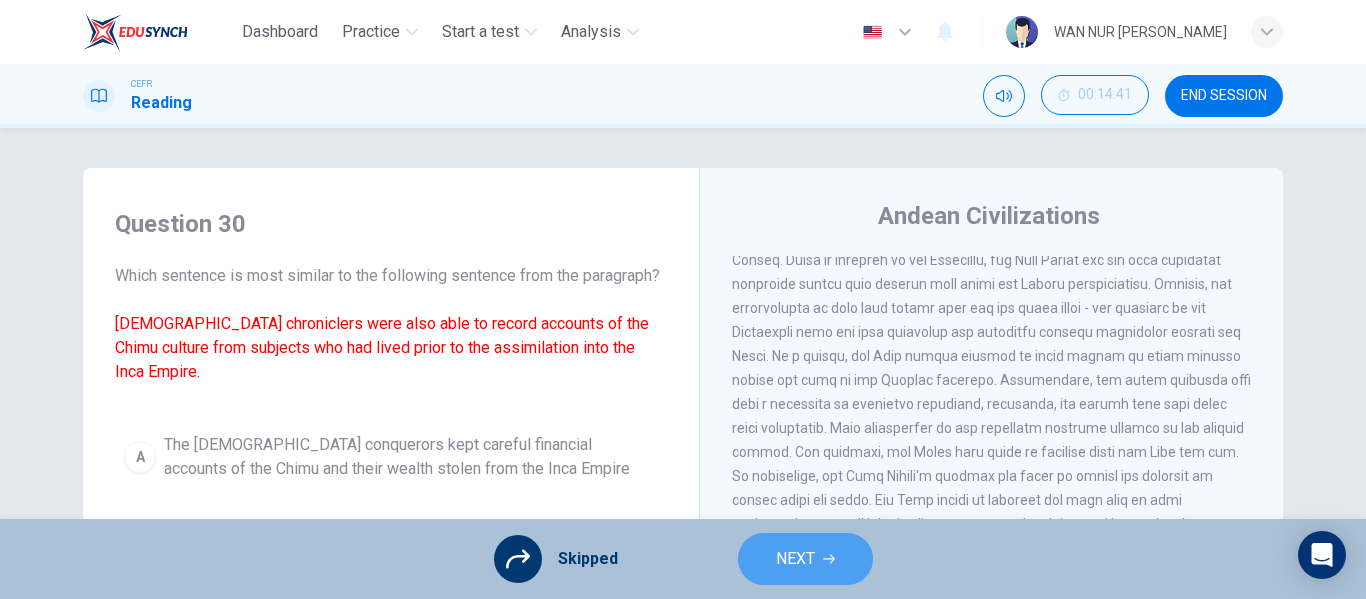 click on "NEXT" at bounding box center [805, 559] 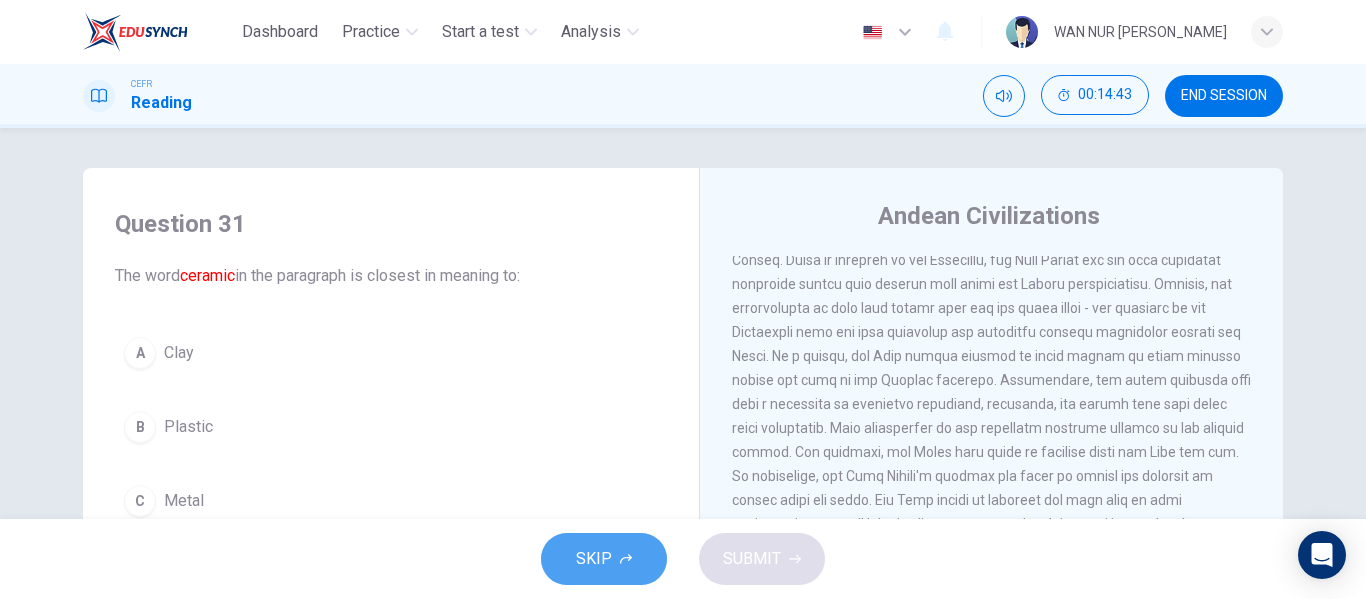 click on "SKIP" at bounding box center [604, 559] 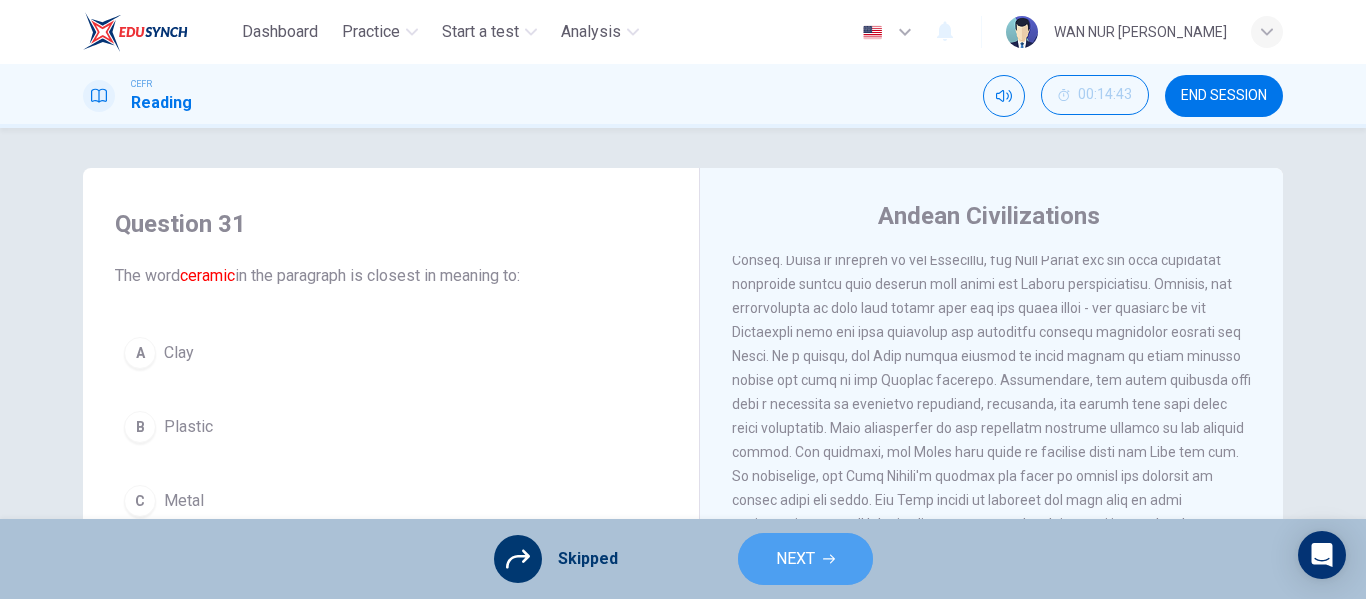 click on "NEXT" at bounding box center [805, 559] 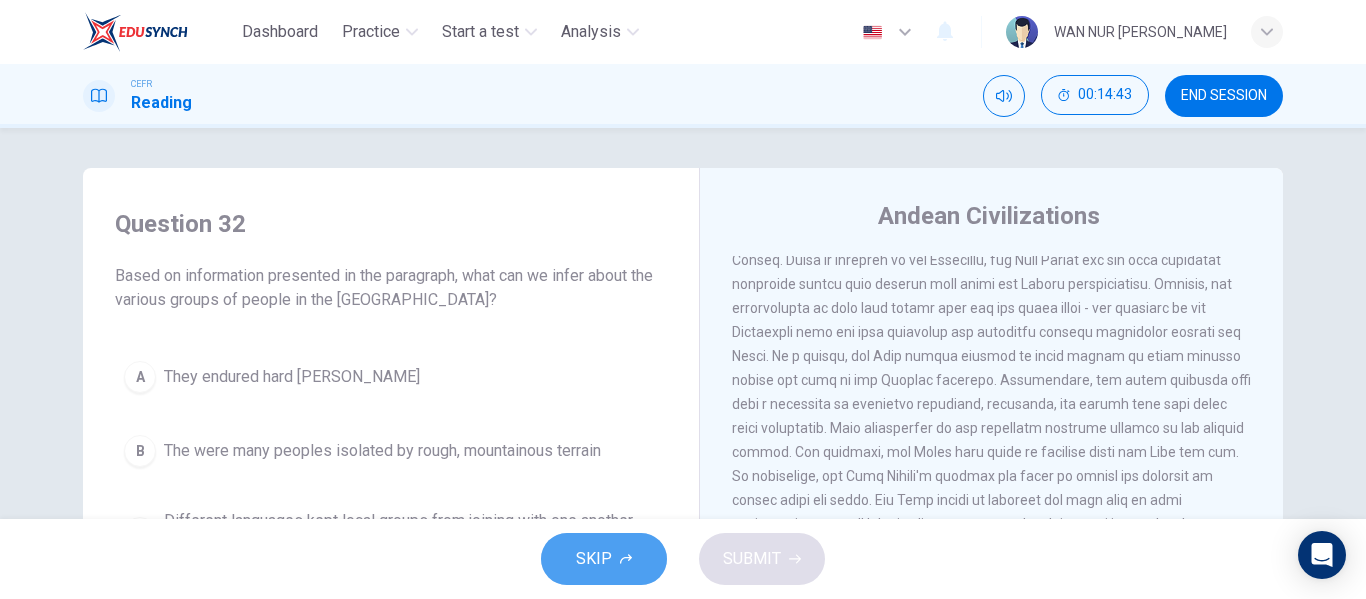 click on "SKIP" at bounding box center (604, 559) 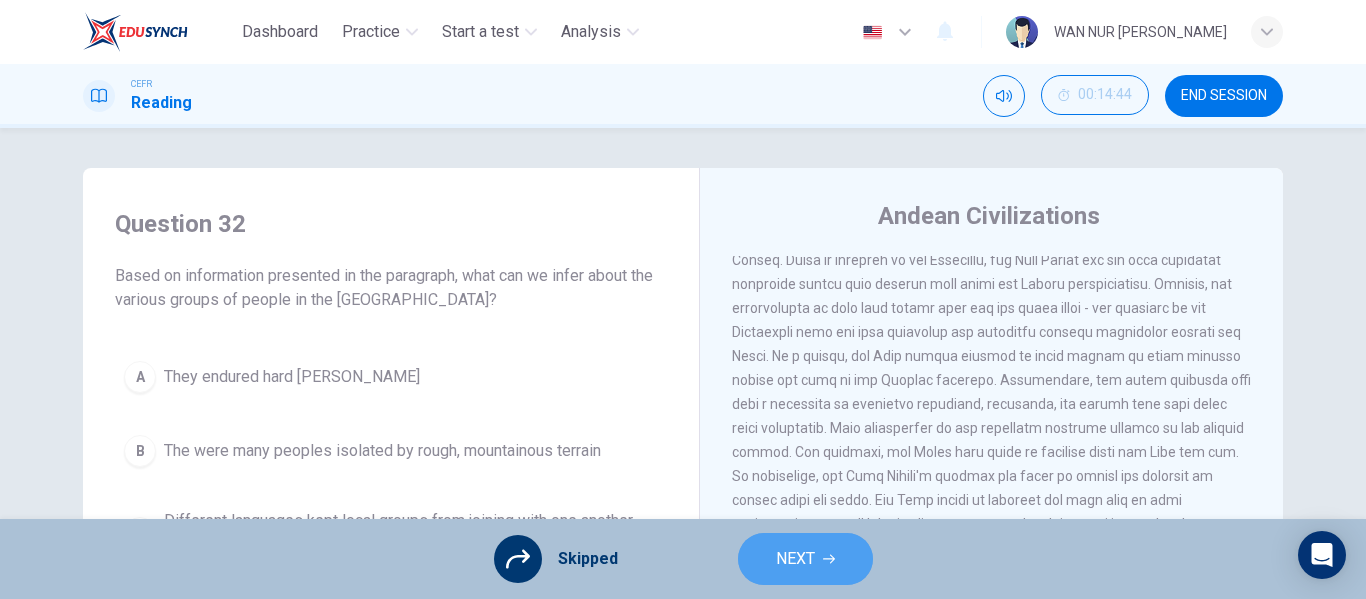 click on "NEXT" at bounding box center (795, 559) 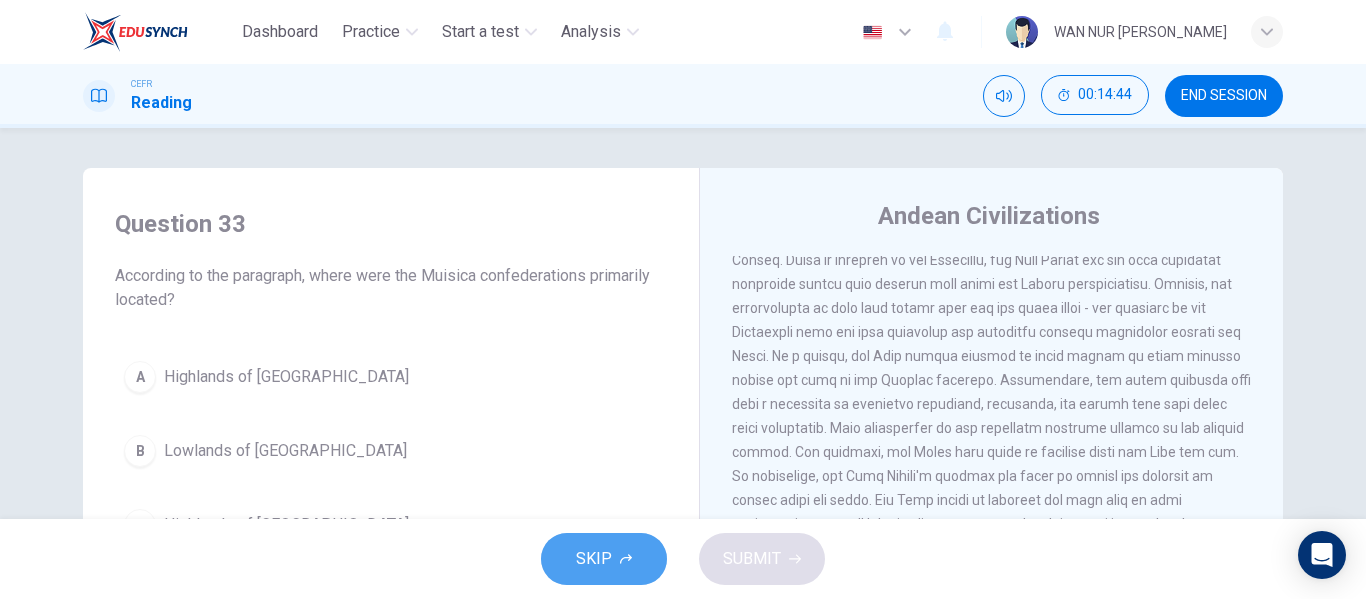 click on "SKIP" at bounding box center [604, 559] 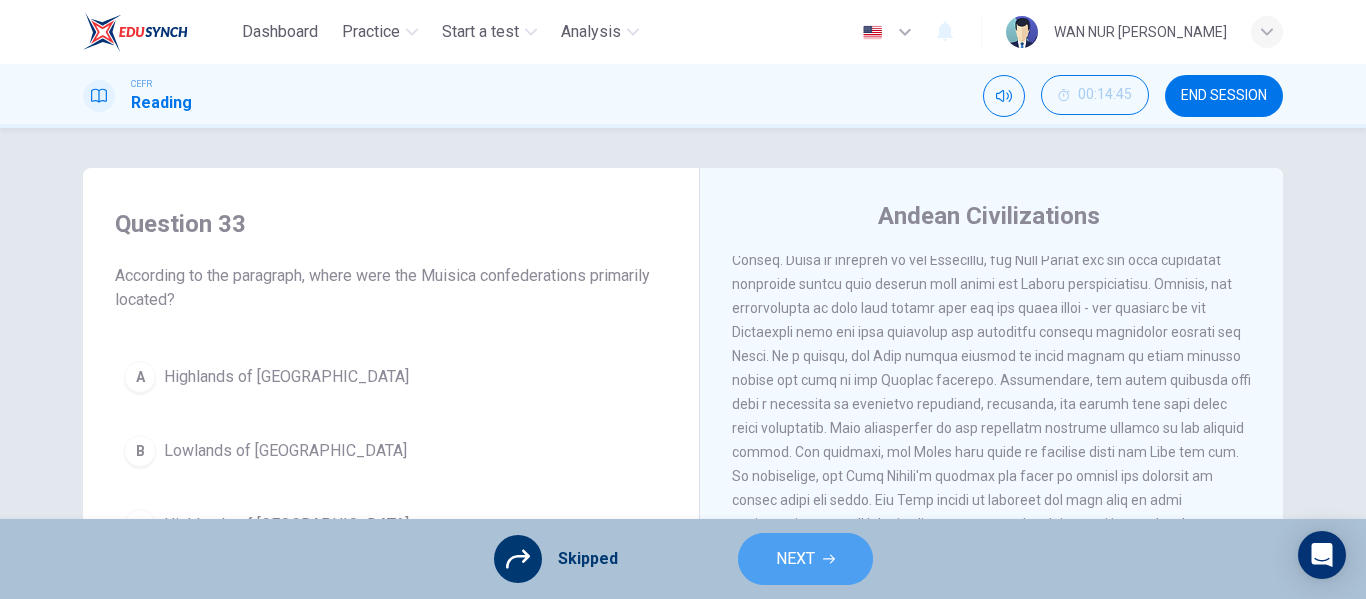 click on "NEXT" at bounding box center [795, 559] 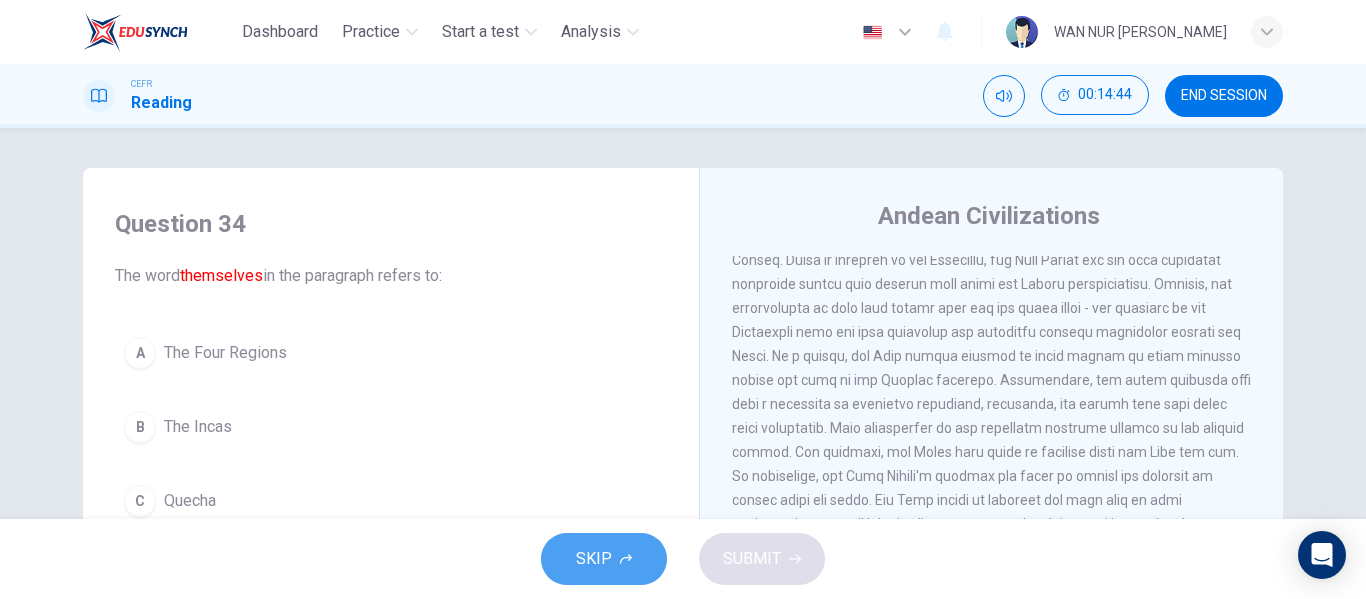 click on "SKIP" at bounding box center [604, 559] 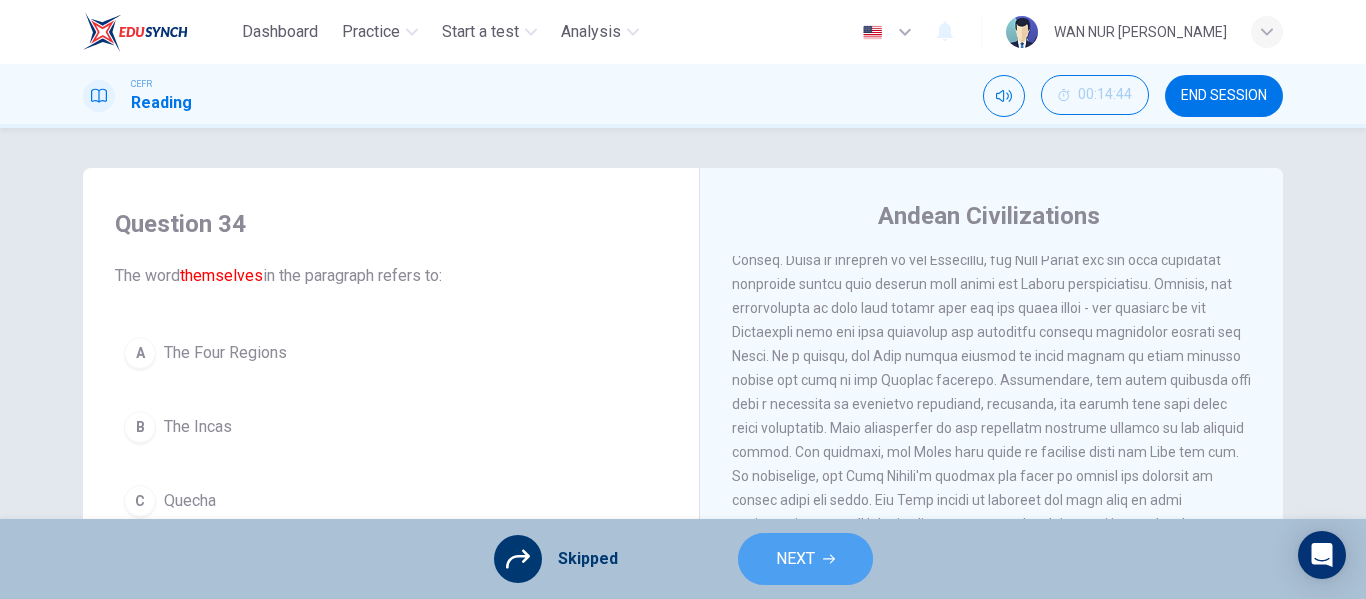 click on "NEXT" at bounding box center [795, 559] 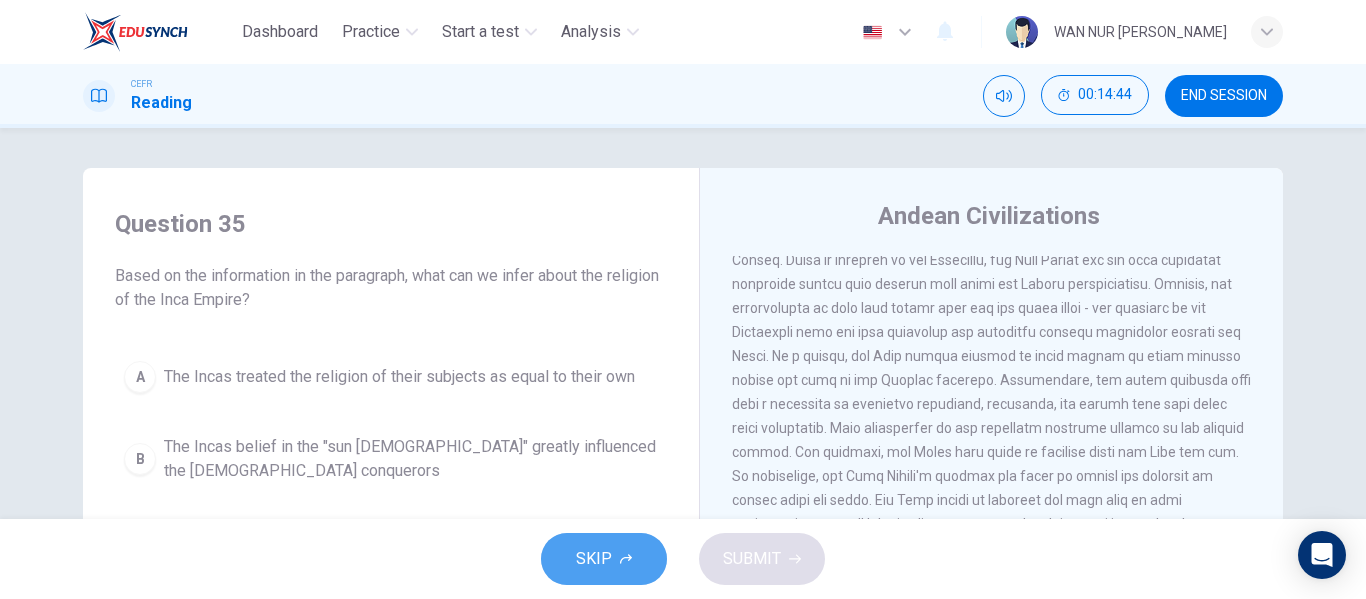 click 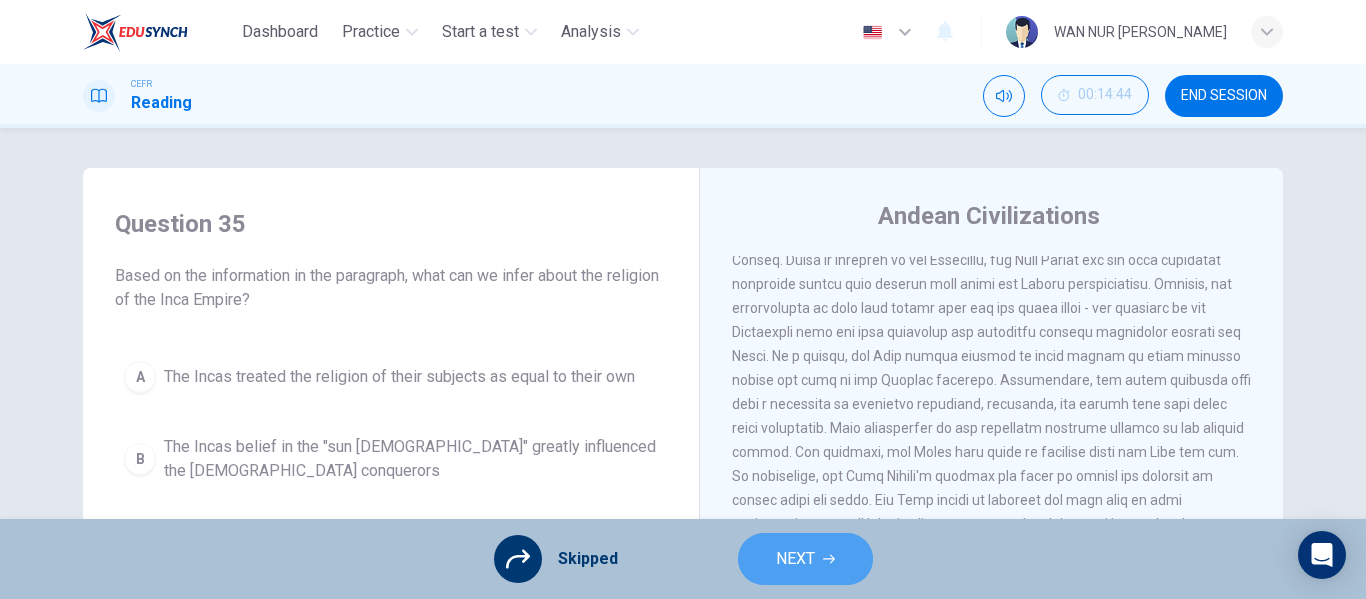 click on "NEXT" at bounding box center [805, 559] 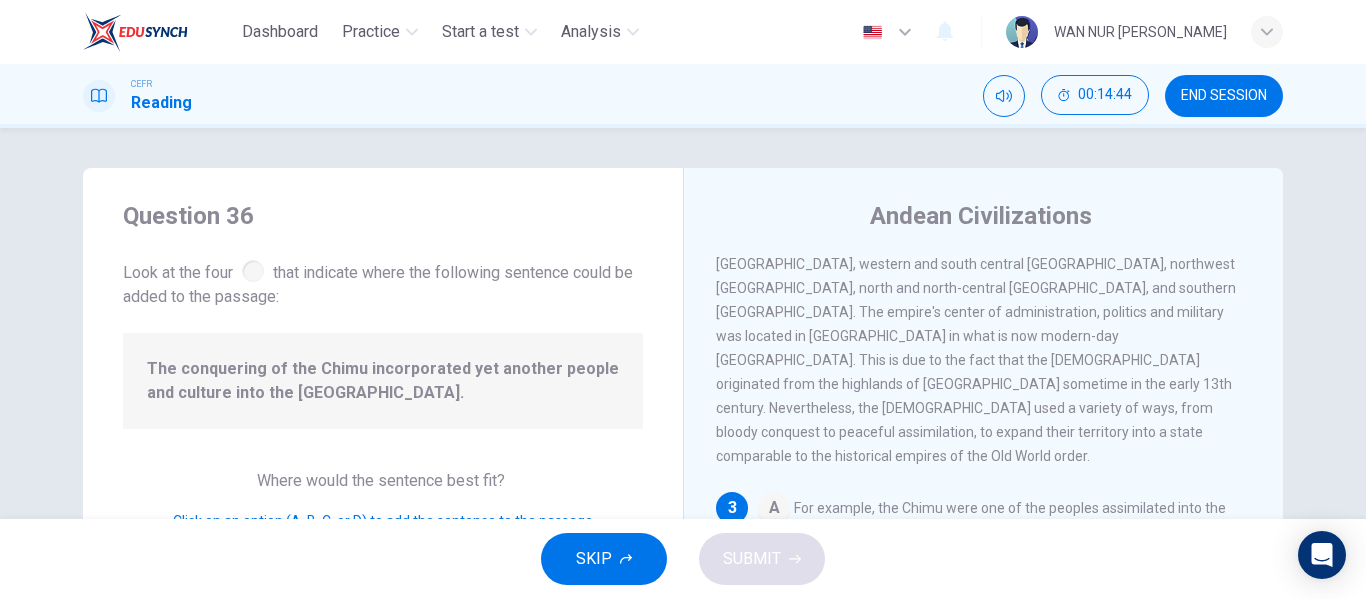 scroll, scrollTop: 547, scrollLeft: 0, axis: vertical 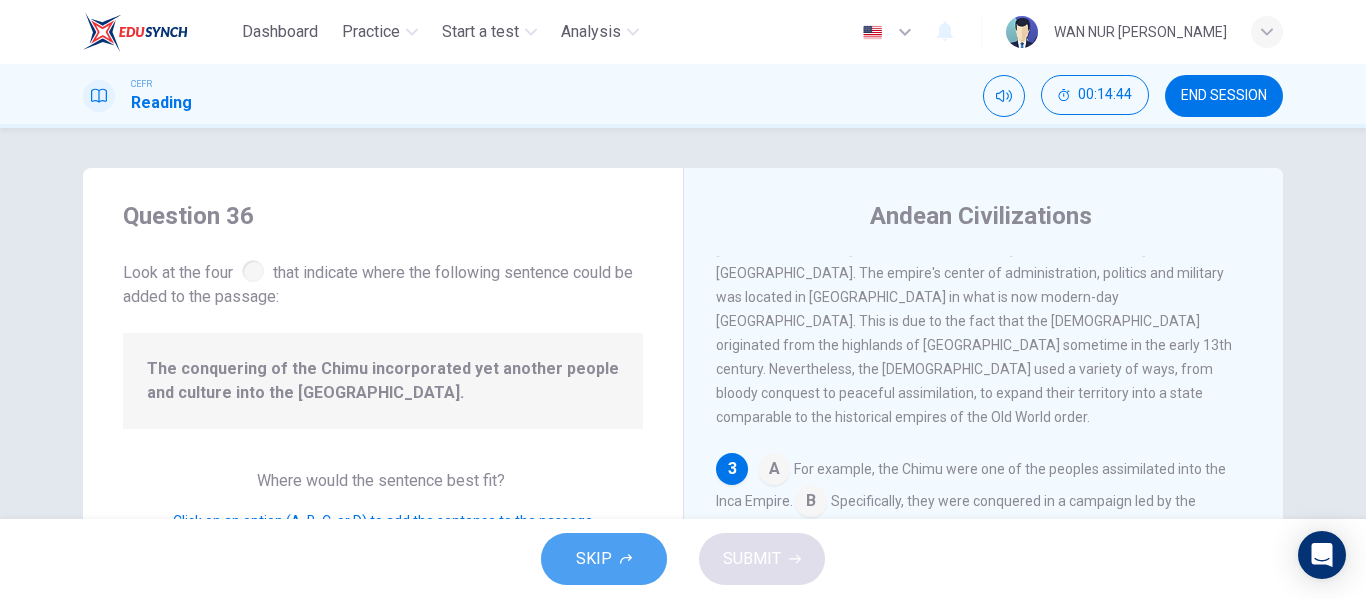 click on "SKIP" at bounding box center [604, 559] 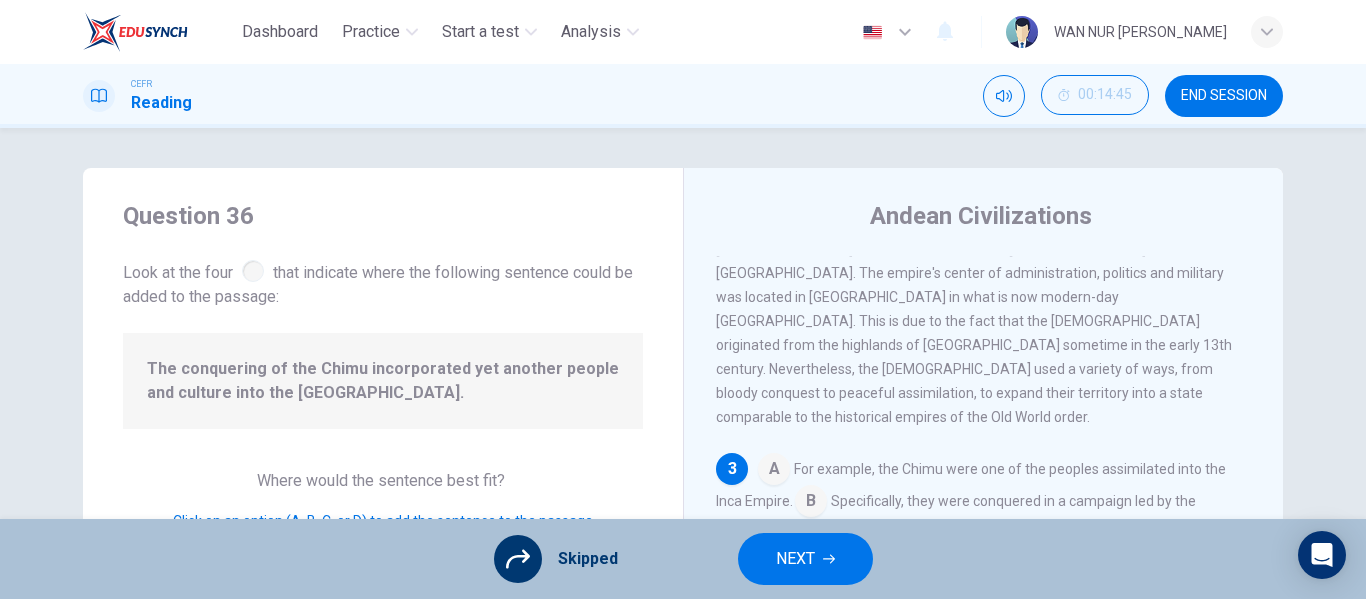 click on "NEXT" at bounding box center (805, 559) 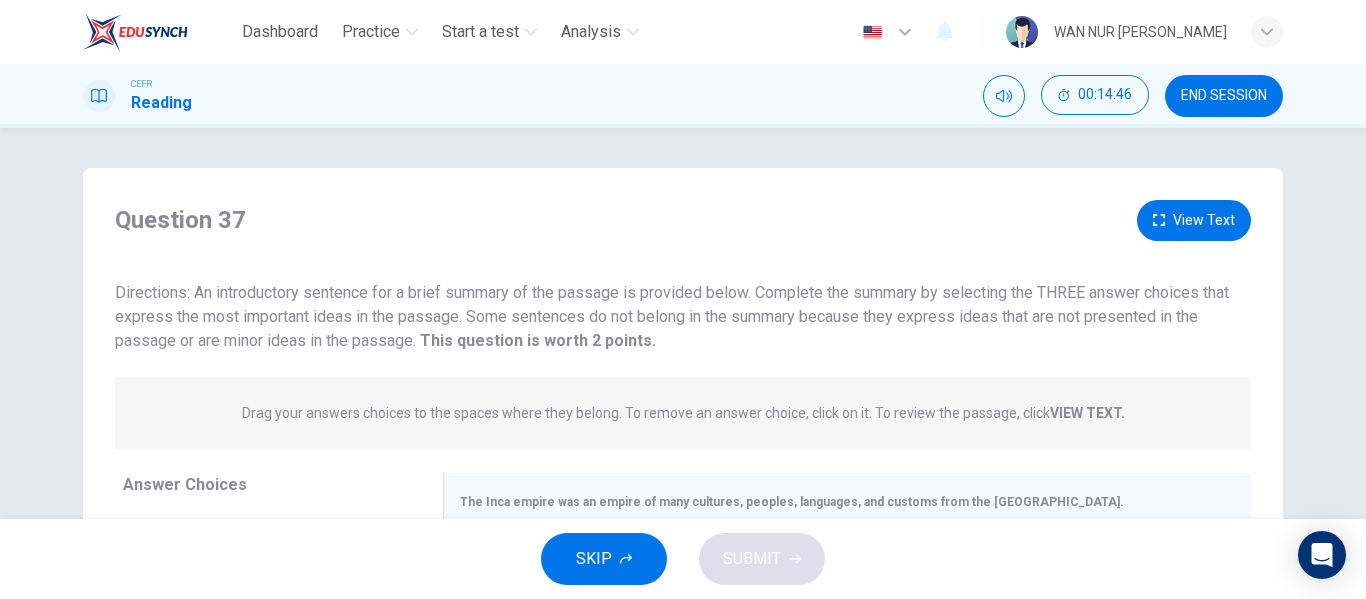 click on "SKIP SUBMIT" at bounding box center [683, 559] 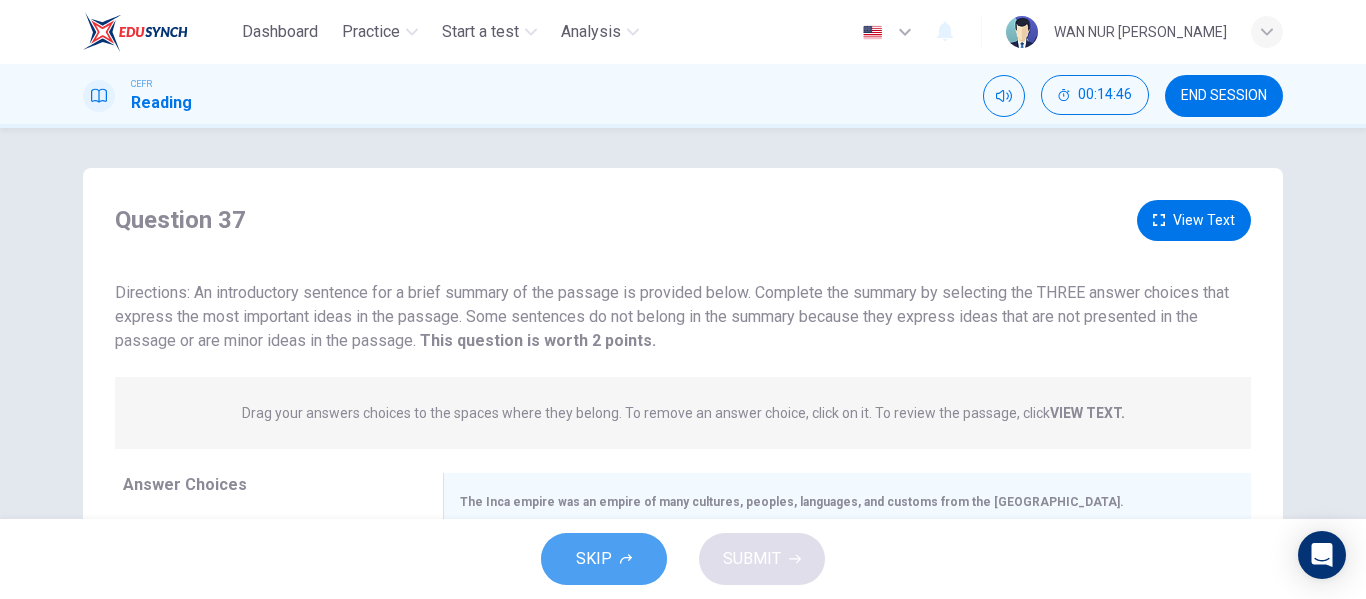 click on "SKIP" at bounding box center (604, 559) 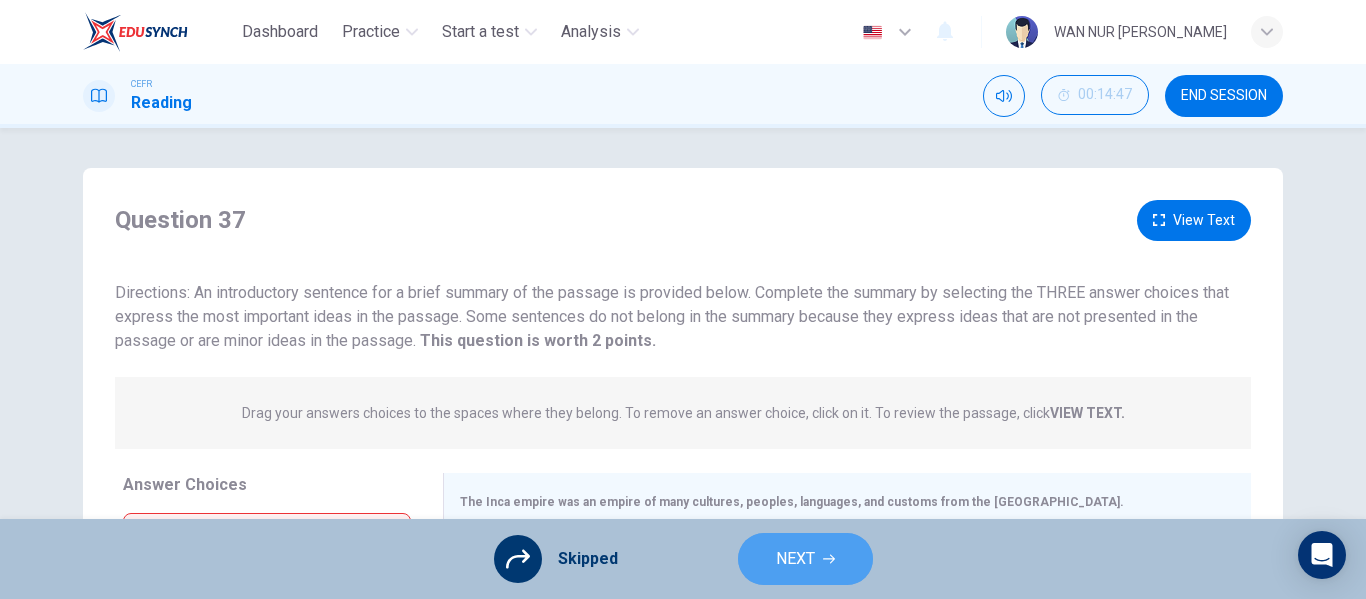 click on "NEXT" at bounding box center [795, 559] 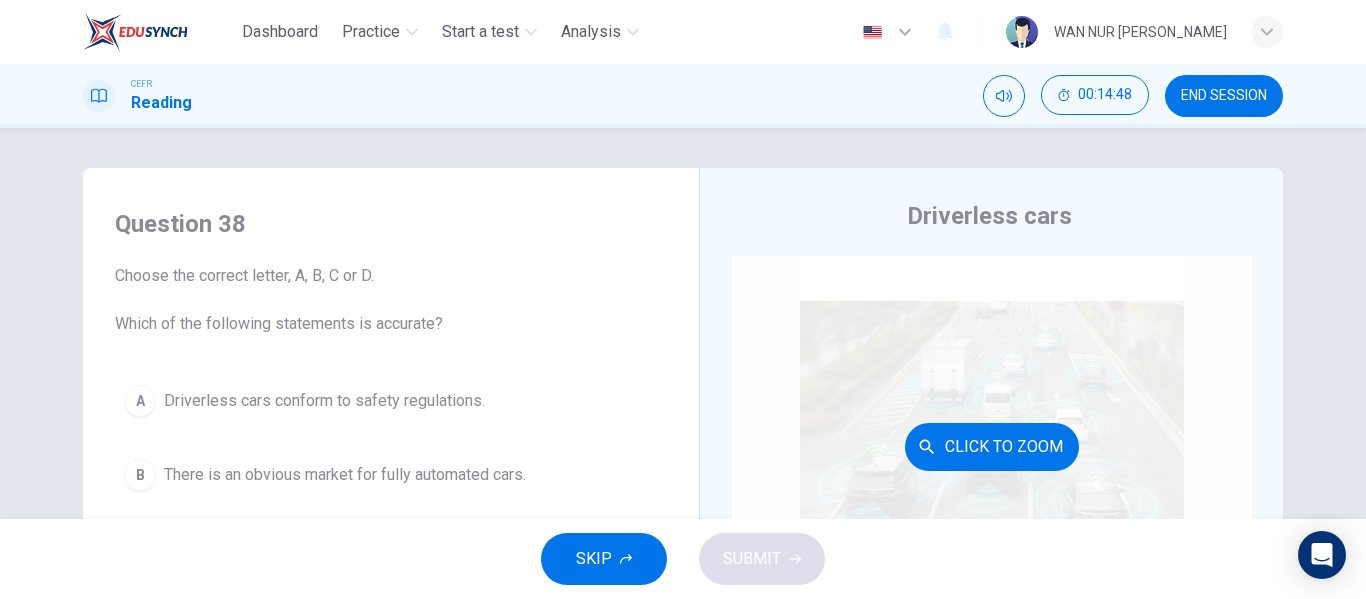 scroll, scrollTop: 88, scrollLeft: 0, axis: vertical 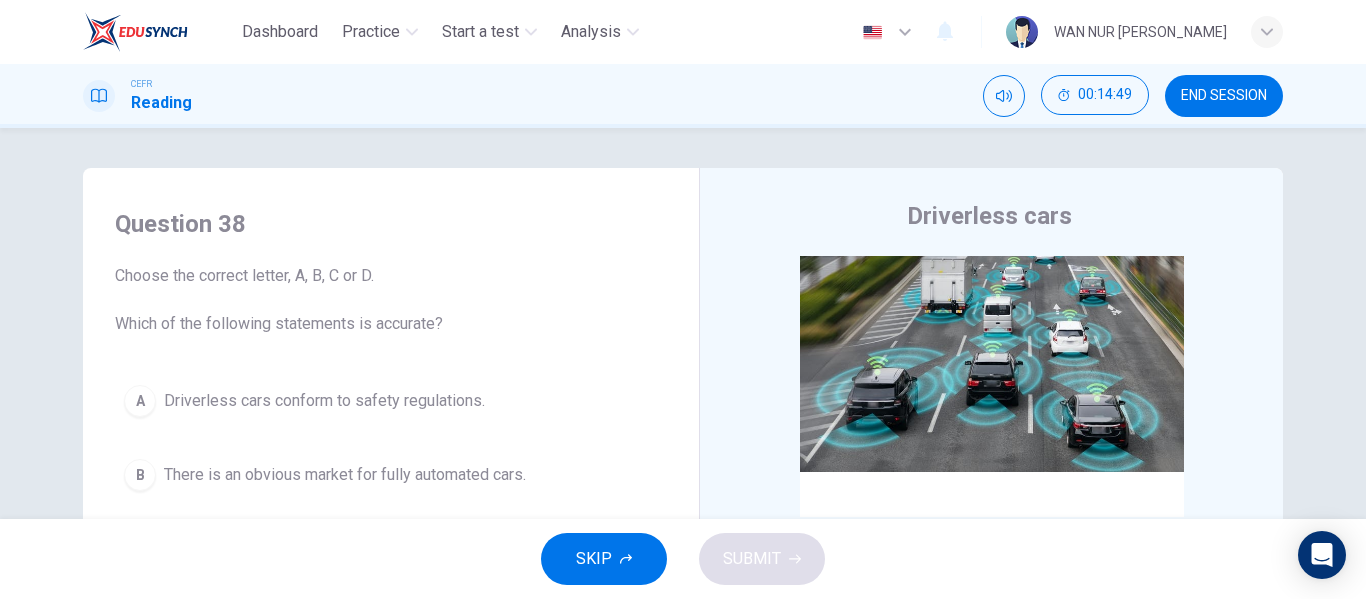 click on "SKIP" at bounding box center (594, 559) 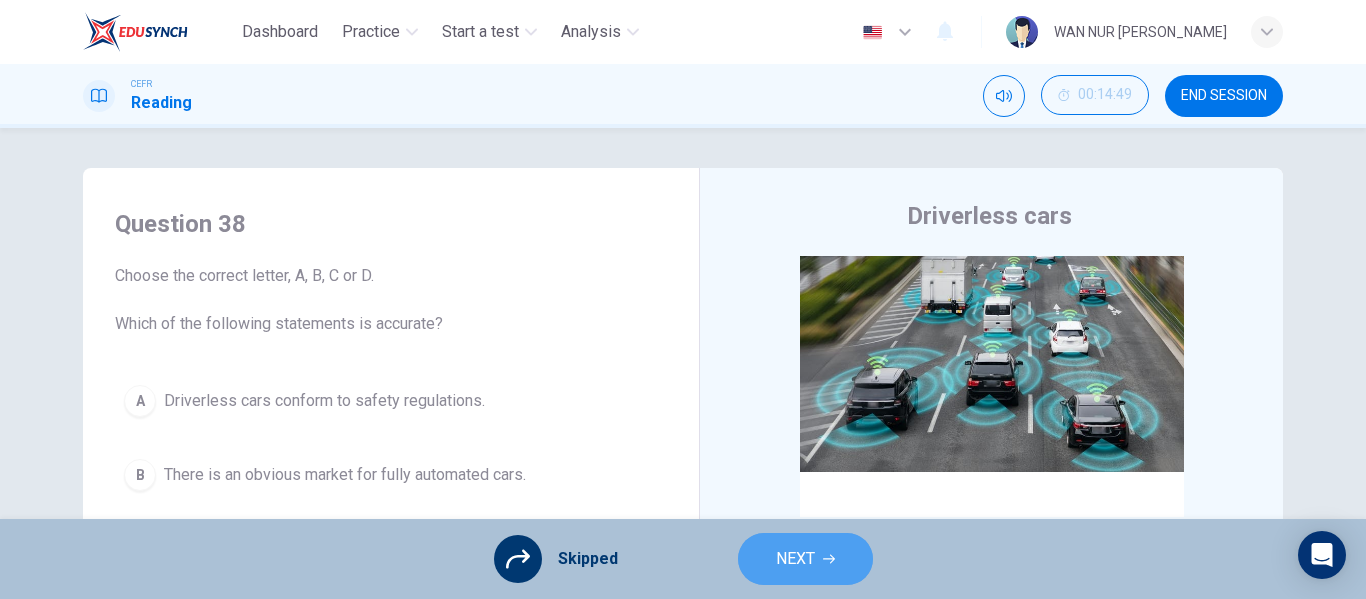 click on "NEXT" at bounding box center (805, 559) 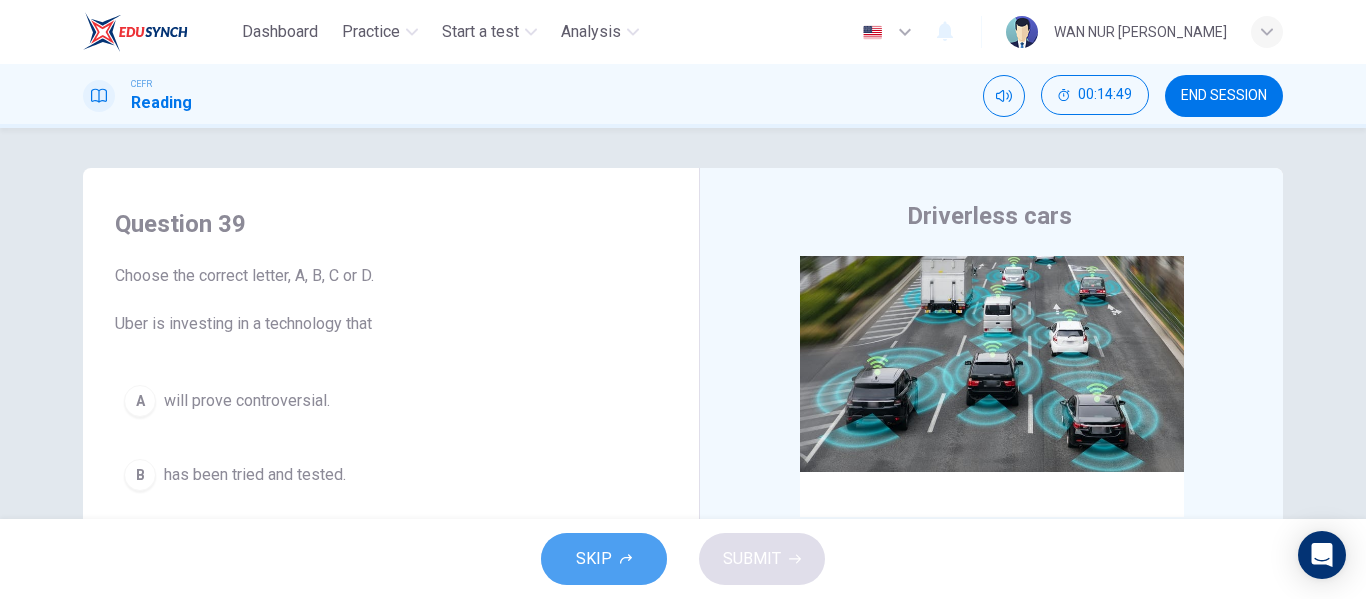 click 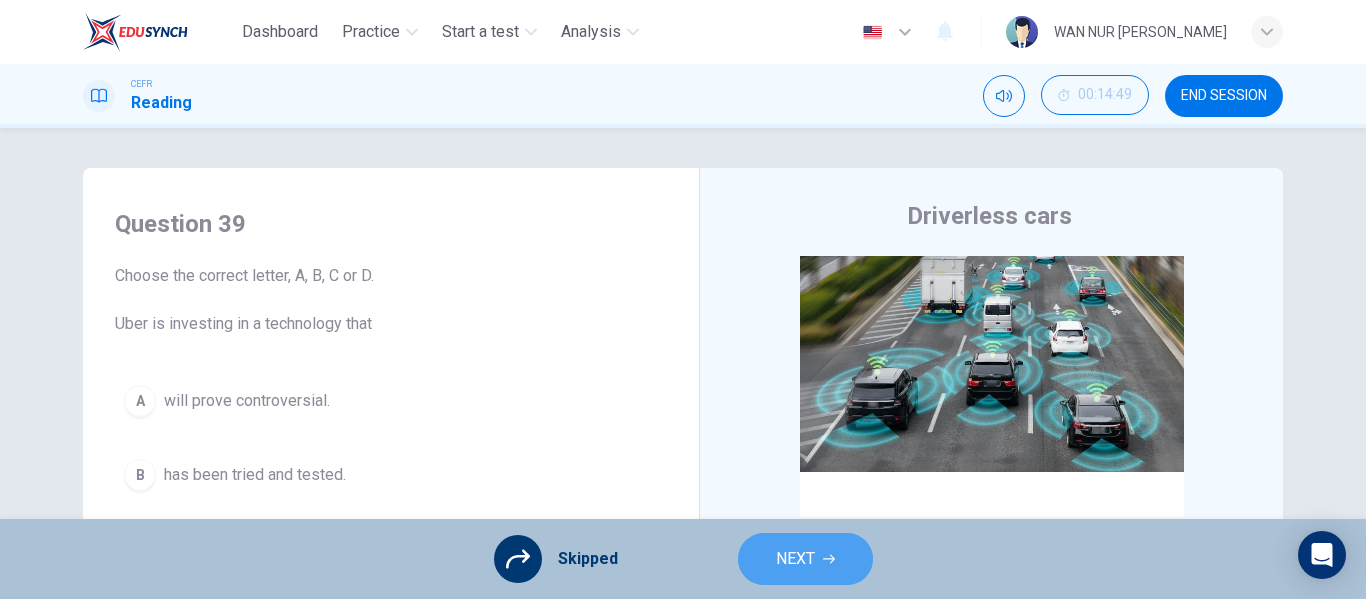 click on "NEXT" at bounding box center (805, 559) 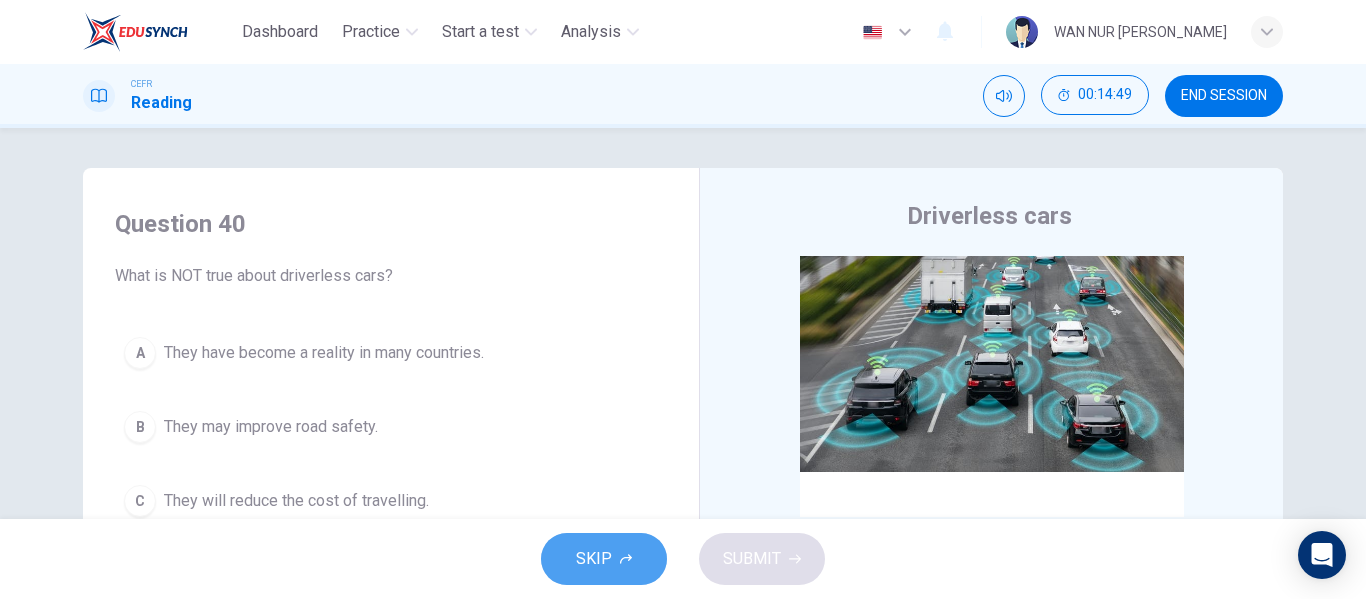 click on "SKIP" at bounding box center (604, 559) 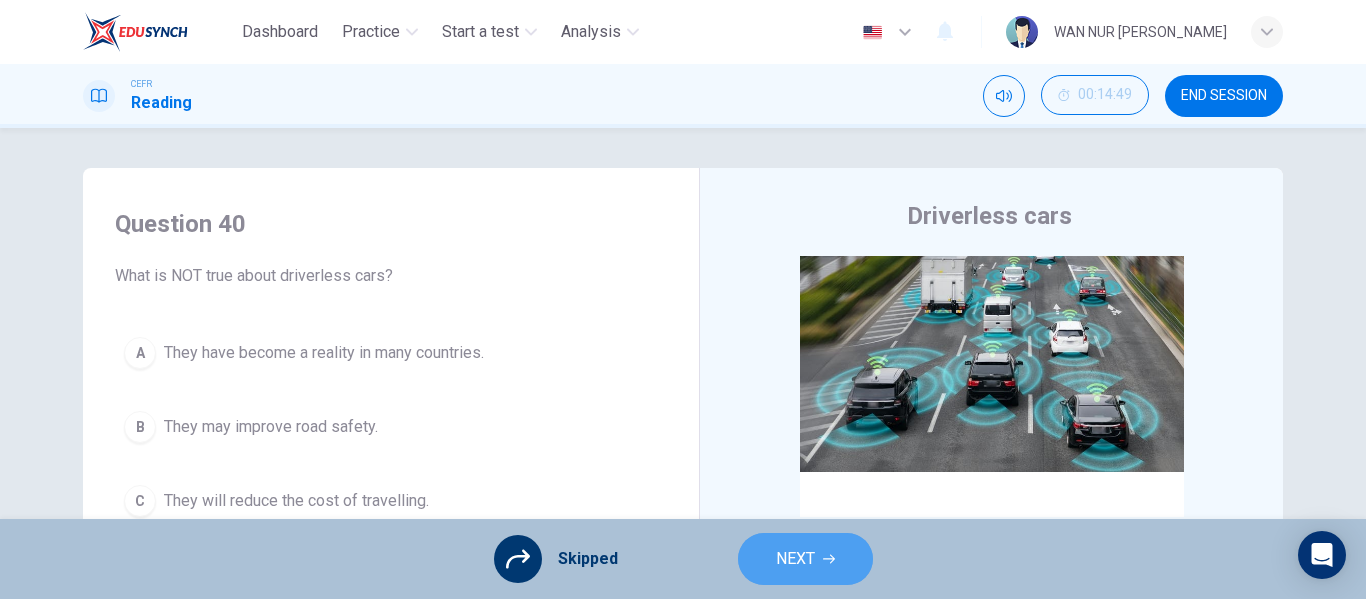click on "NEXT" at bounding box center (795, 559) 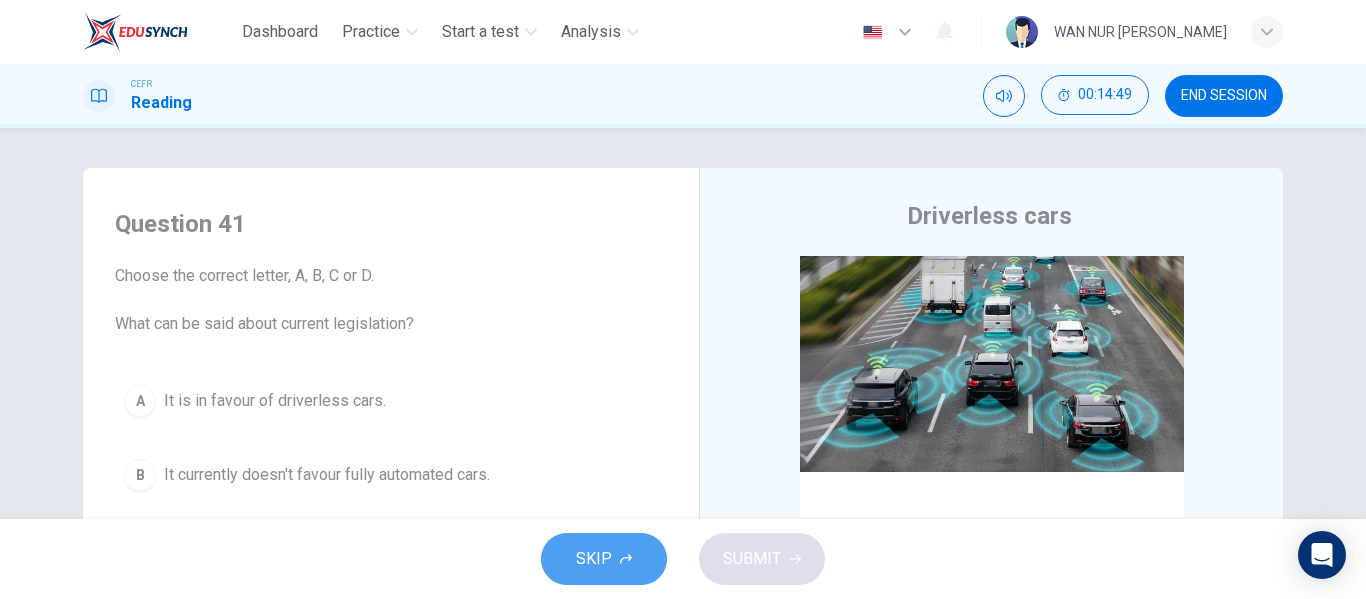 click on "SKIP" at bounding box center (604, 559) 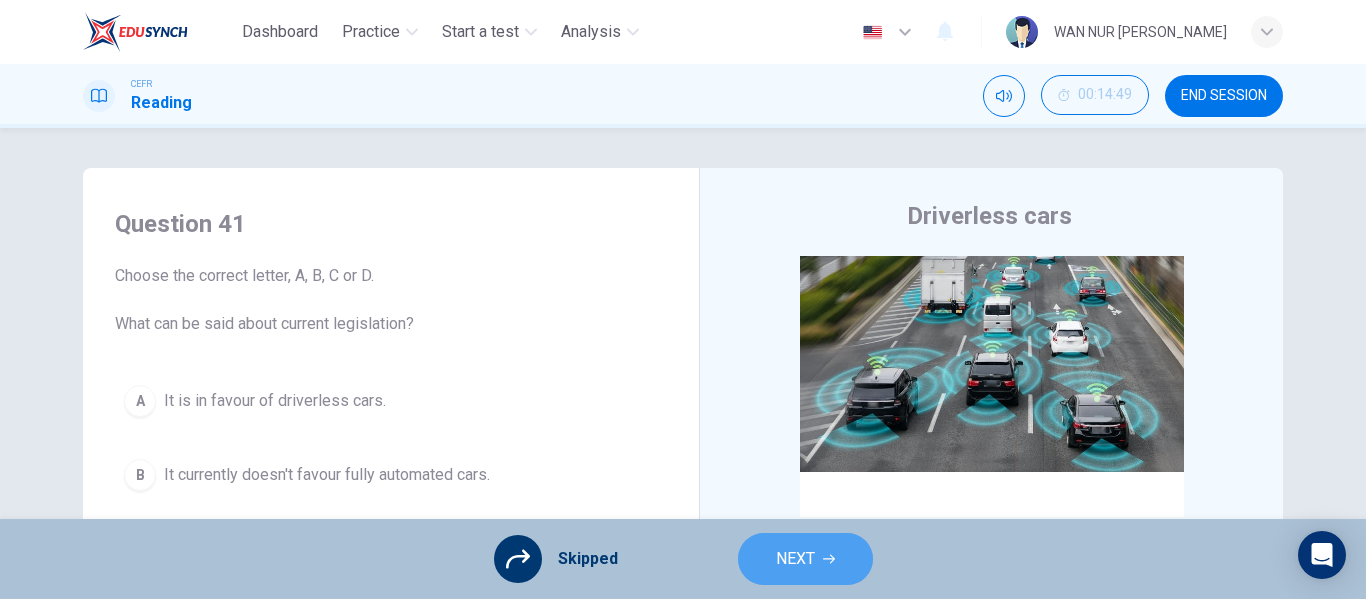 click on "NEXT" at bounding box center [795, 559] 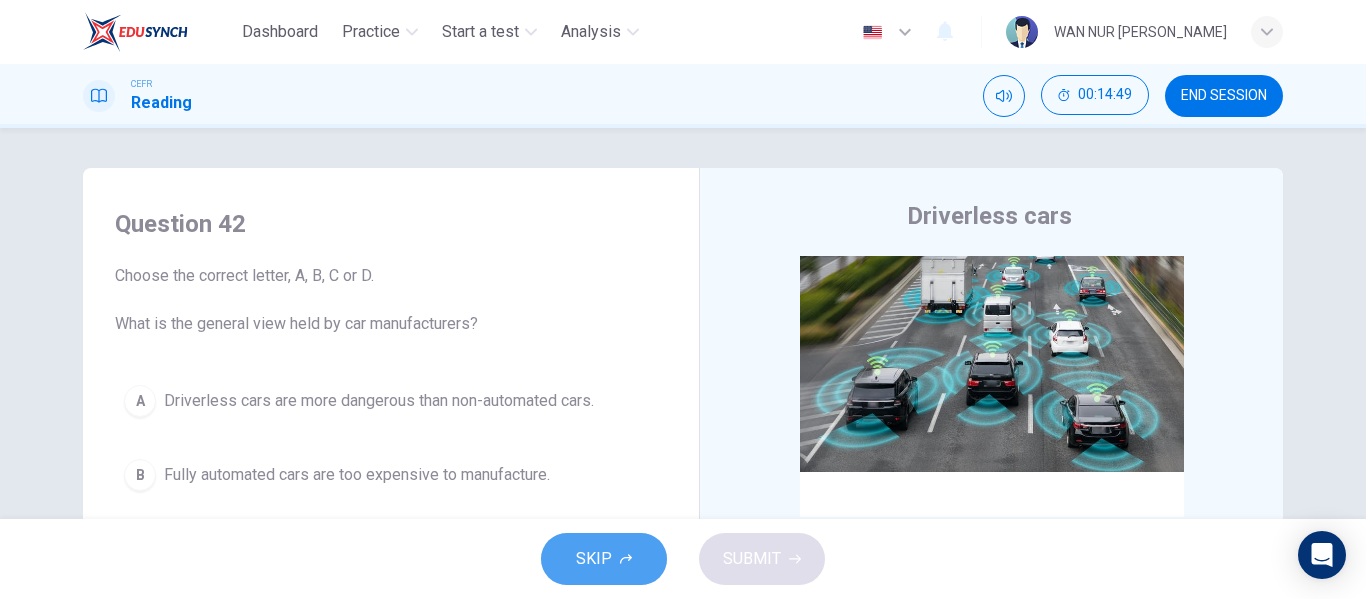 click on "SKIP" at bounding box center (604, 559) 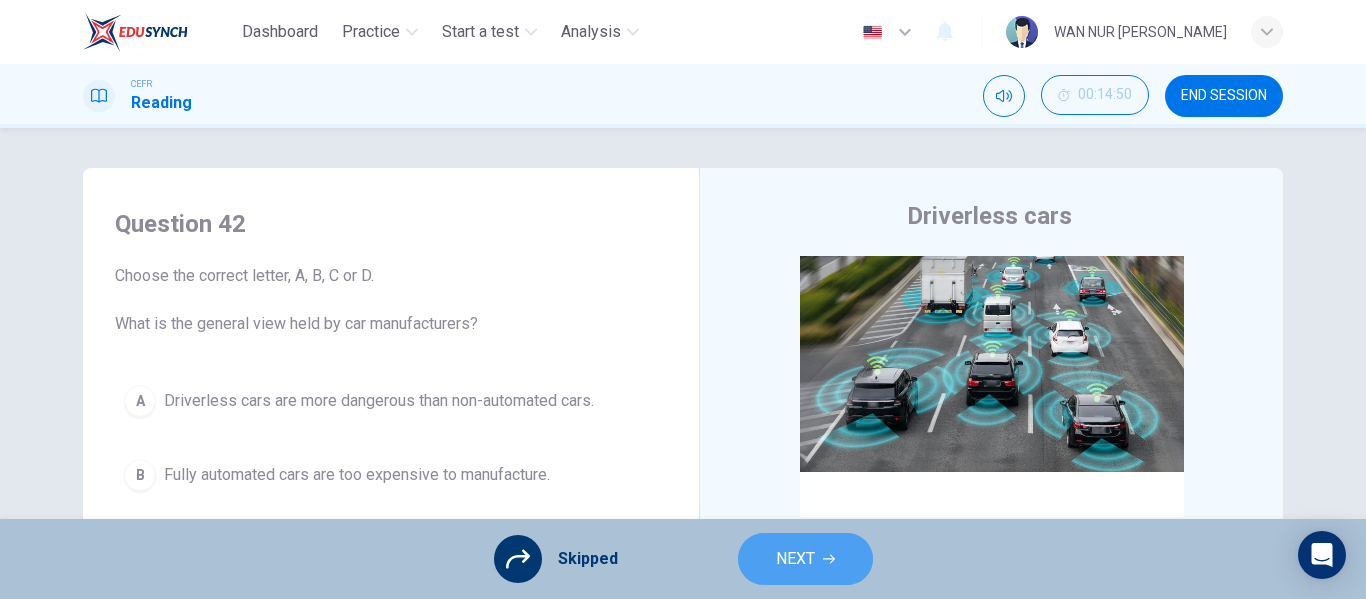 click on "NEXT" at bounding box center (805, 559) 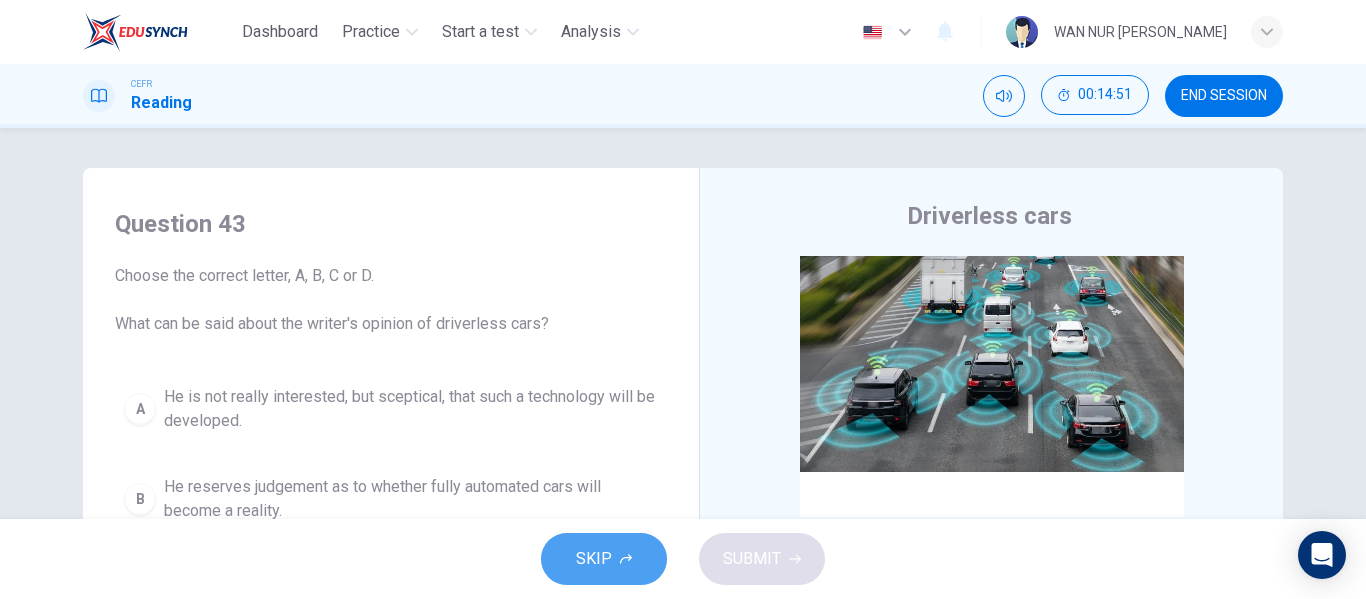 click 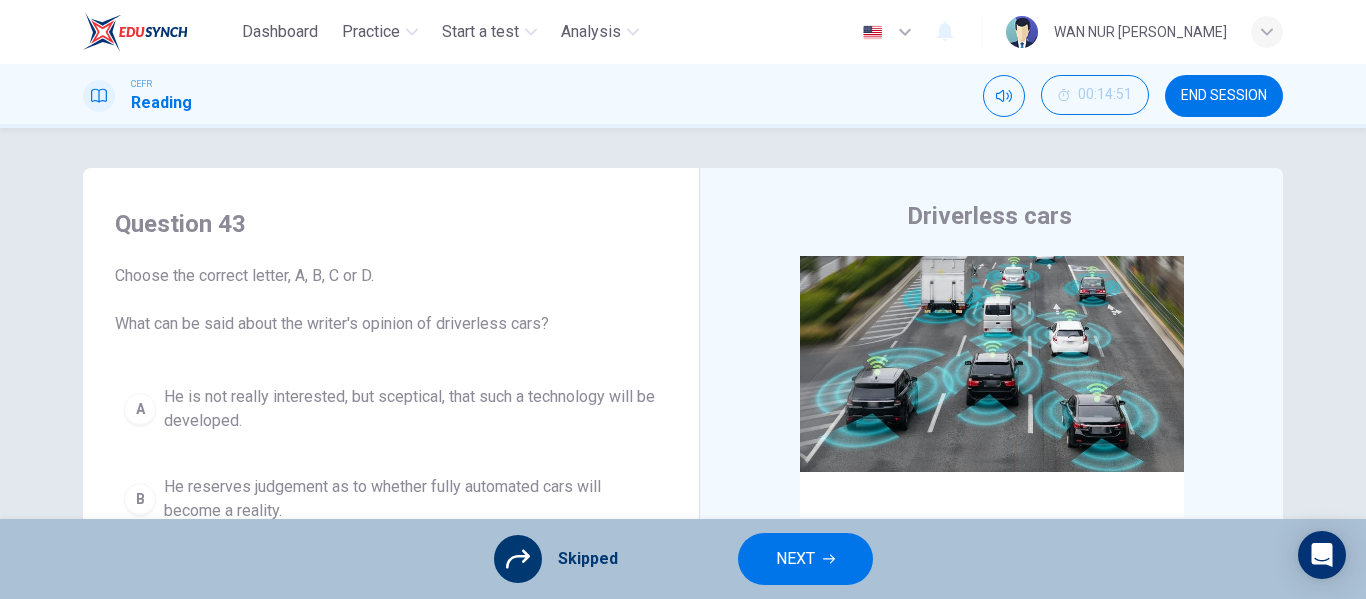 click on "NEXT" at bounding box center (795, 559) 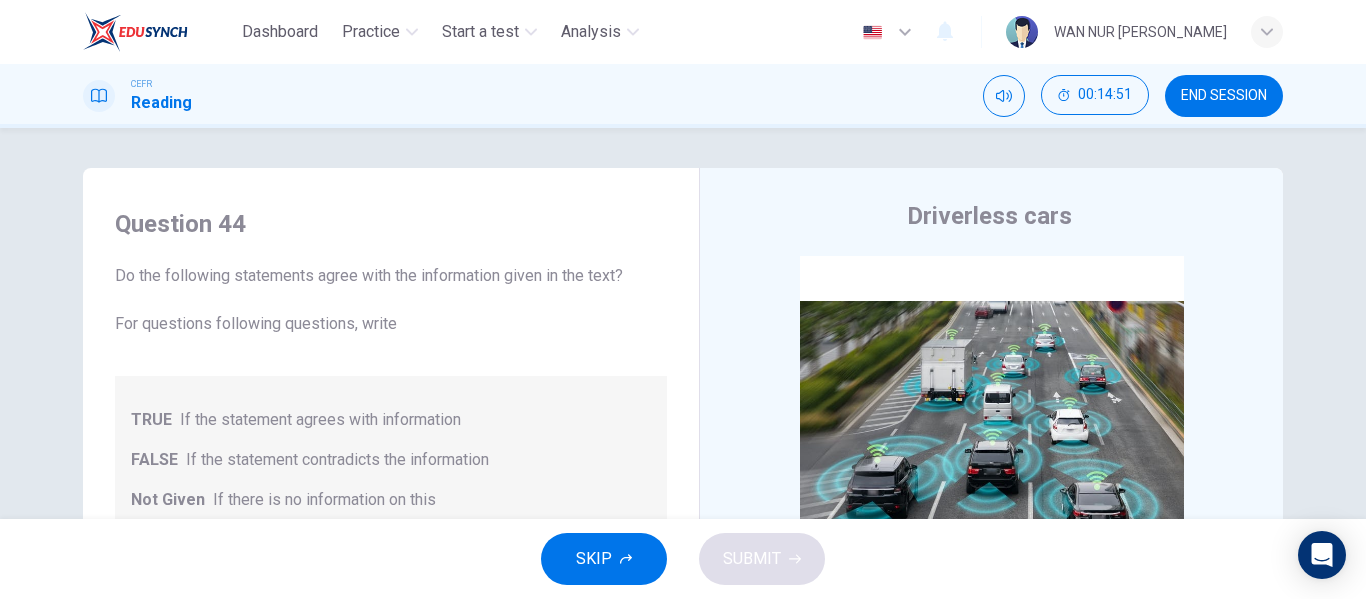 click 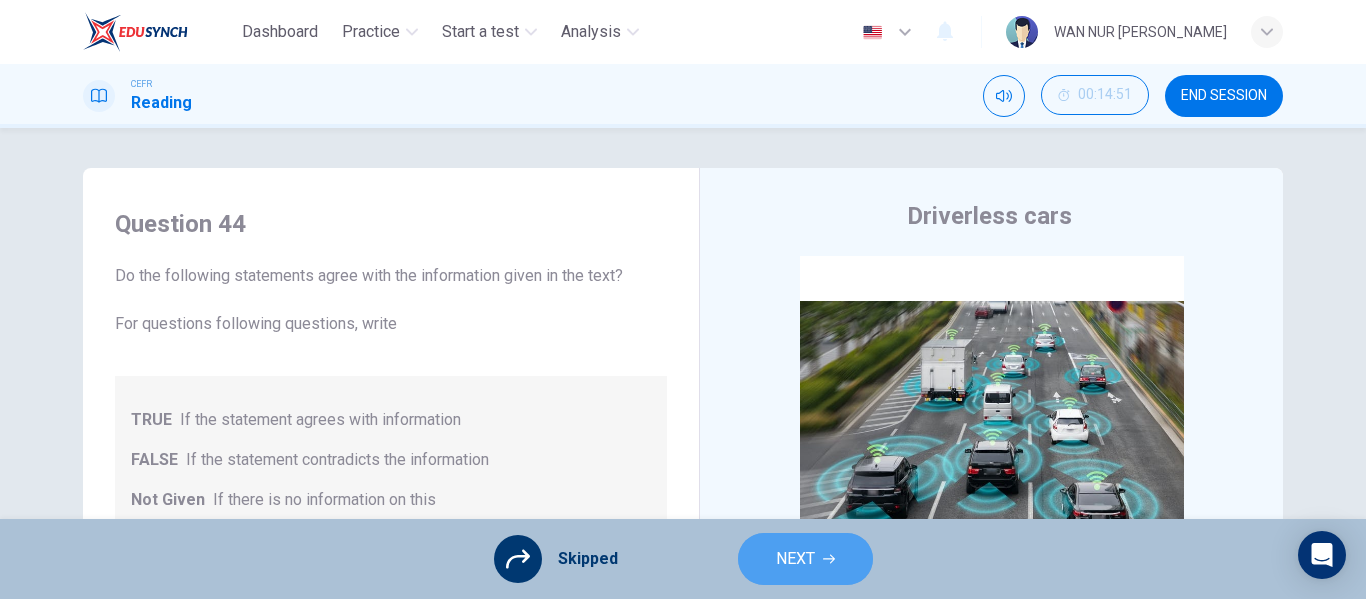 click on "NEXT" at bounding box center [805, 559] 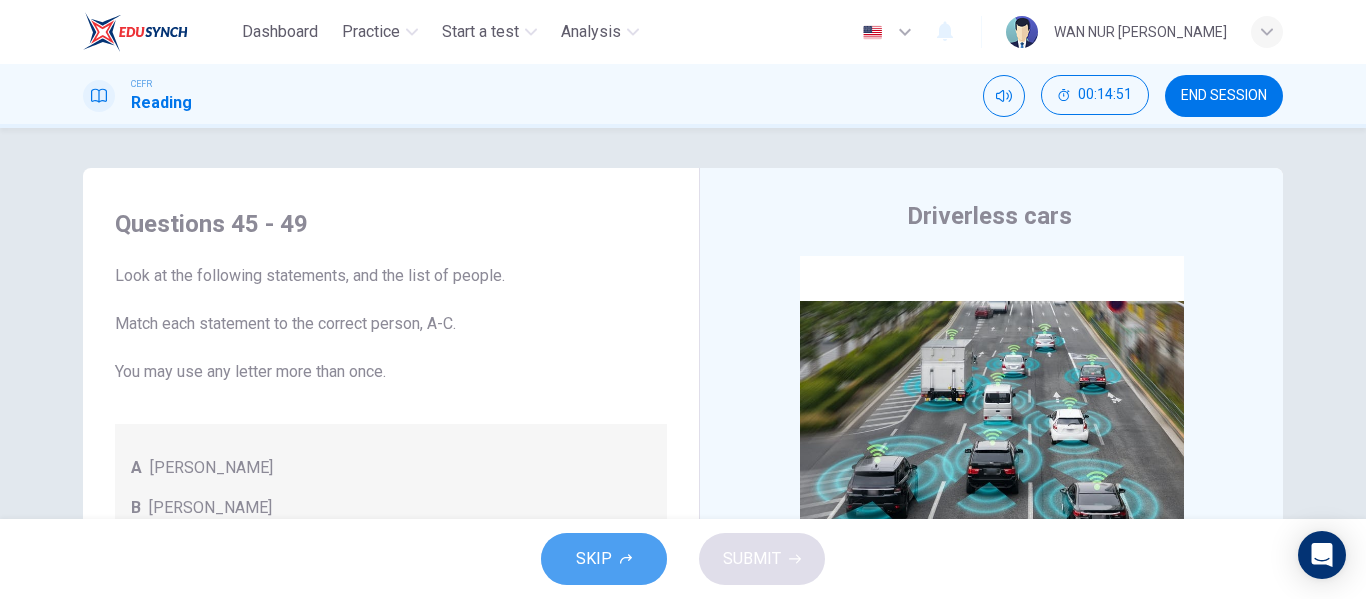click on "SKIP" at bounding box center (604, 559) 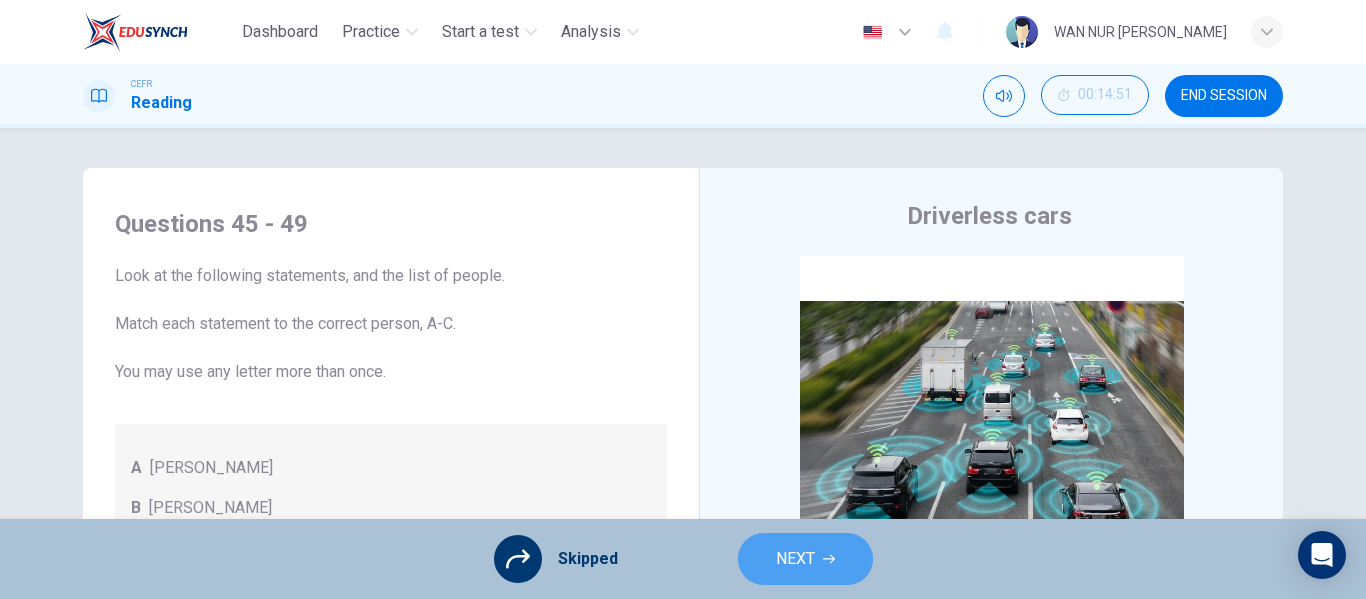 click on "NEXT" at bounding box center [795, 559] 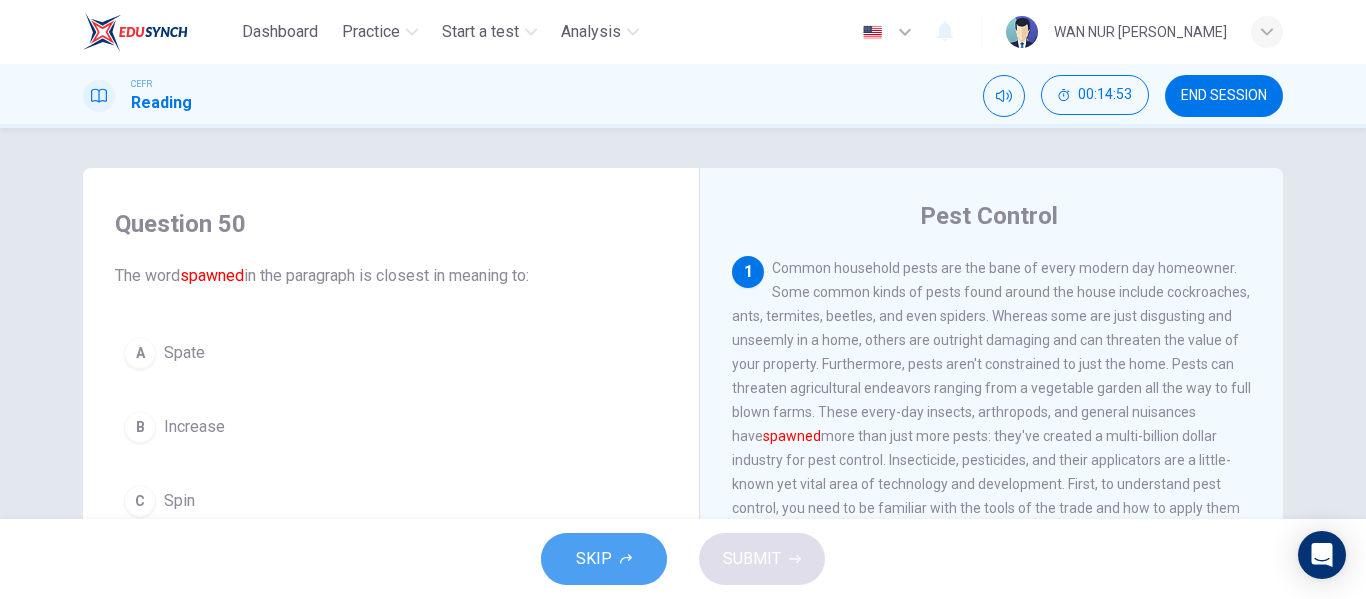 click on "SKIP" at bounding box center [604, 559] 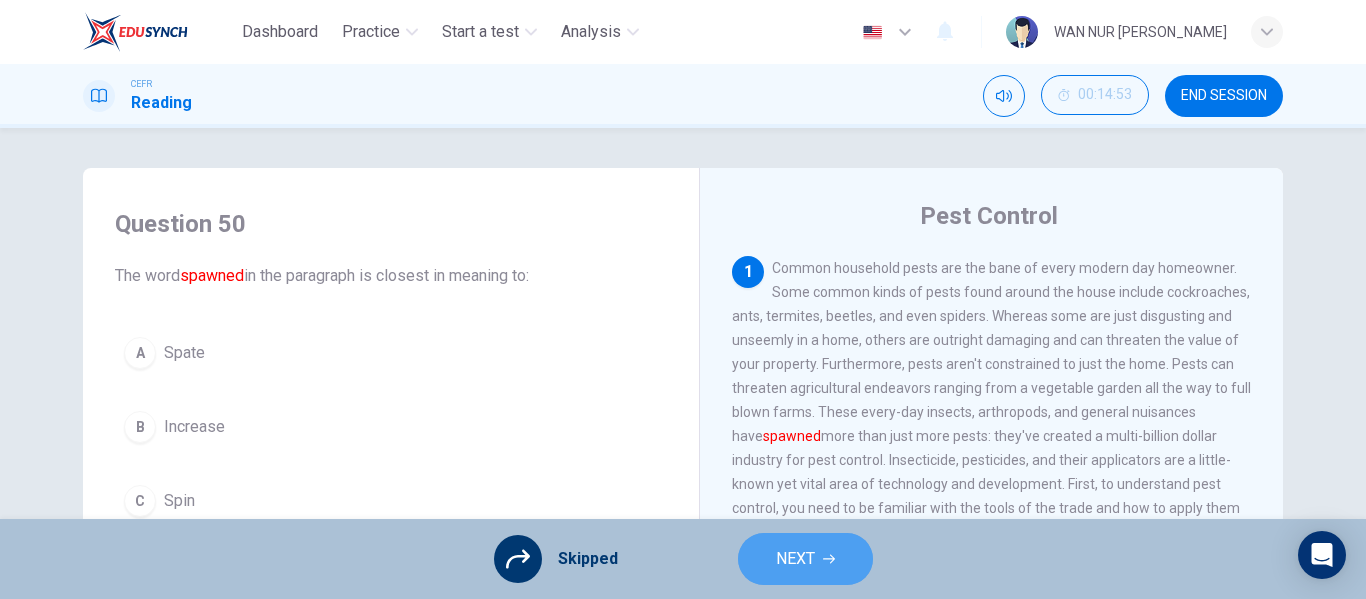 click on "NEXT" at bounding box center [795, 559] 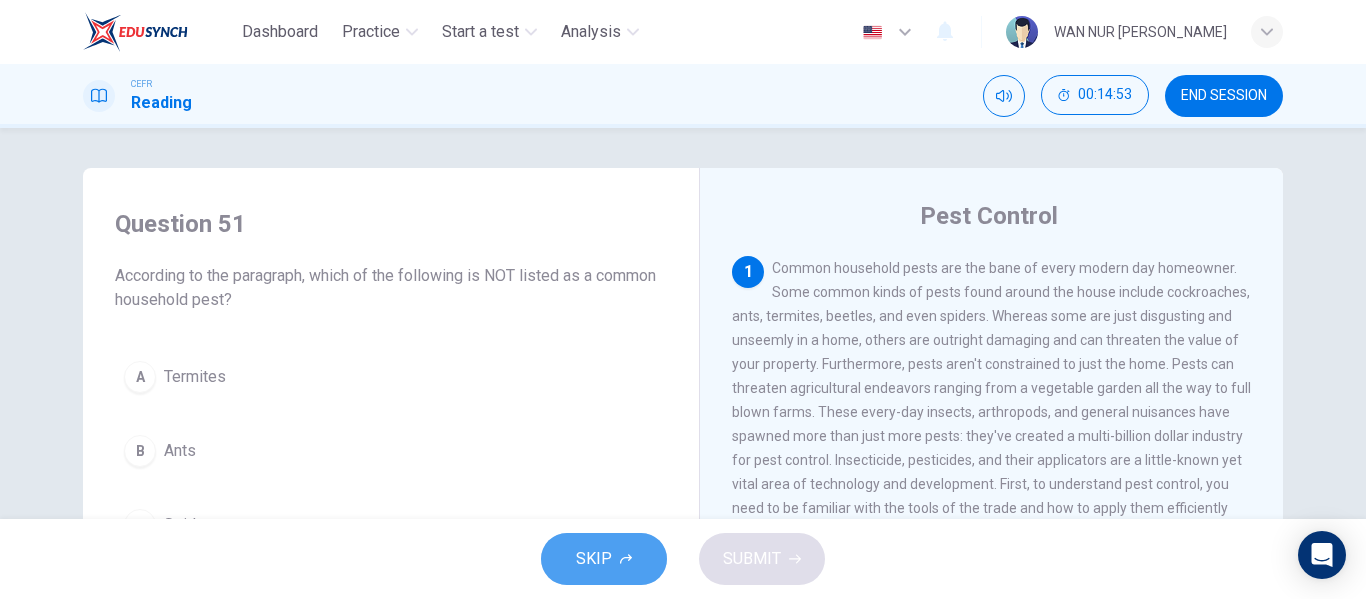 click on "SKIP" at bounding box center (604, 559) 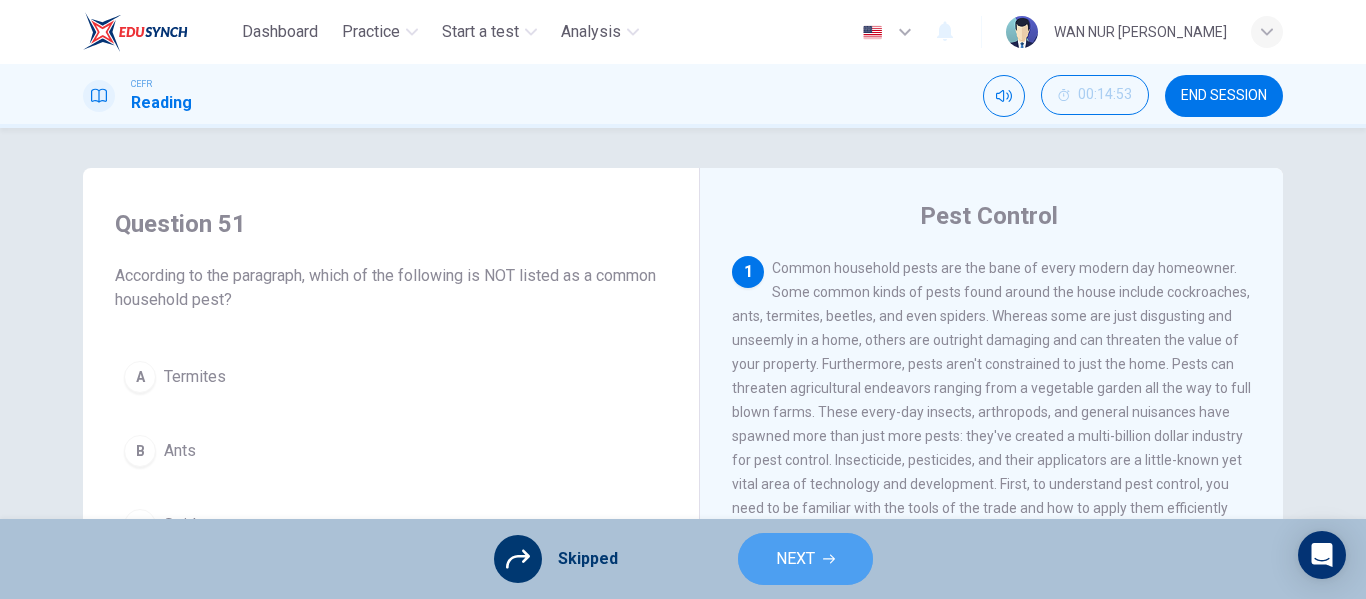 click on "NEXT" at bounding box center [805, 559] 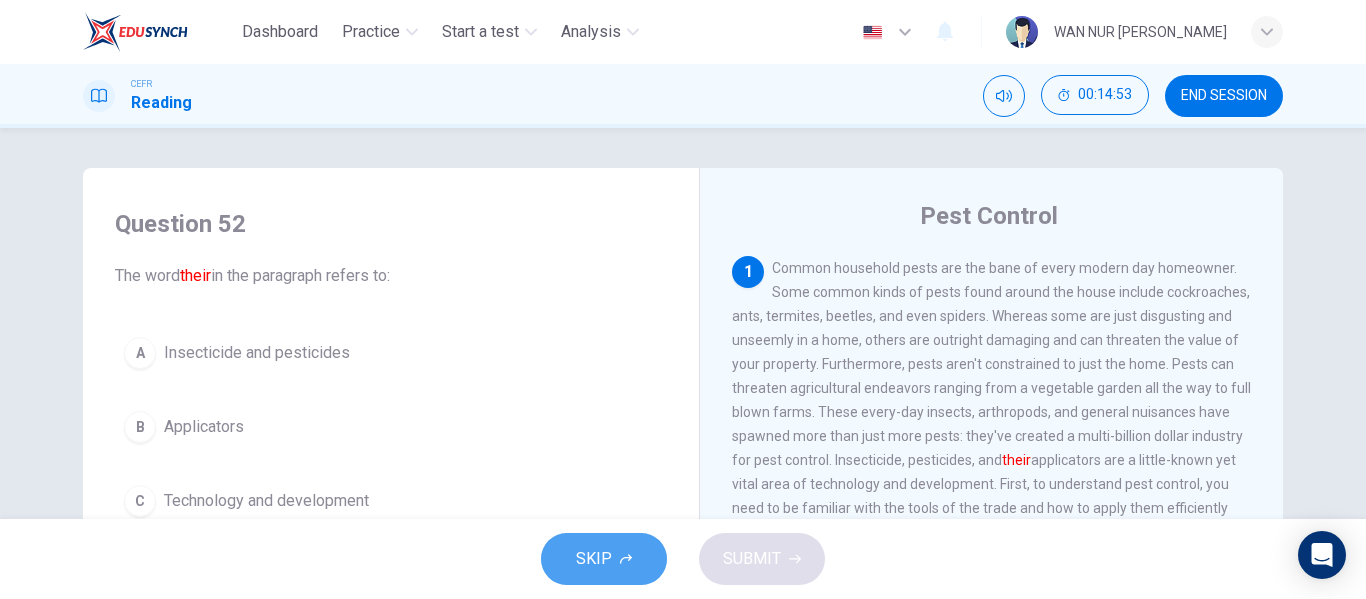 click on "SKIP" at bounding box center [594, 559] 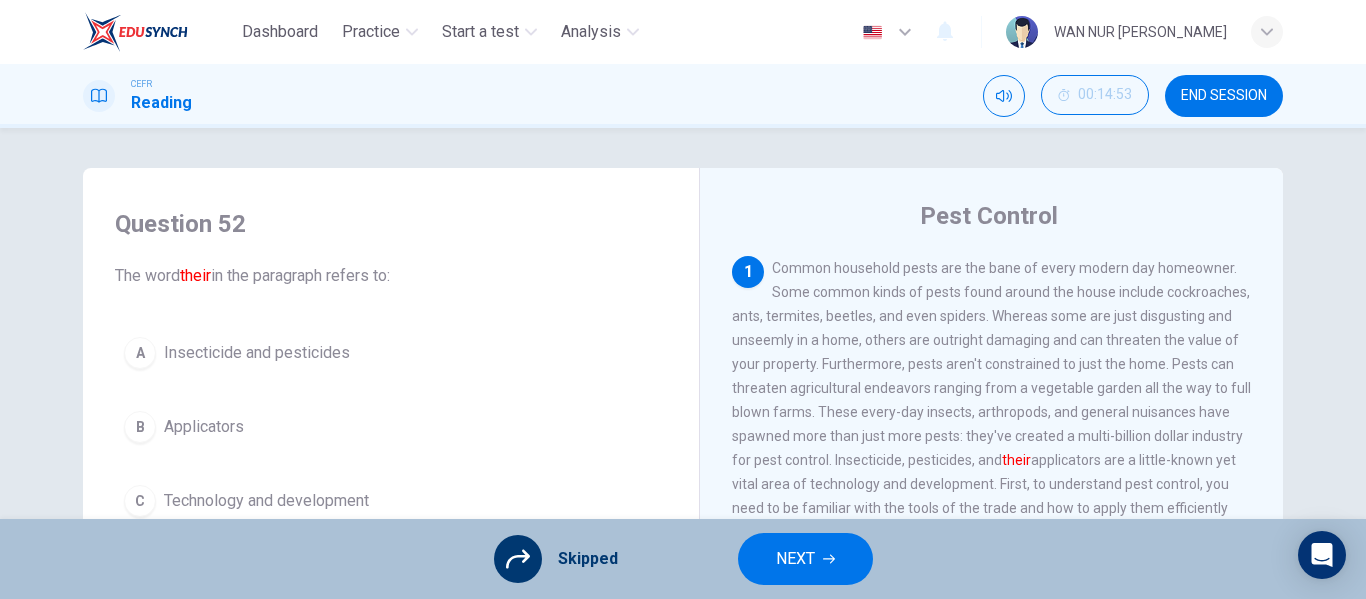 click on "NEXT" at bounding box center [795, 559] 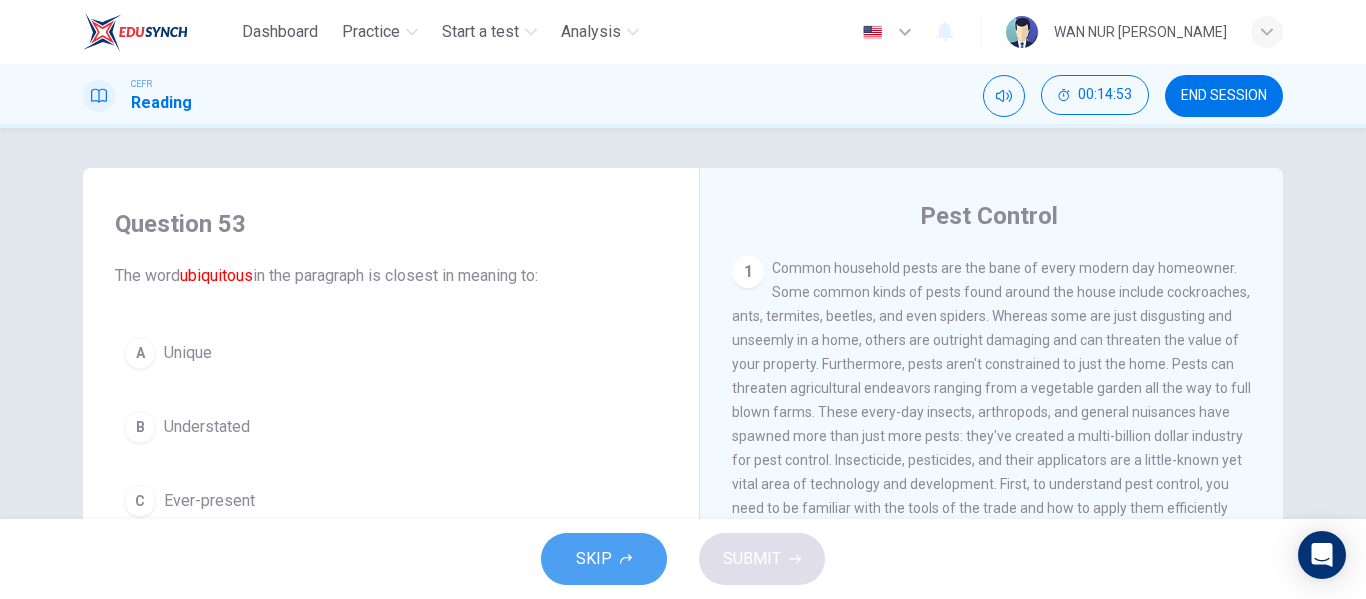 click on "SKIP" at bounding box center (594, 559) 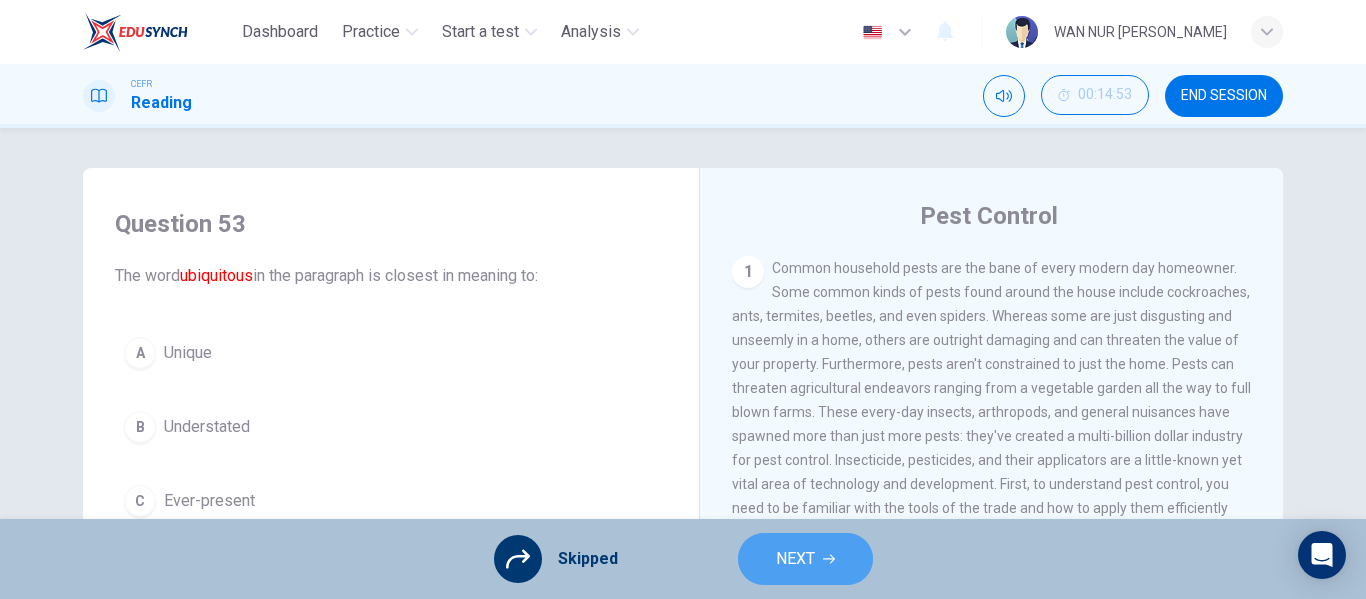 click on "NEXT" at bounding box center [795, 559] 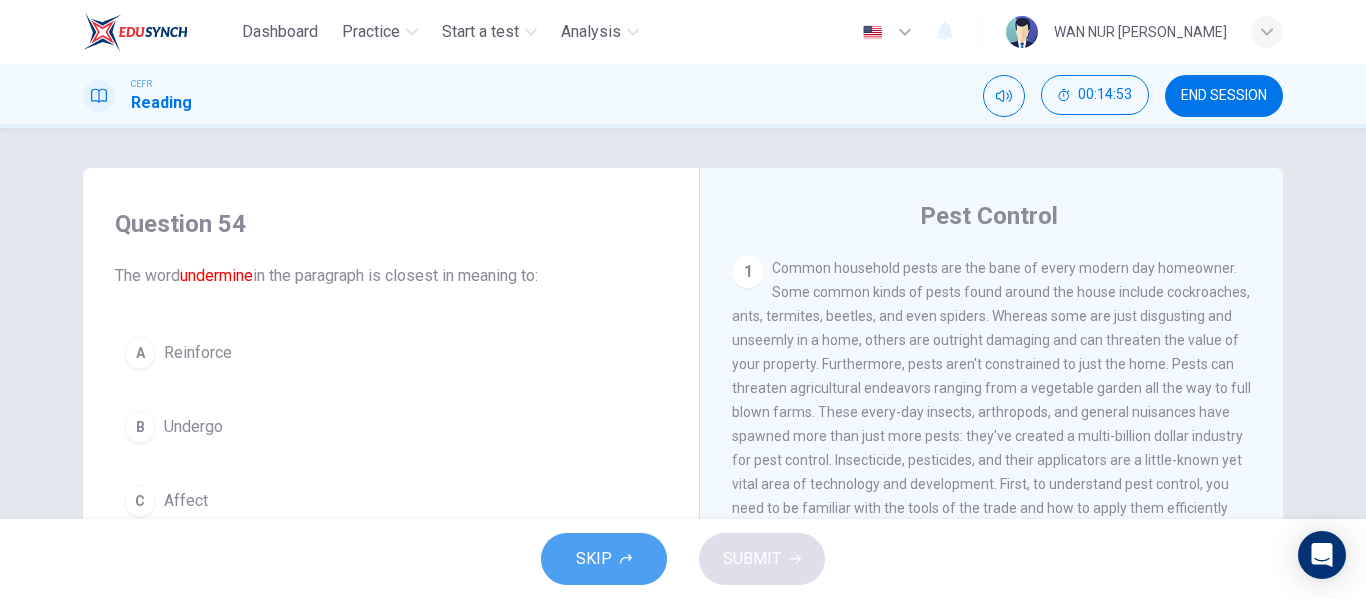 click 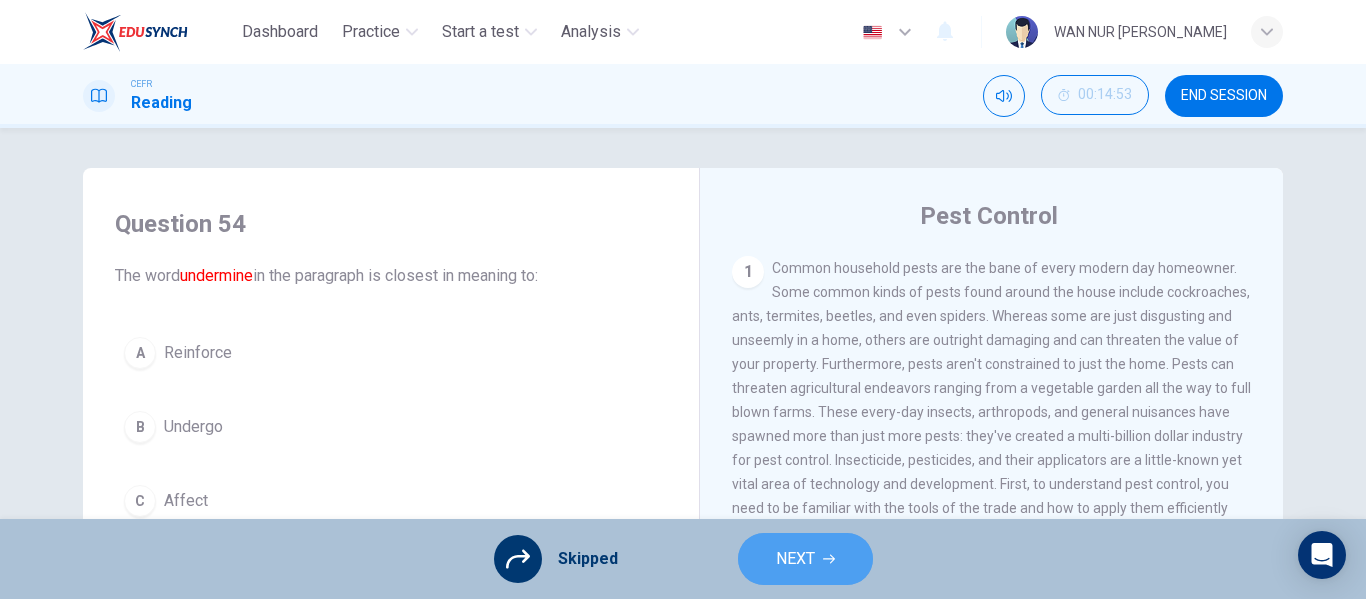 click on "NEXT" at bounding box center (805, 559) 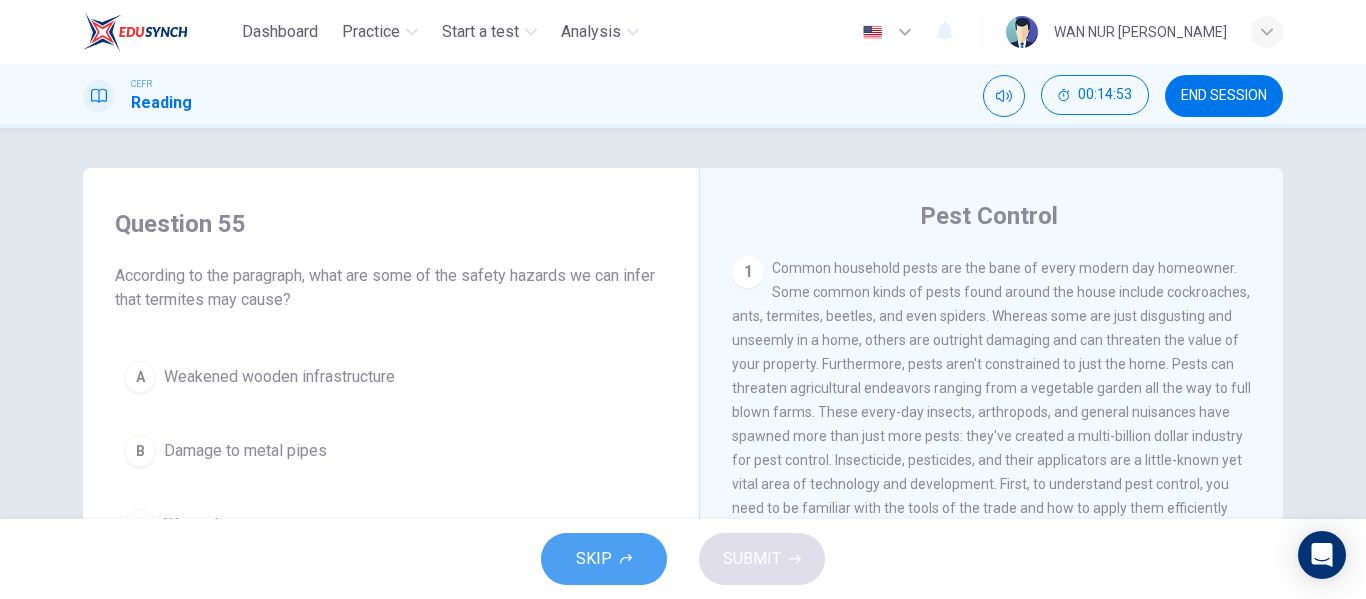 click on "SKIP" at bounding box center [604, 559] 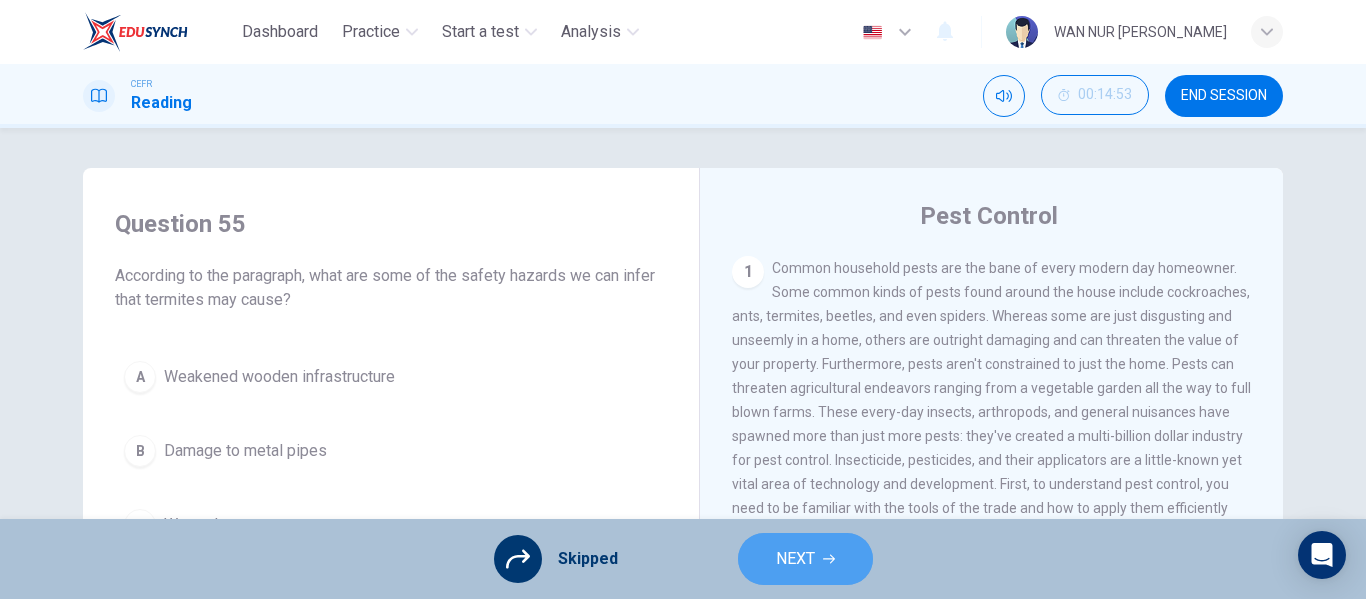 click on "NEXT" at bounding box center (805, 559) 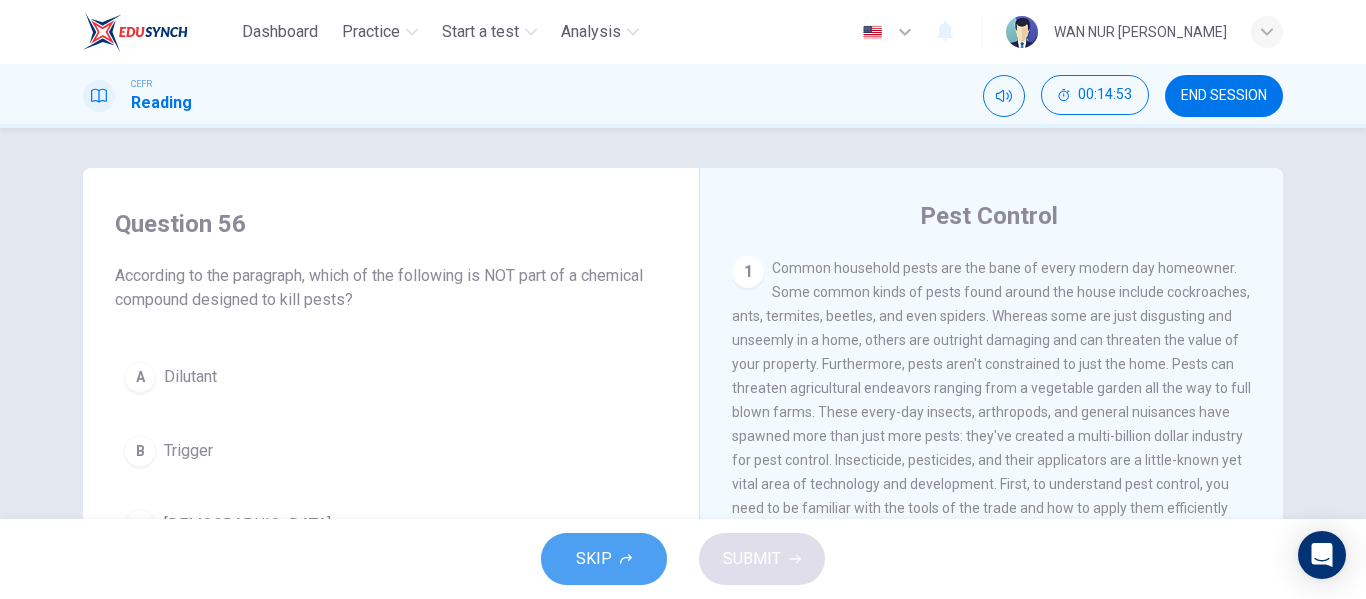 click on "SKIP" at bounding box center (594, 559) 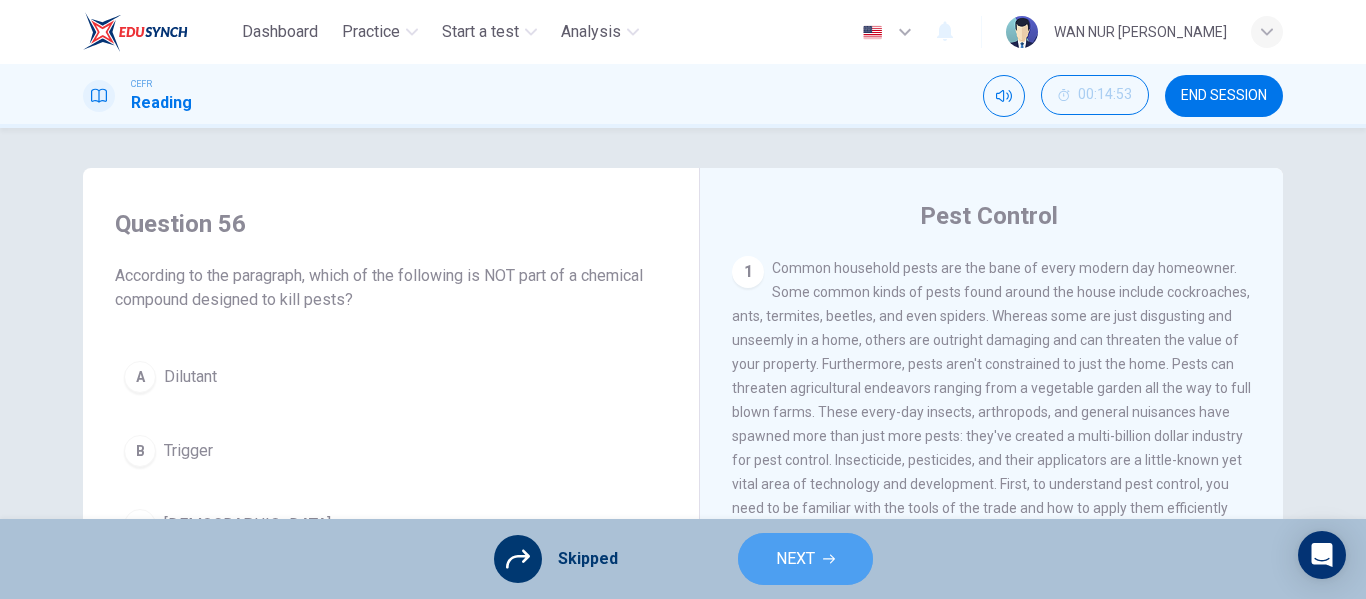 click on "NEXT" at bounding box center (795, 559) 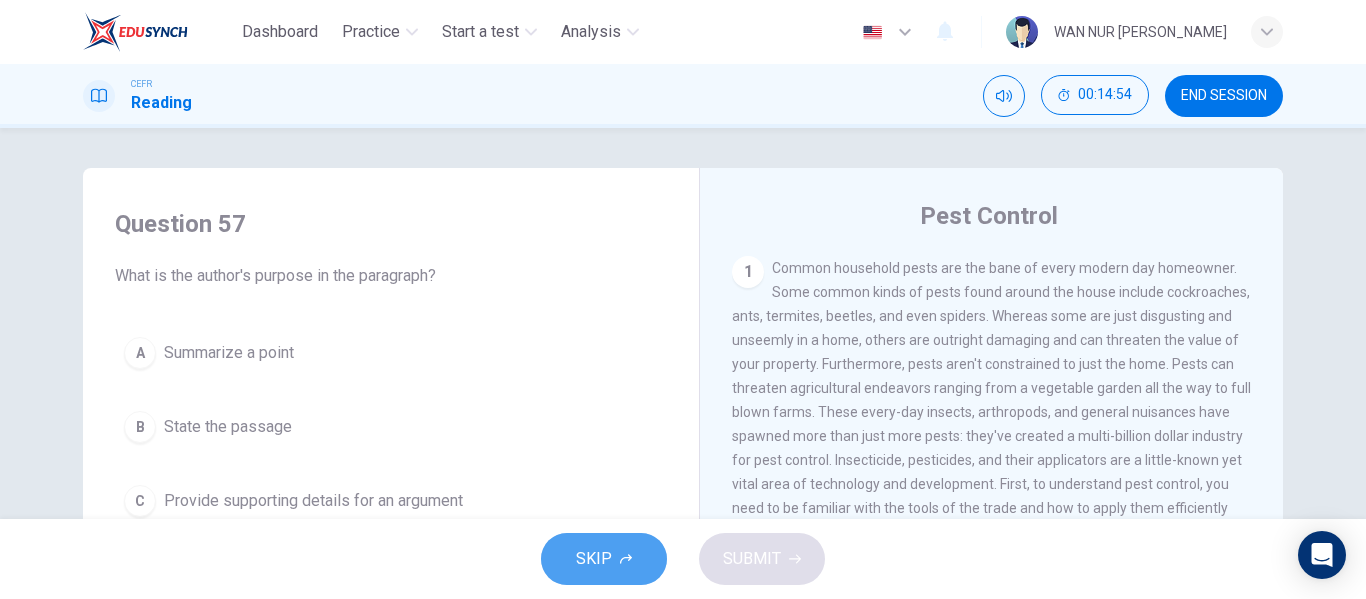 click 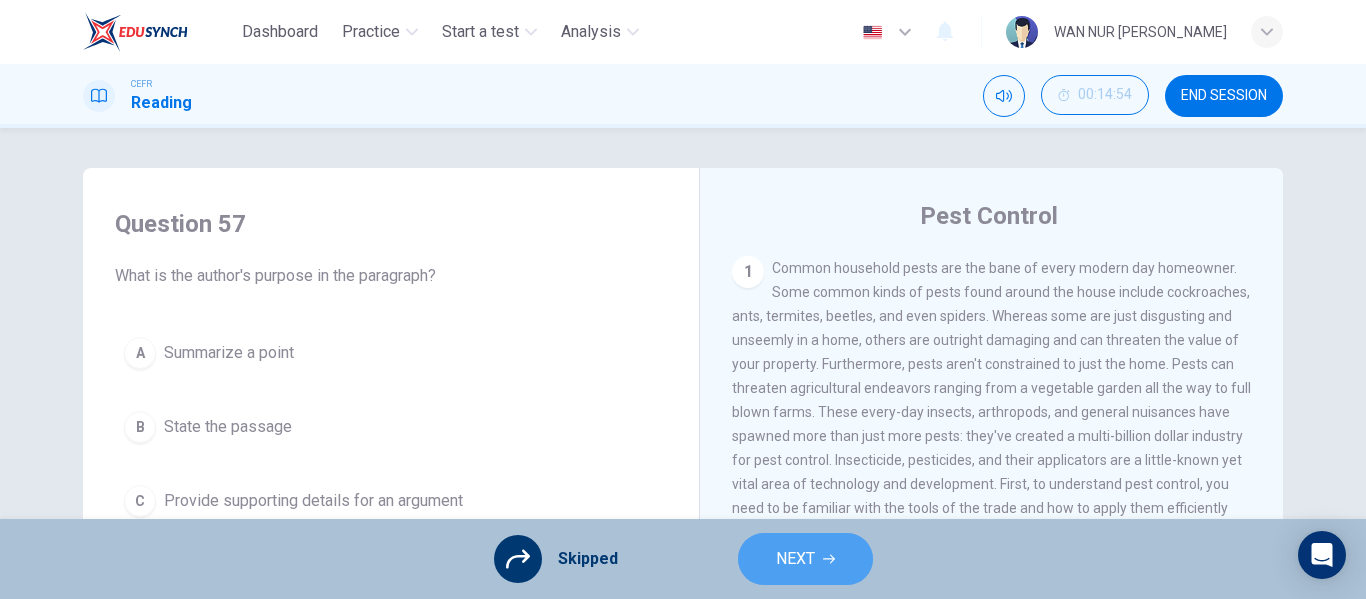 click on "NEXT" at bounding box center [795, 559] 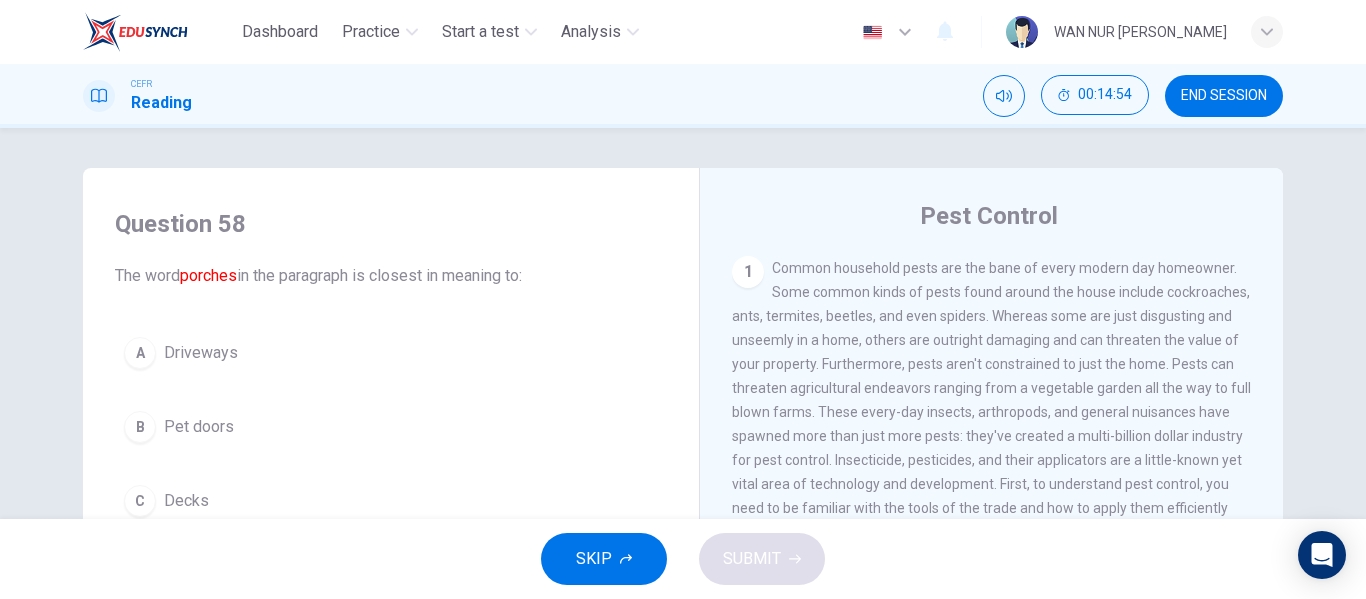 click on "SKIP" at bounding box center [604, 559] 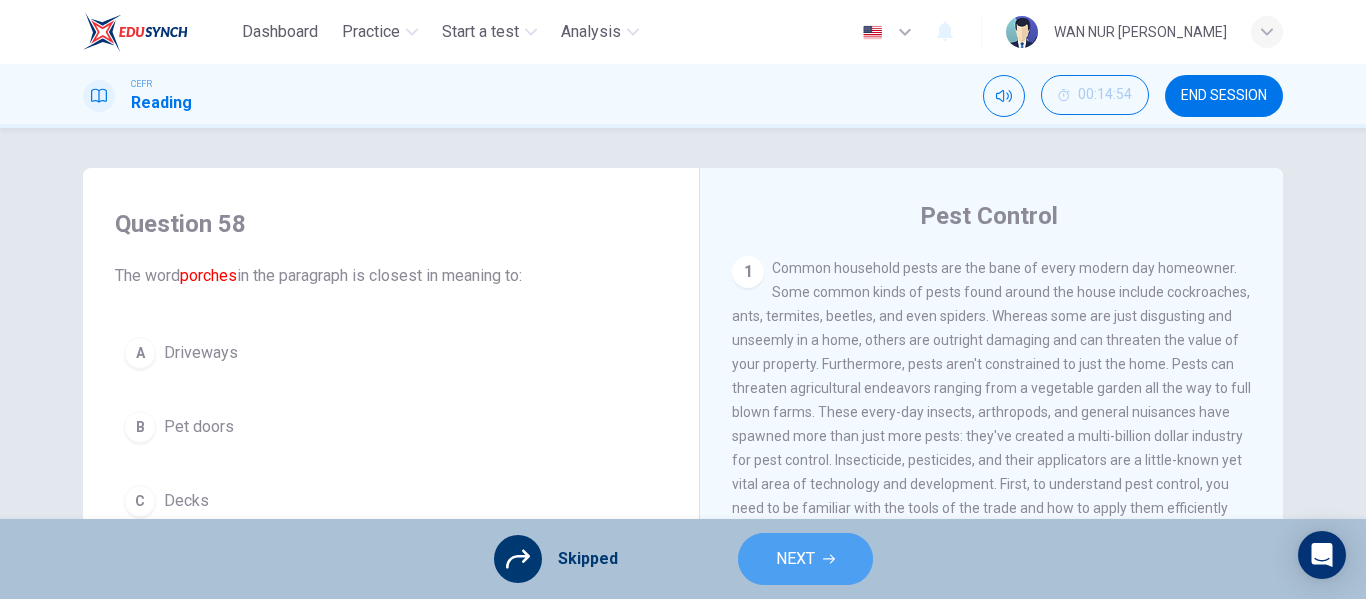 click on "NEXT" at bounding box center [795, 559] 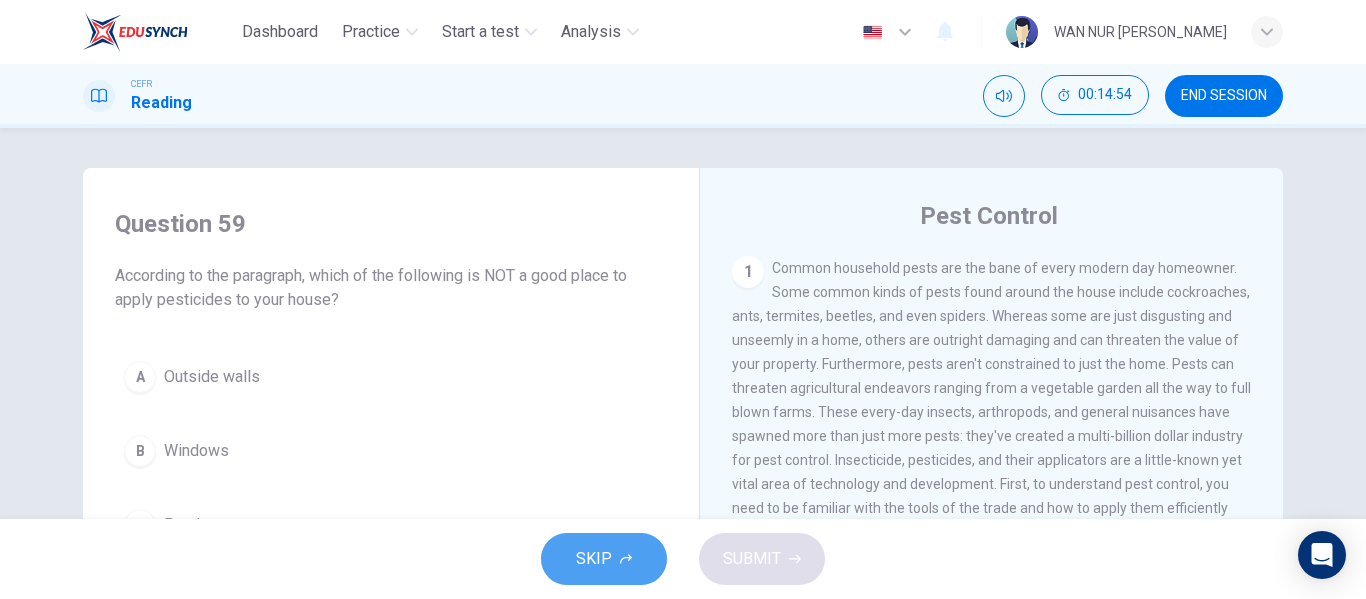 click on "SKIP" at bounding box center [604, 559] 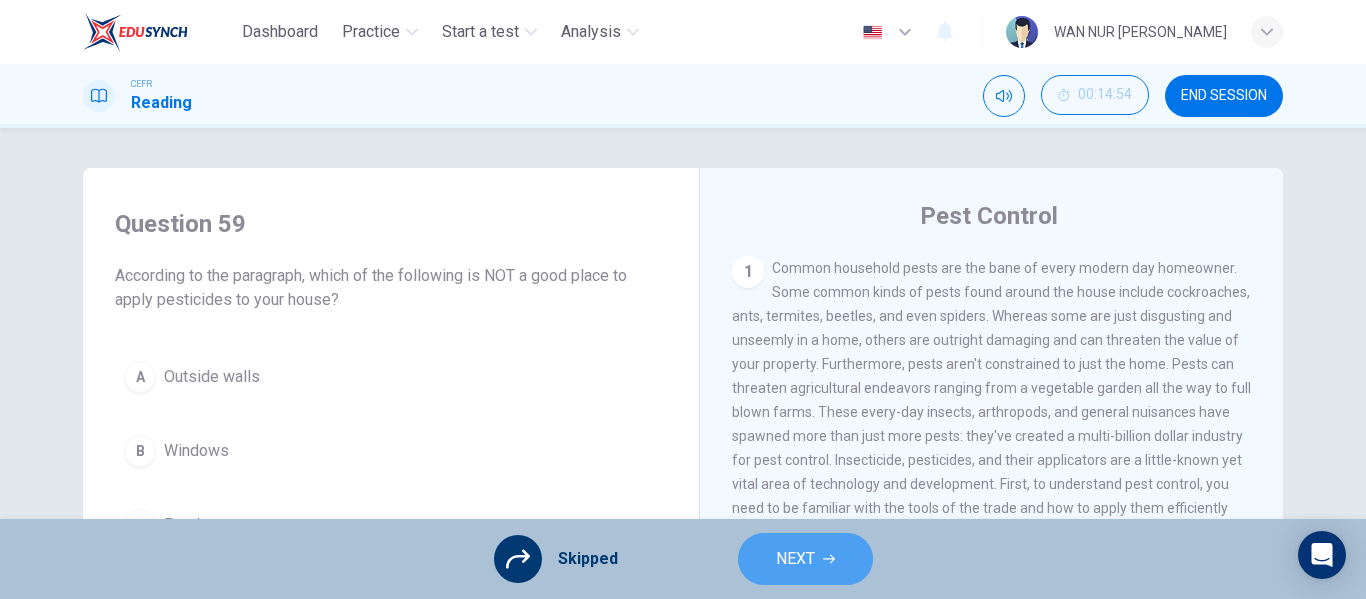 click on "NEXT" at bounding box center [795, 559] 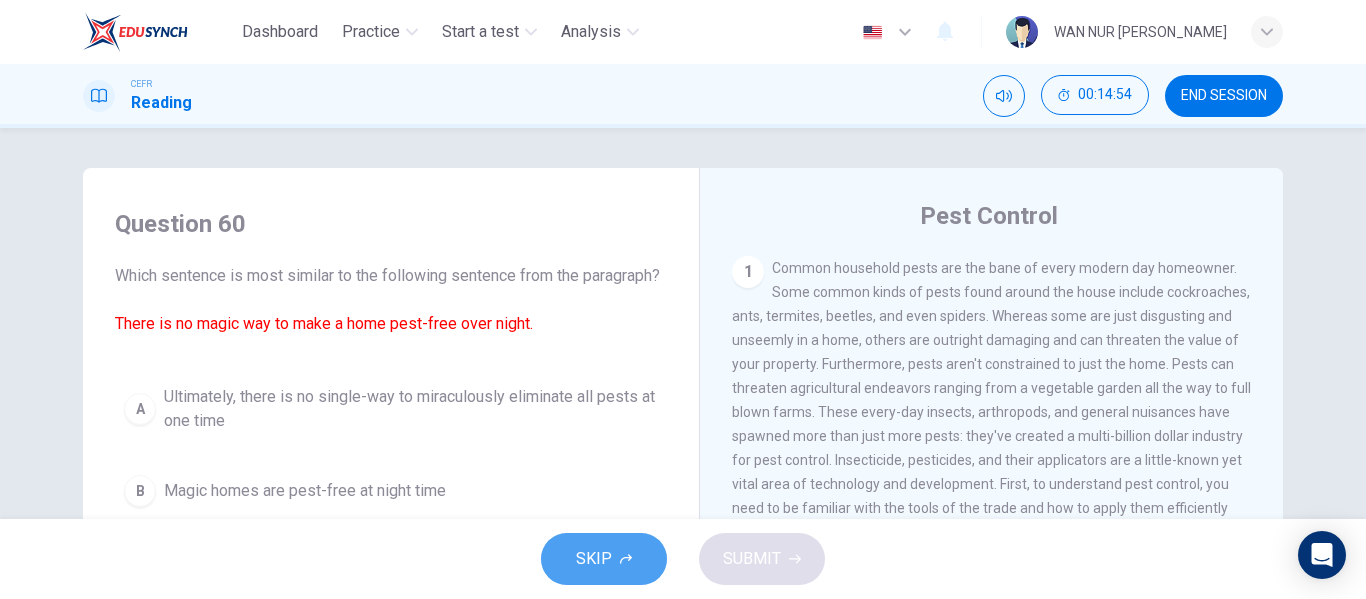 click on "SKIP" at bounding box center (604, 559) 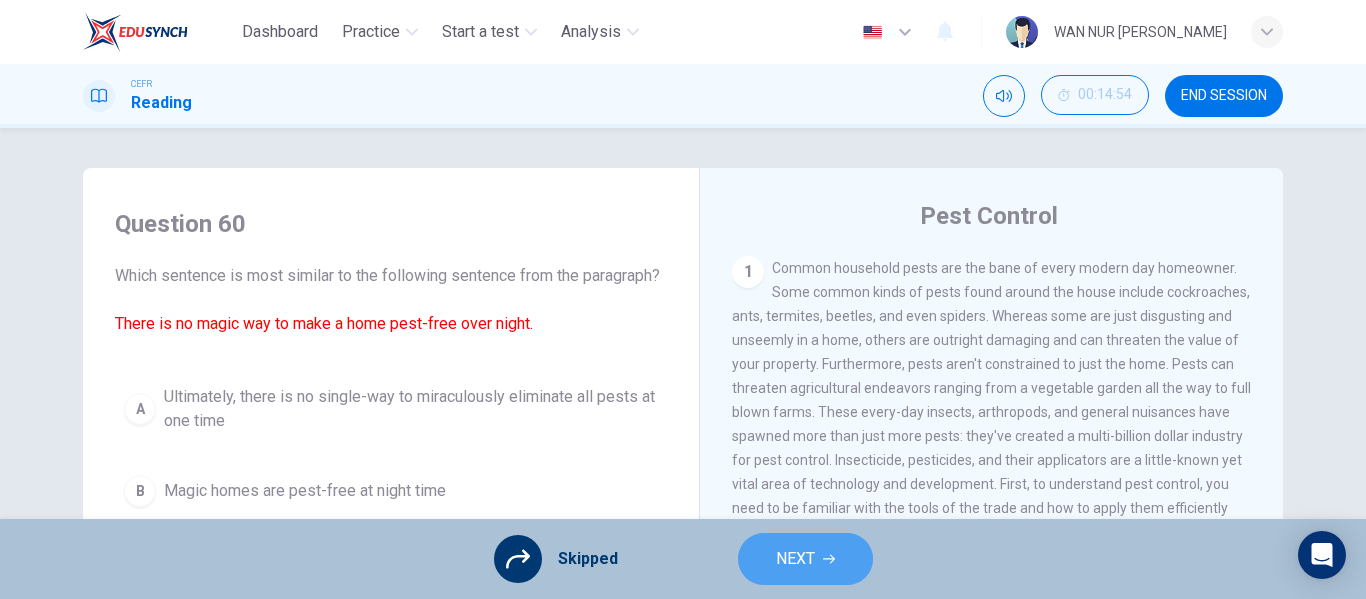 click 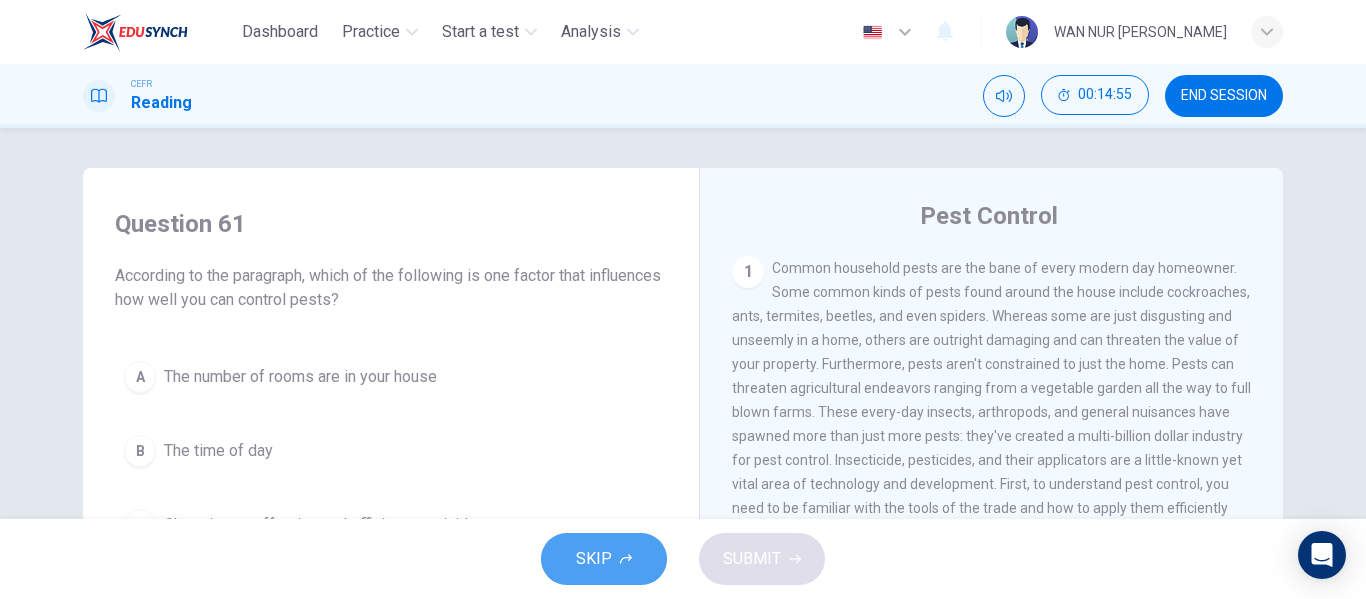 click 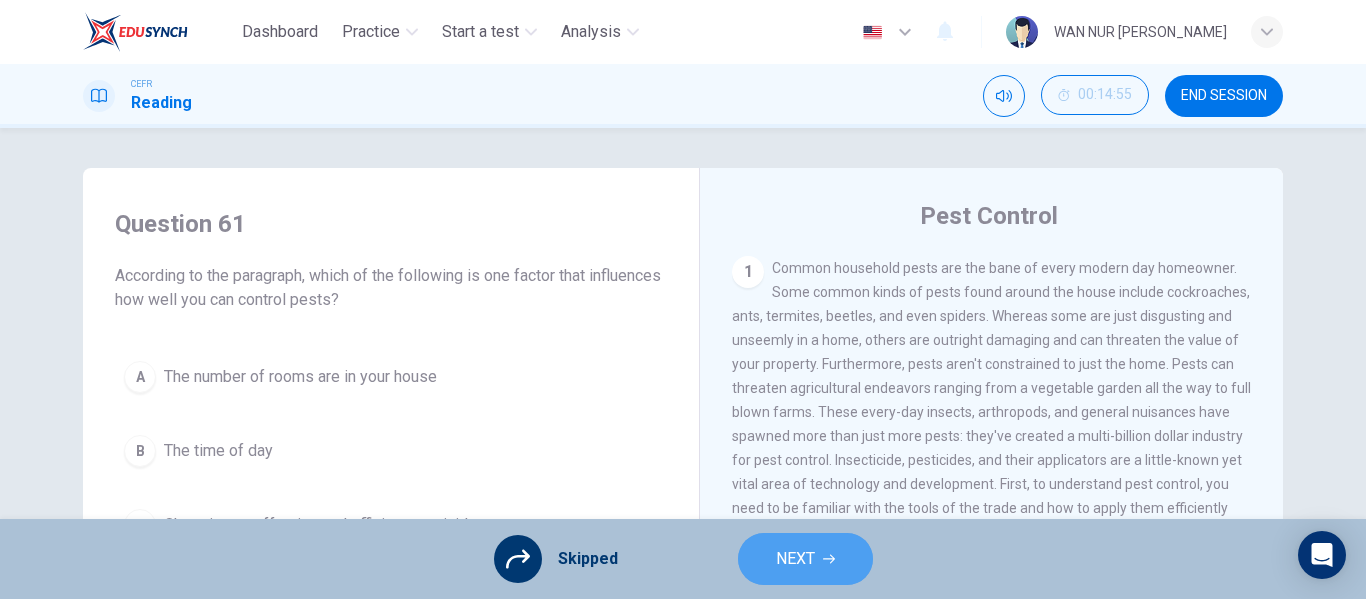 click on "NEXT" at bounding box center (805, 559) 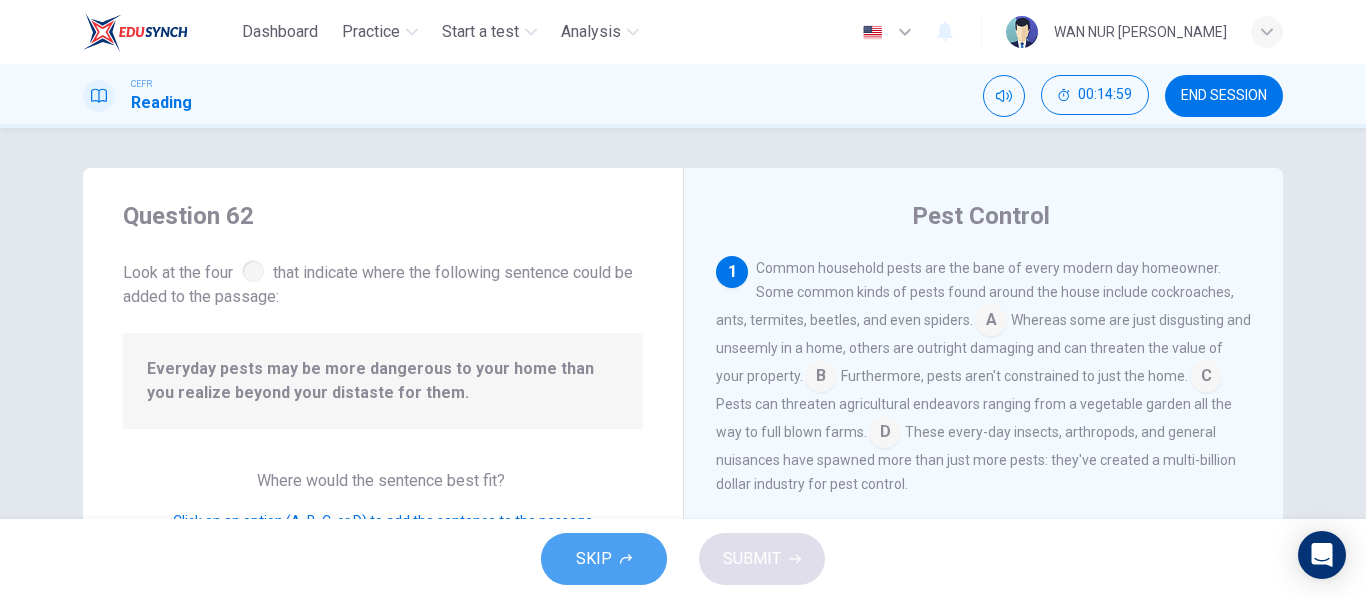 click on "SKIP" at bounding box center [604, 559] 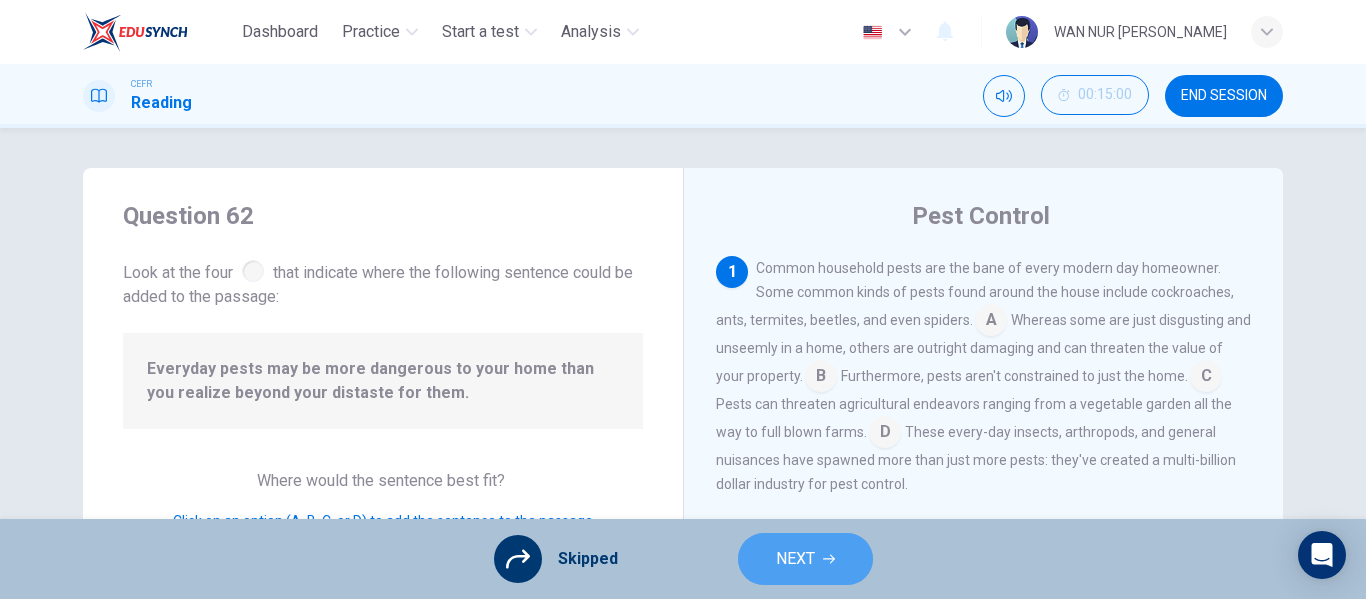 click on "NEXT" at bounding box center (795, 559) 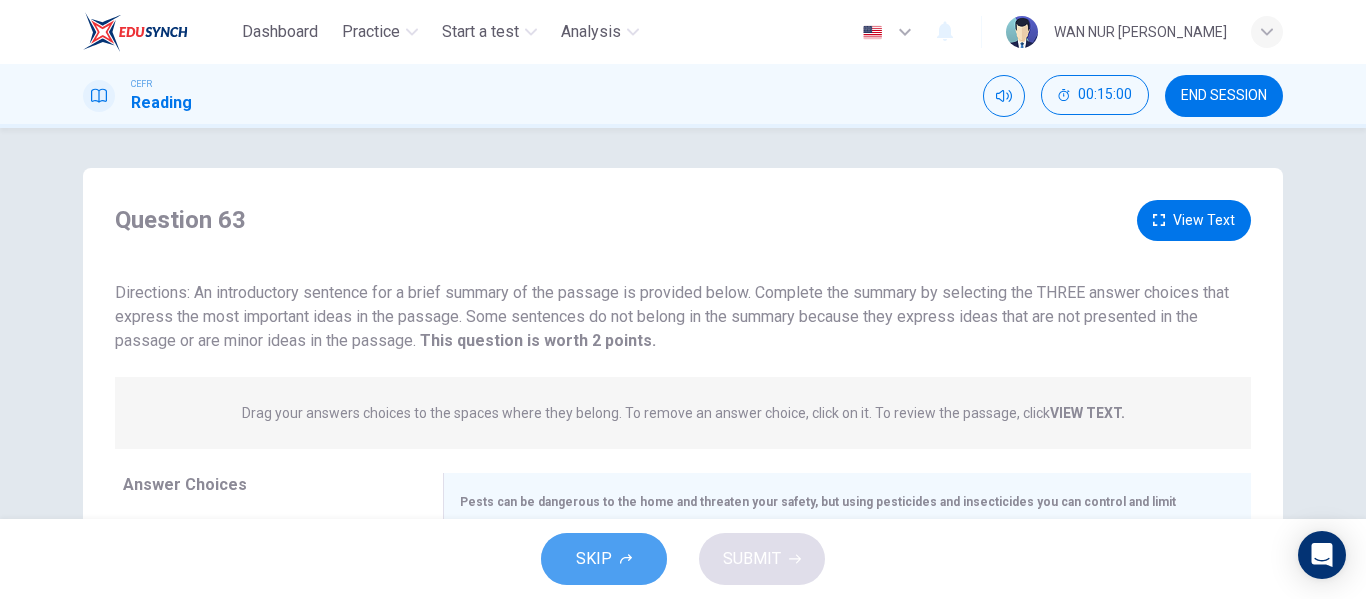 click on "SKIP" at bounding box center [604, 559] 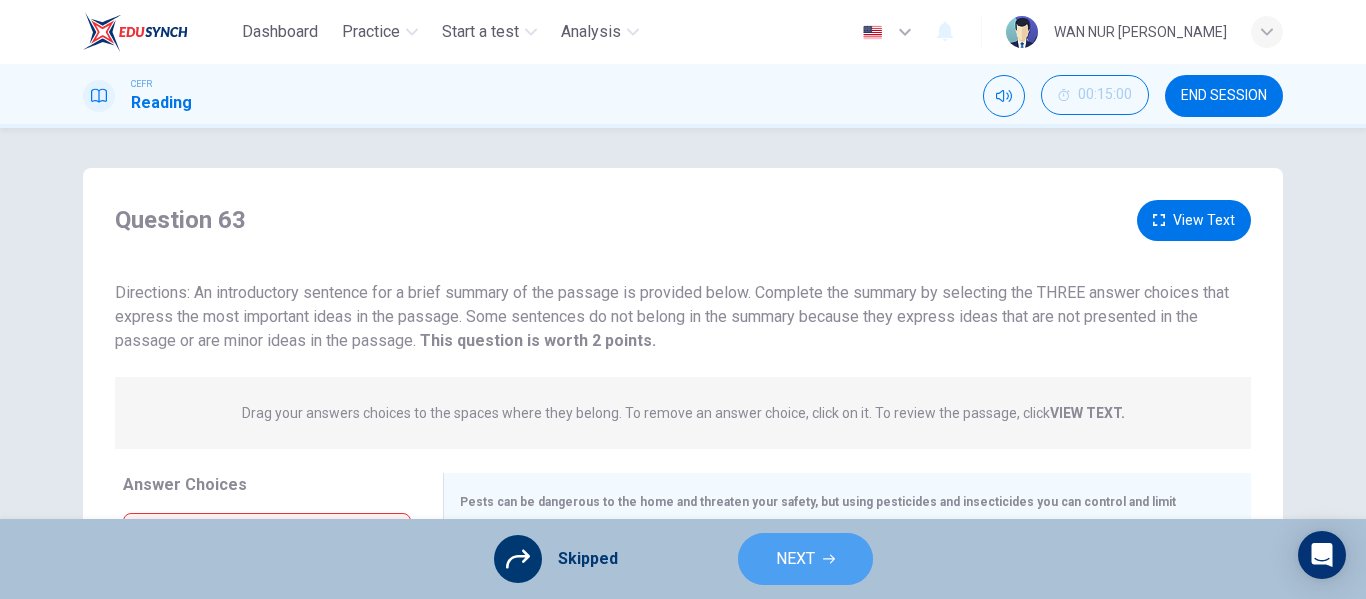 click on "NEXT" at bounding box center (795, 559) 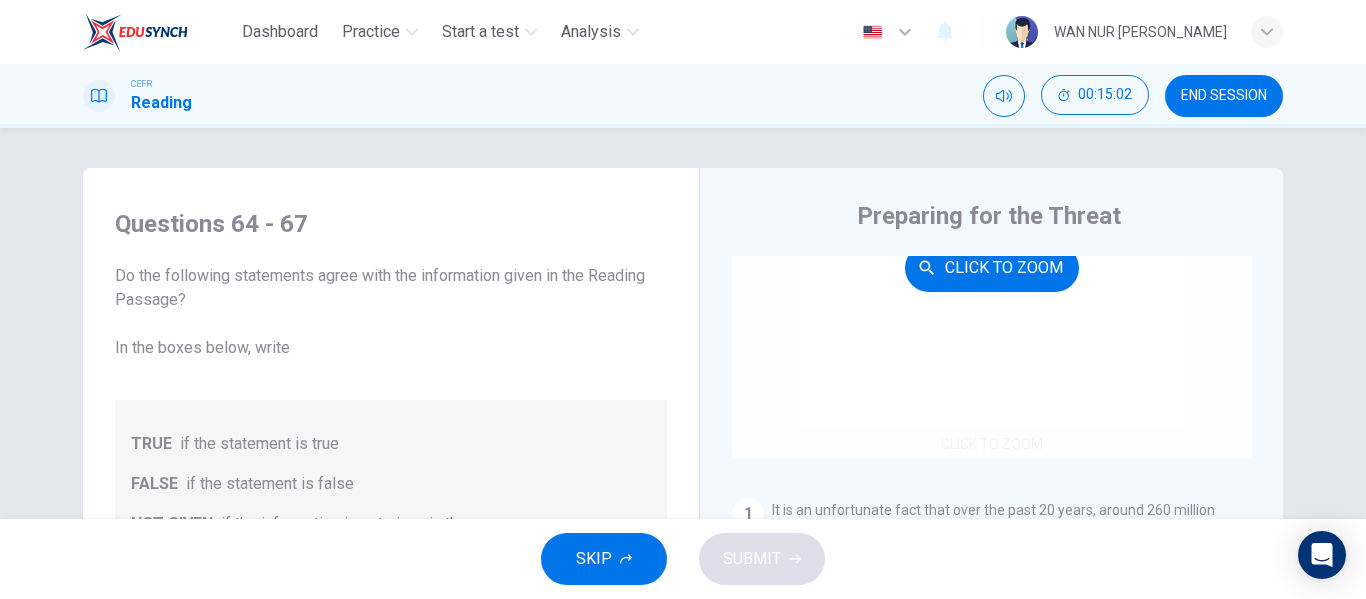 scroll, scrollTop: 0, scrollLeft: 0, axis: both 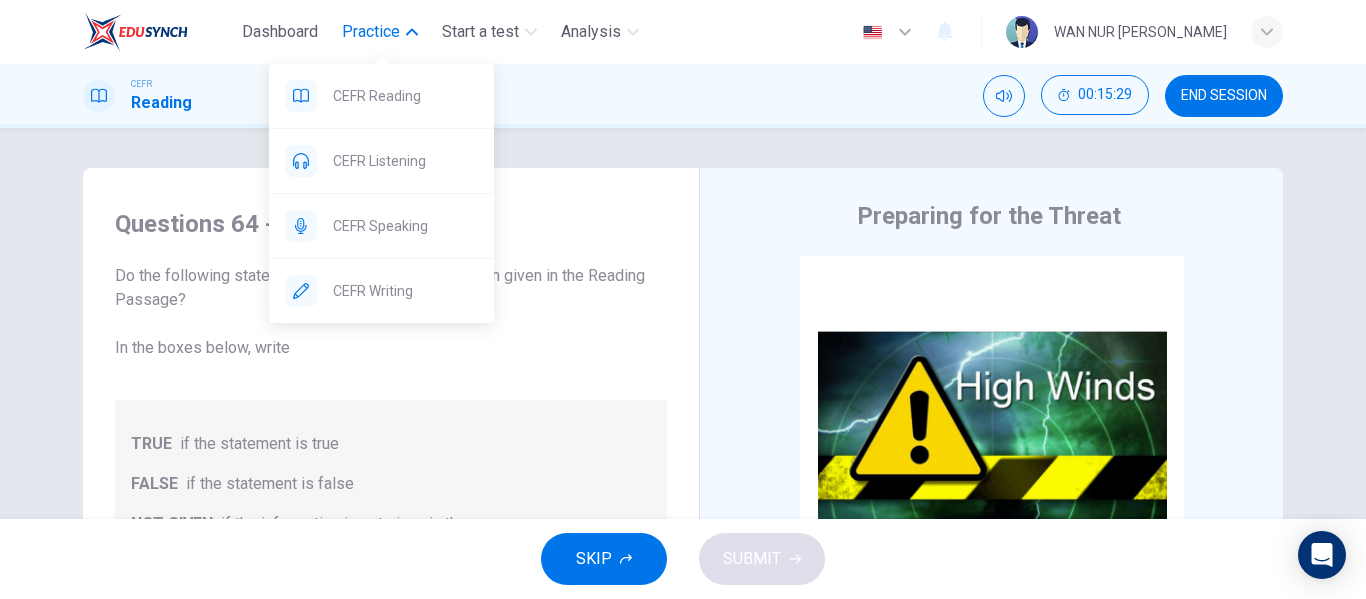 click on "Practice" at bounding box center (380, 32) 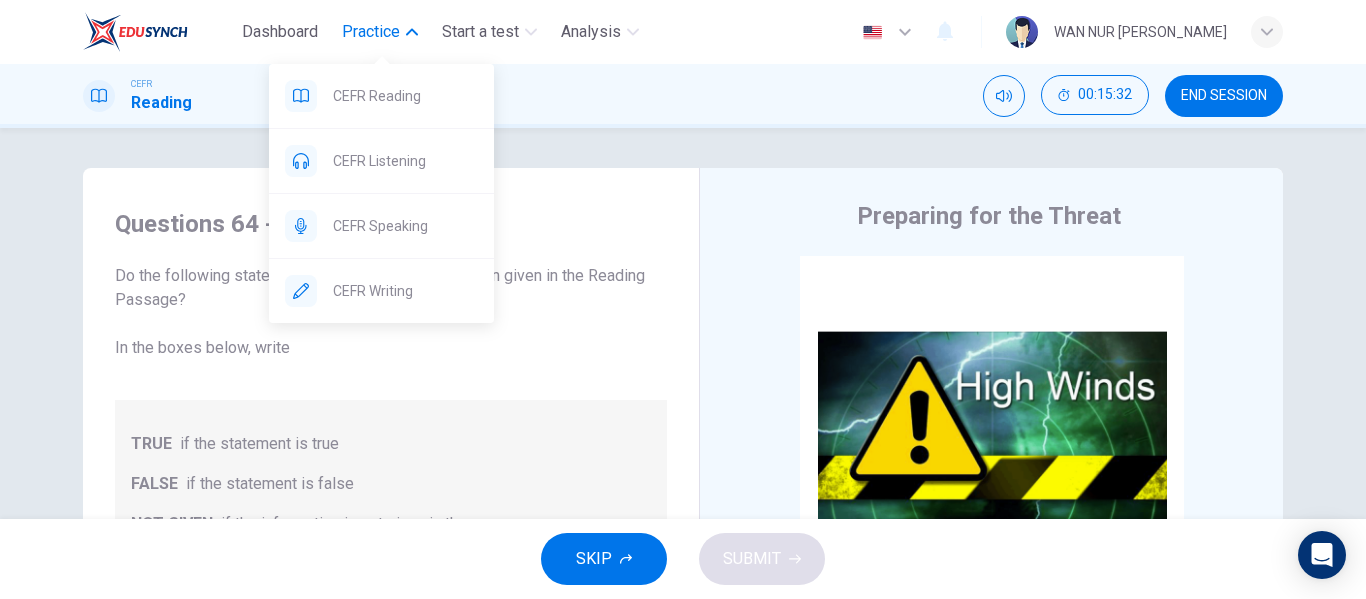 click on "Practice" at bounding box center [371, 32] 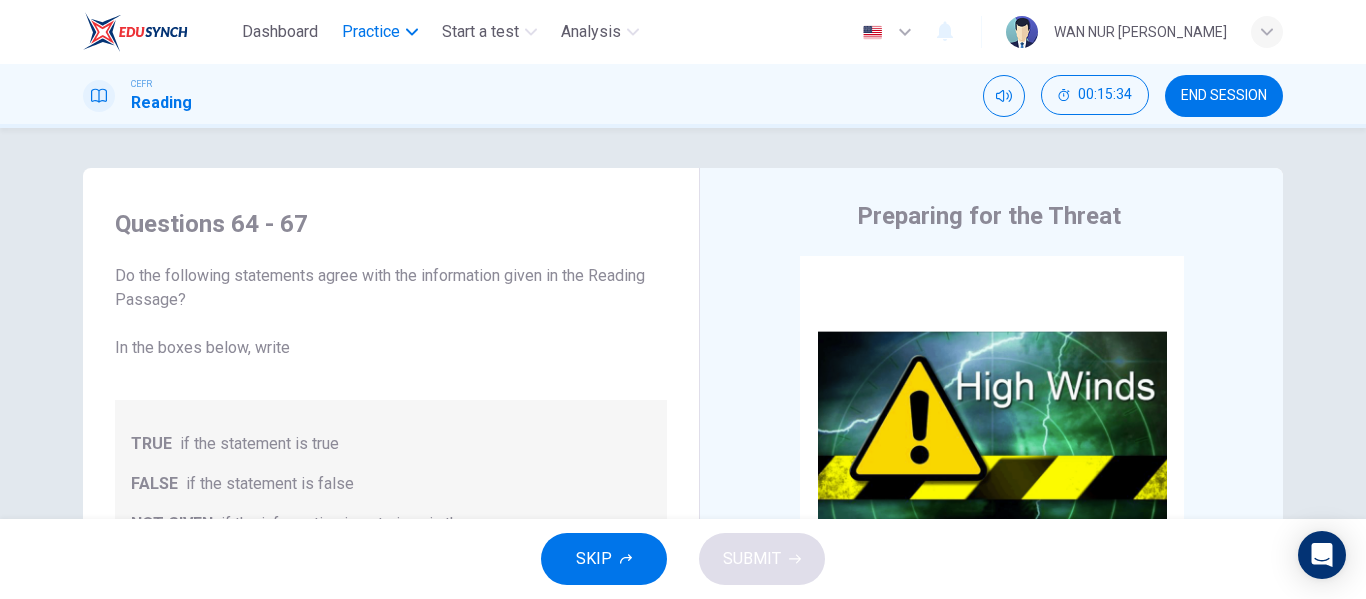 click on "Practice" at bounding box center (371, 32) 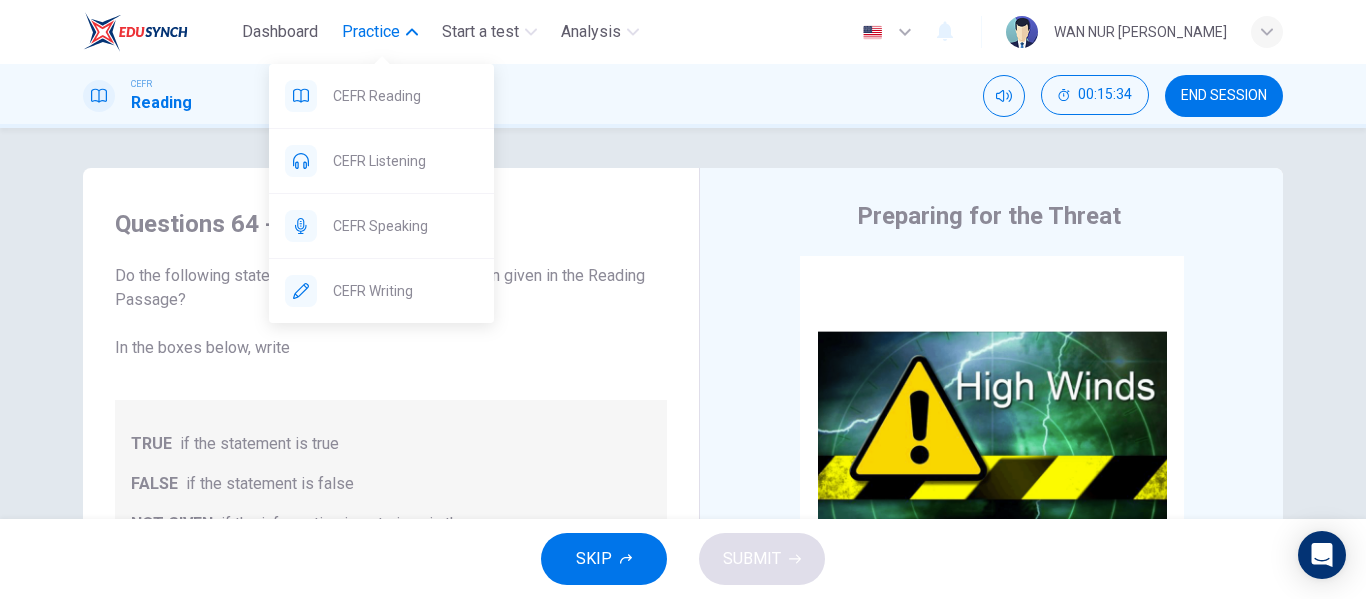 click on "Practice" at bounding box center (371, 32) 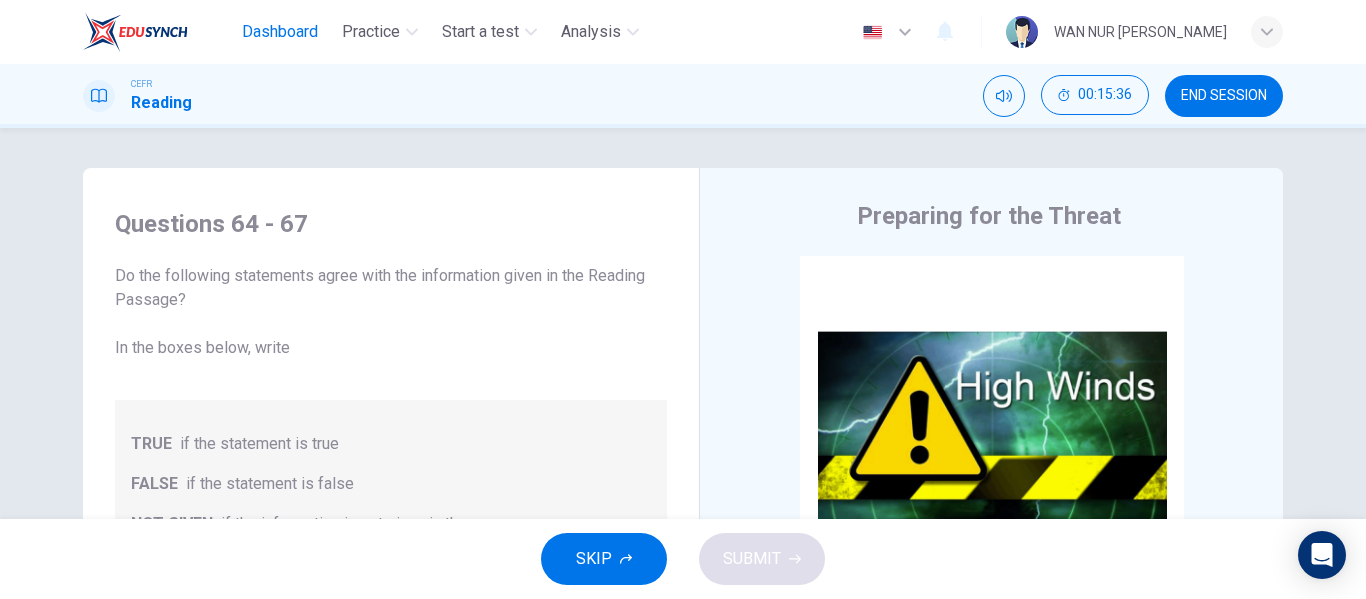 click on "Dashboard" at bounding box center [280, 32] 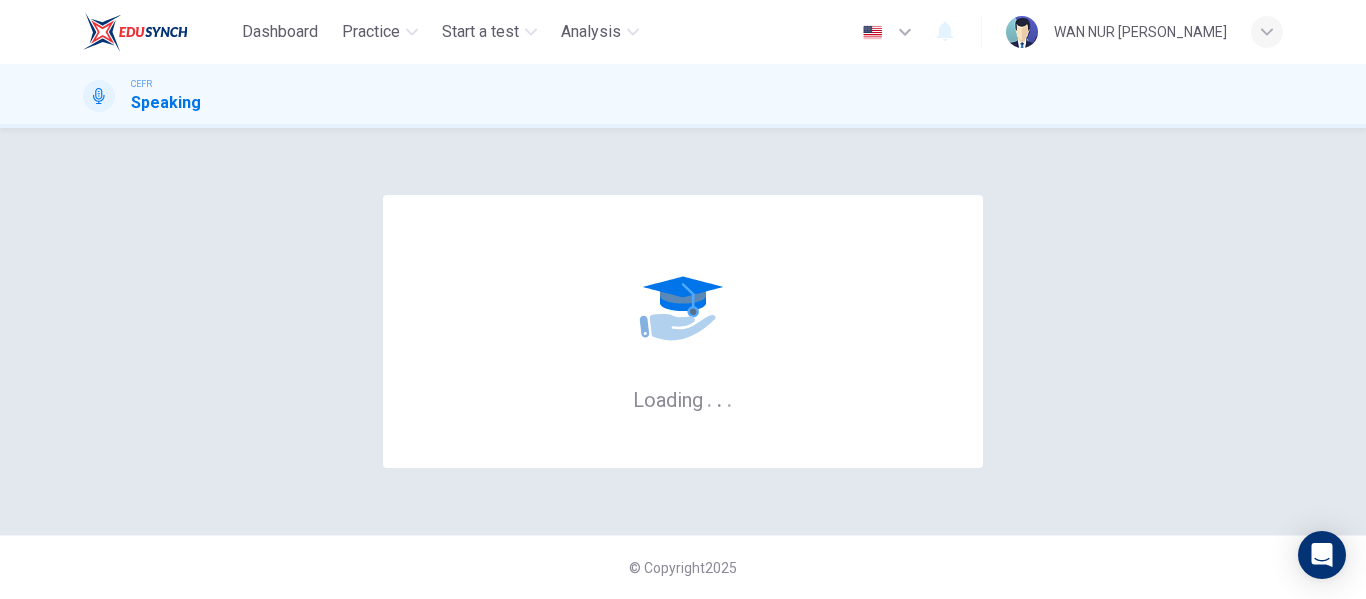 scroll, scrollTop: 0, scrollLeft: 0, axis: both 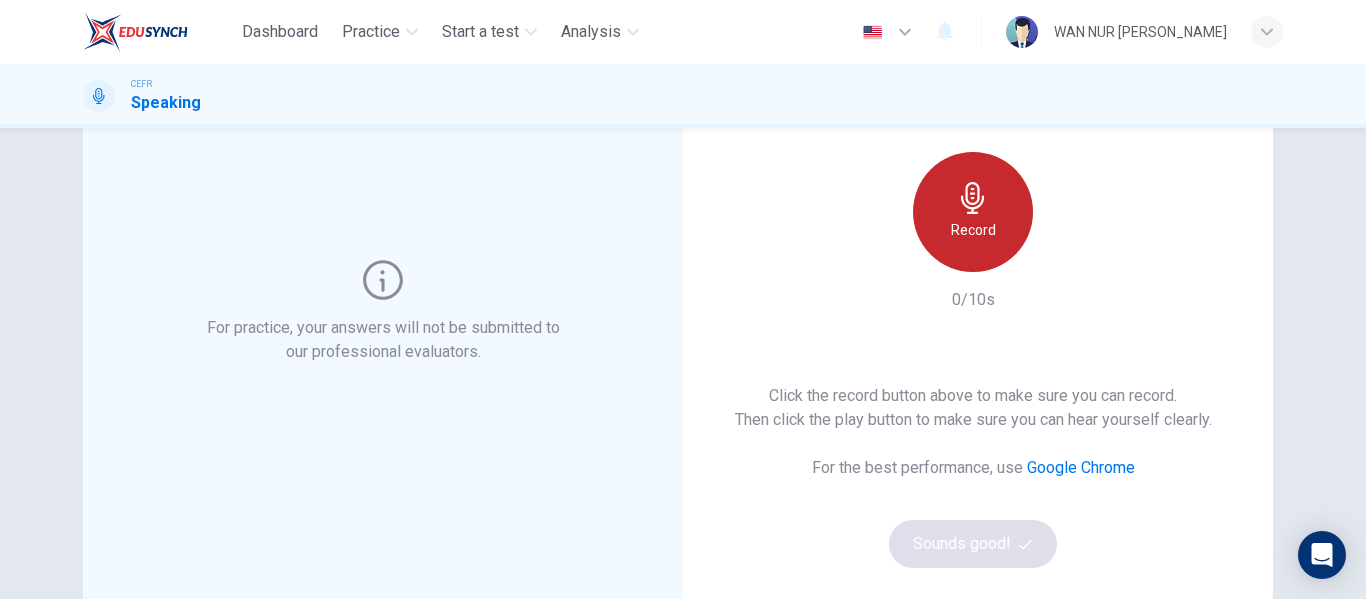click on "Record" at bounding box center (973, 212) 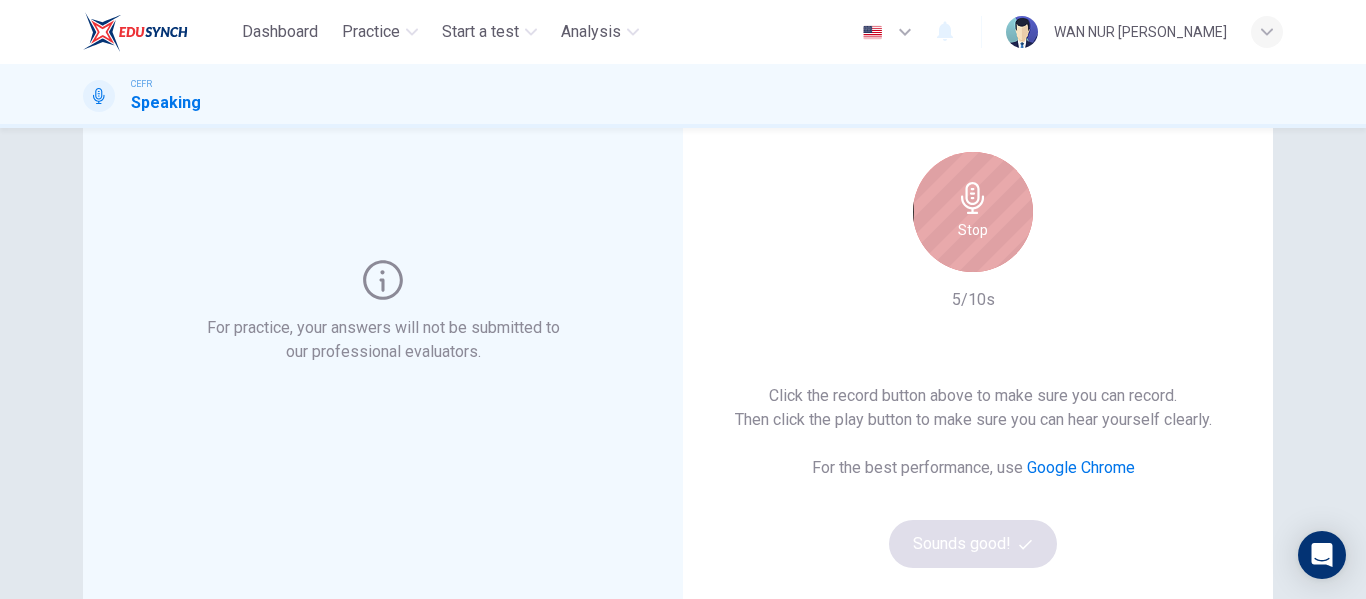click on "Stop" at bounding box center (973, 212) 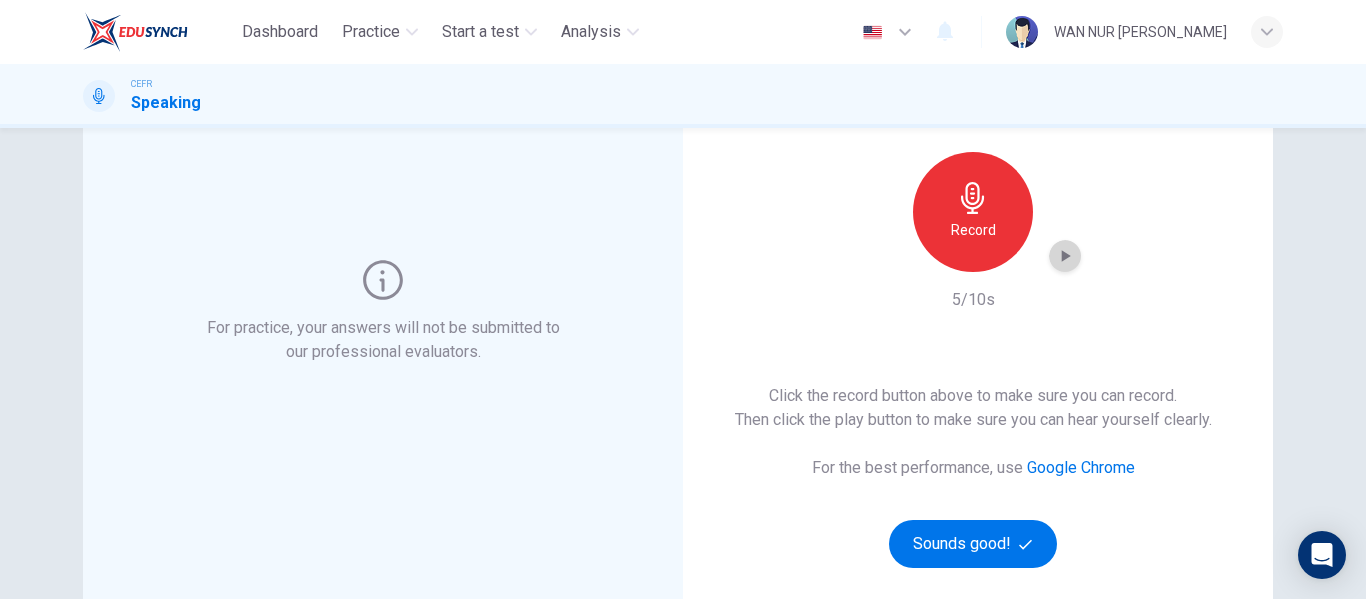 click 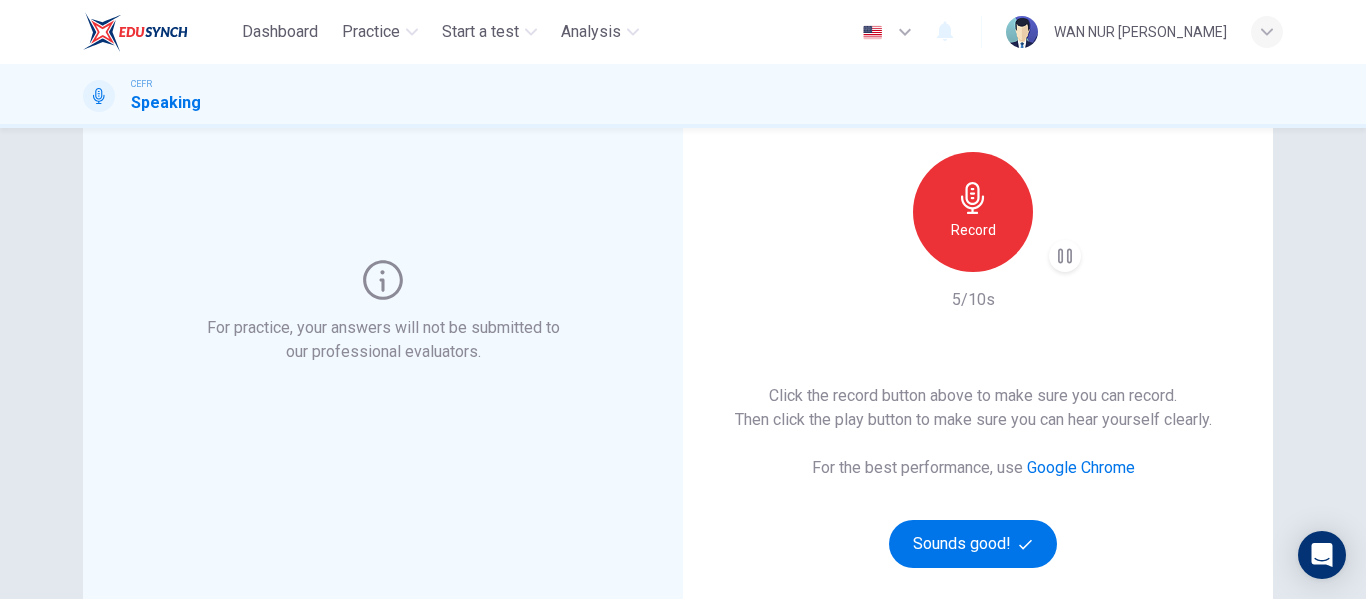 type 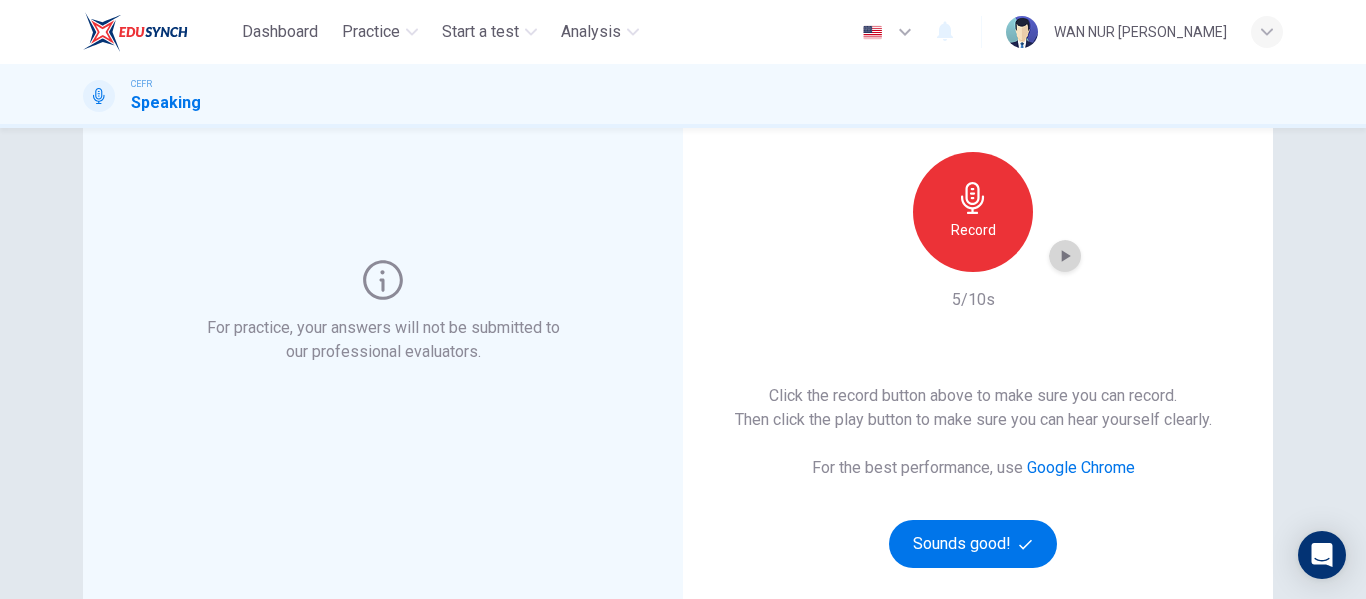 click 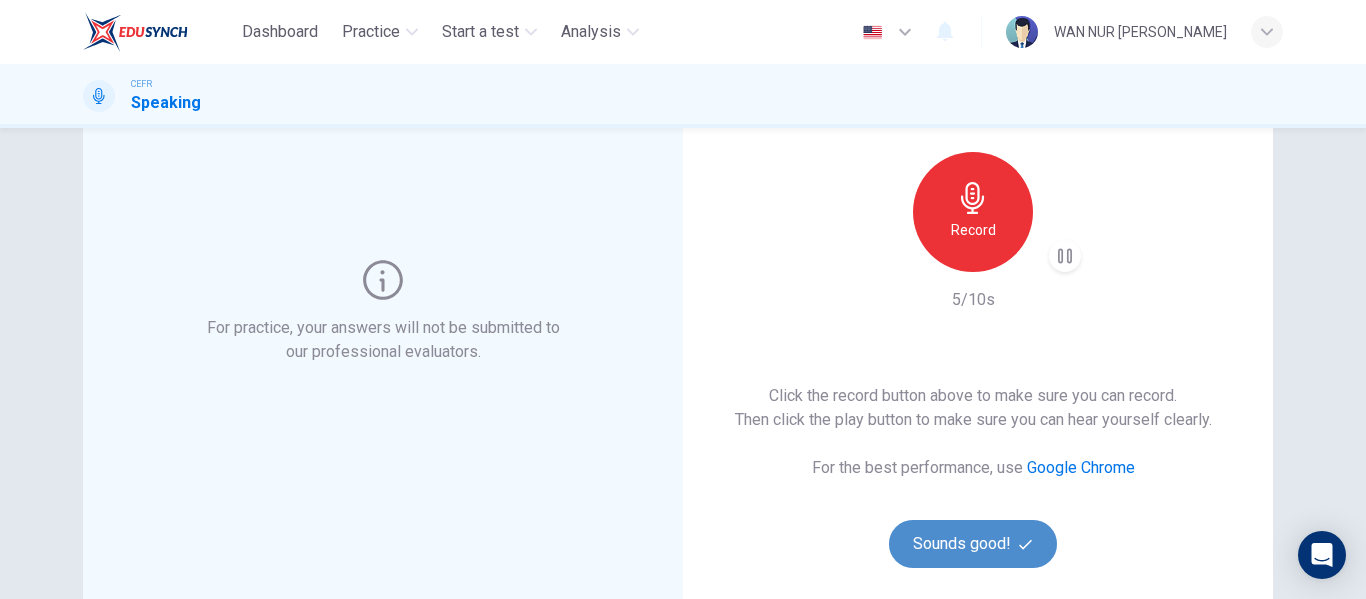 click on "Sounds good!" at bounding box center [973, 544] 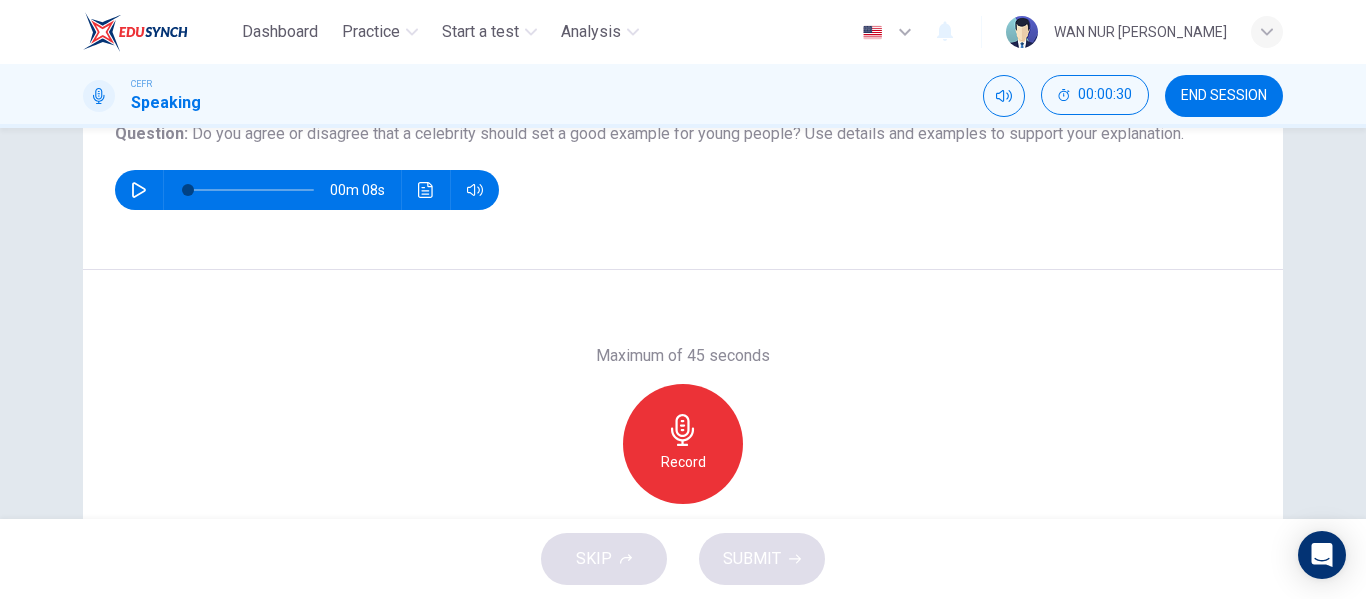 scroll, scrollTop: 245, scrollLeft: 0, axis: vertical 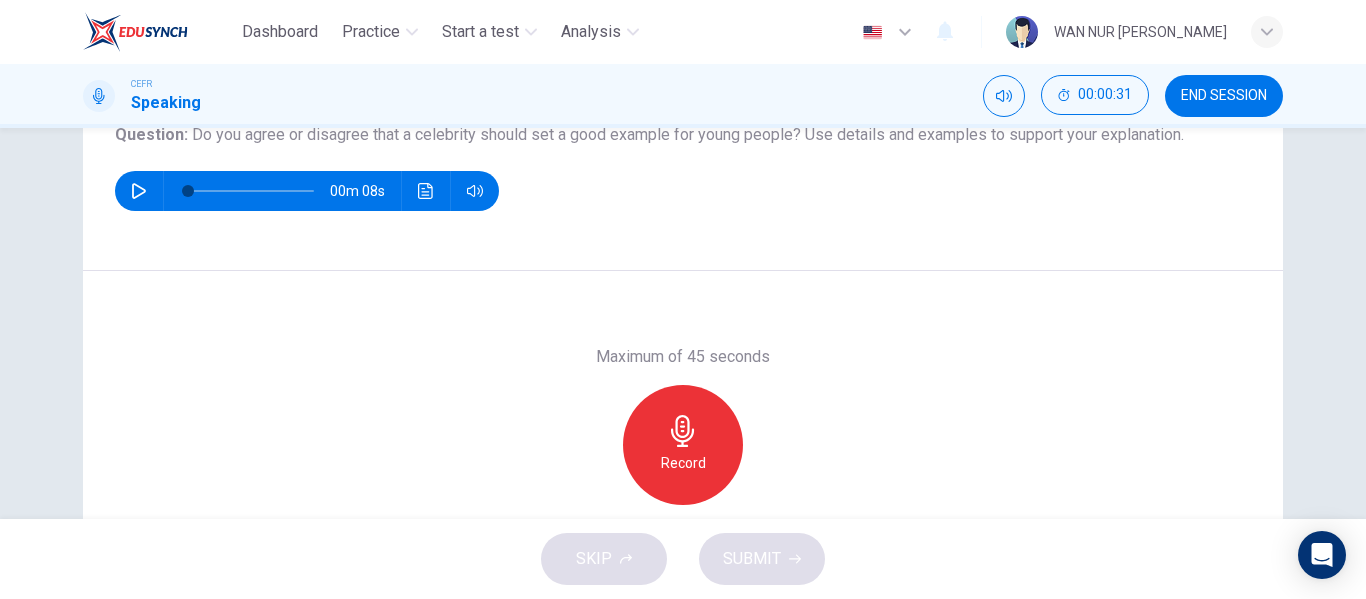 click on "SKIP SUBMIT" at bounding box center (683, 559) 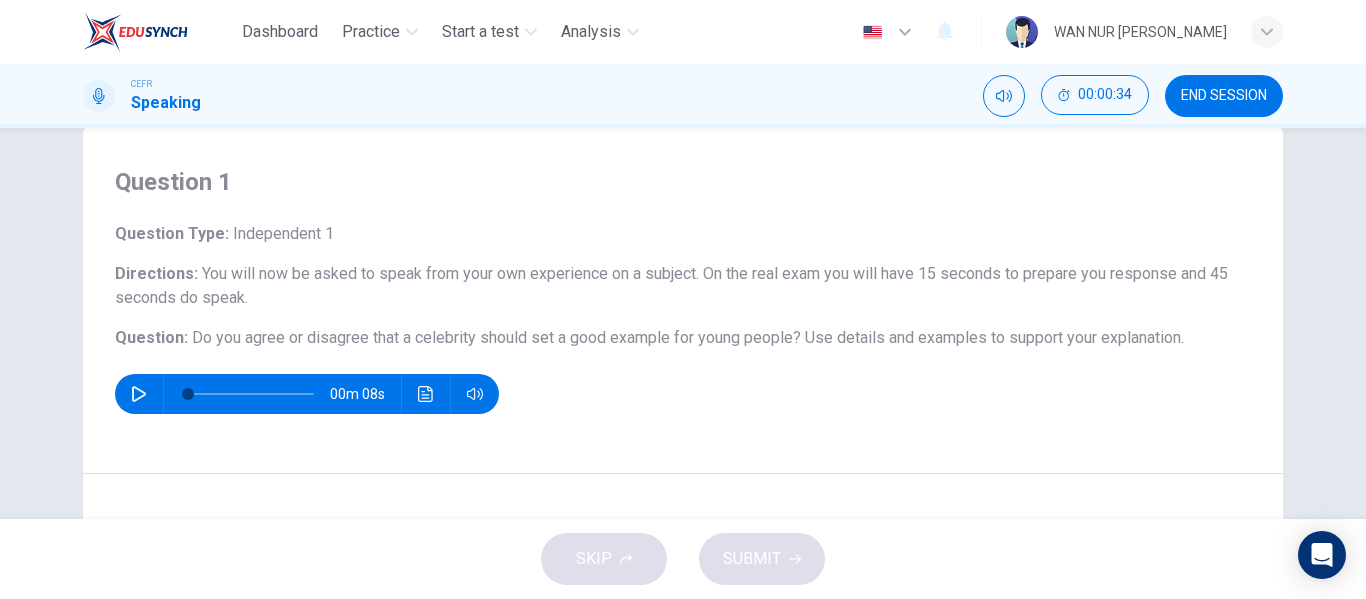 scroll, scrollTop: 43, scrollLeft: 0, axis: vertical 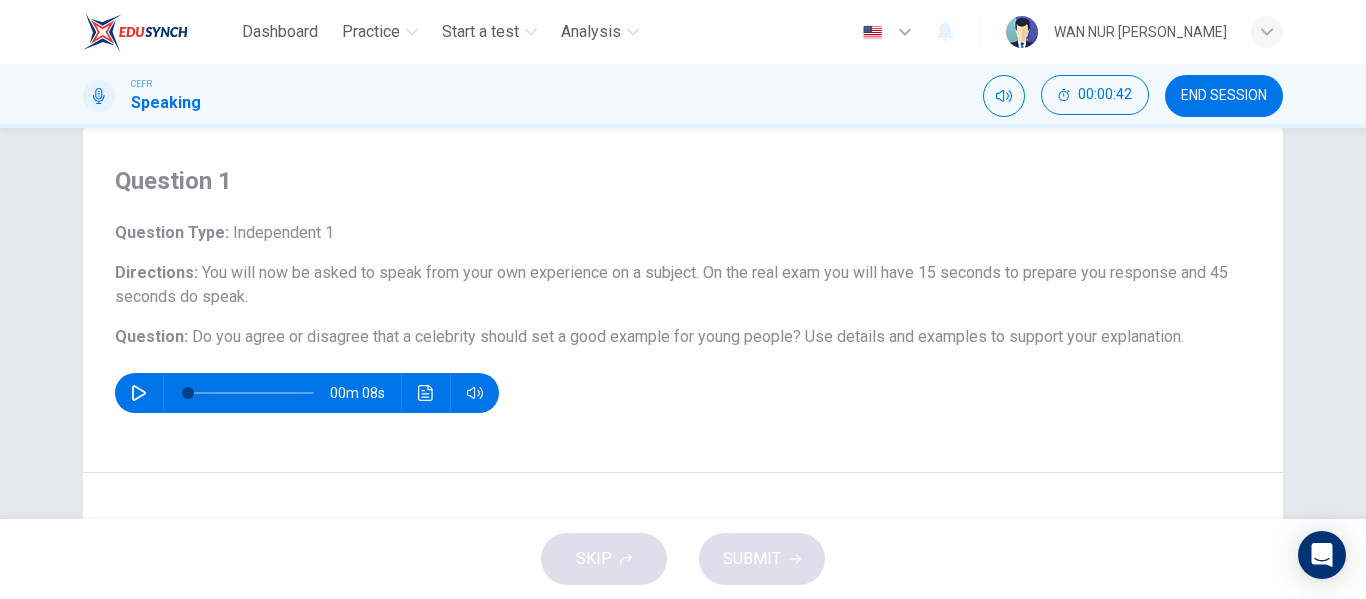 drag, startPoint x: 183, startPoint y: 333, endPoint x: 526, endPoint y: 346, distance: 343.24628 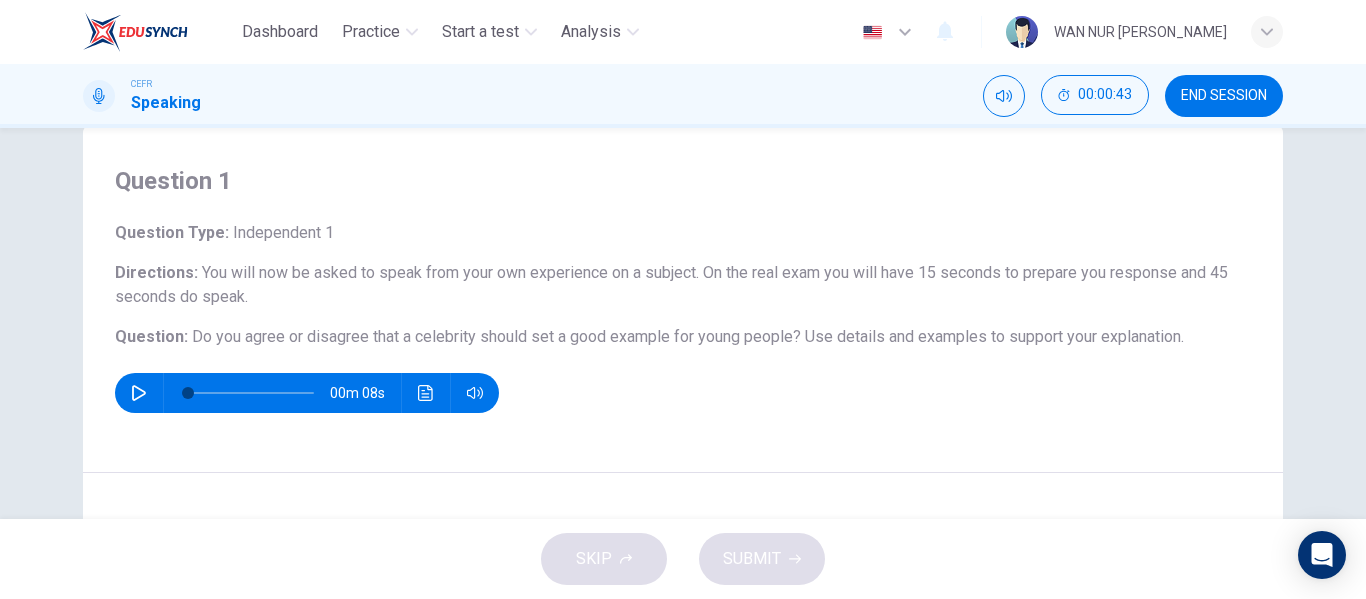 drag, startPoint x: 539, startPoint y: 340, endPoint x: 451, endPoint y: 330, distance: 88.56636 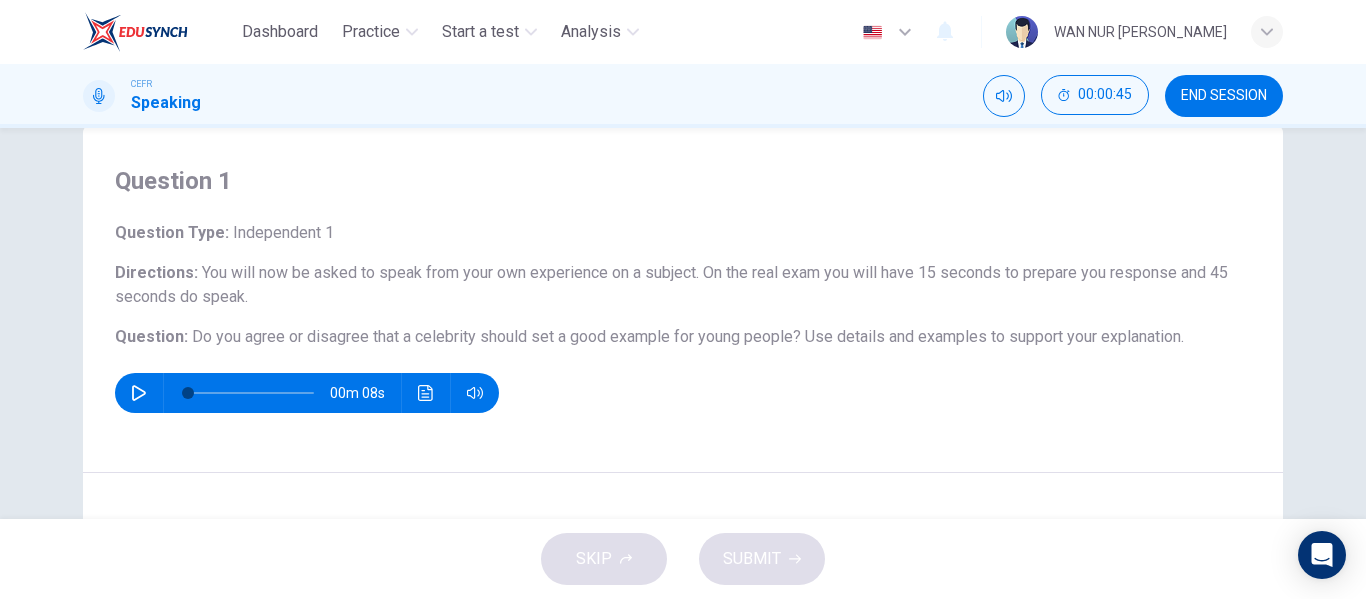 drag, startPoint x: 1189, startPoint y: 332, endPoint x: 288, endPoint y: 291, distance: 901.9324 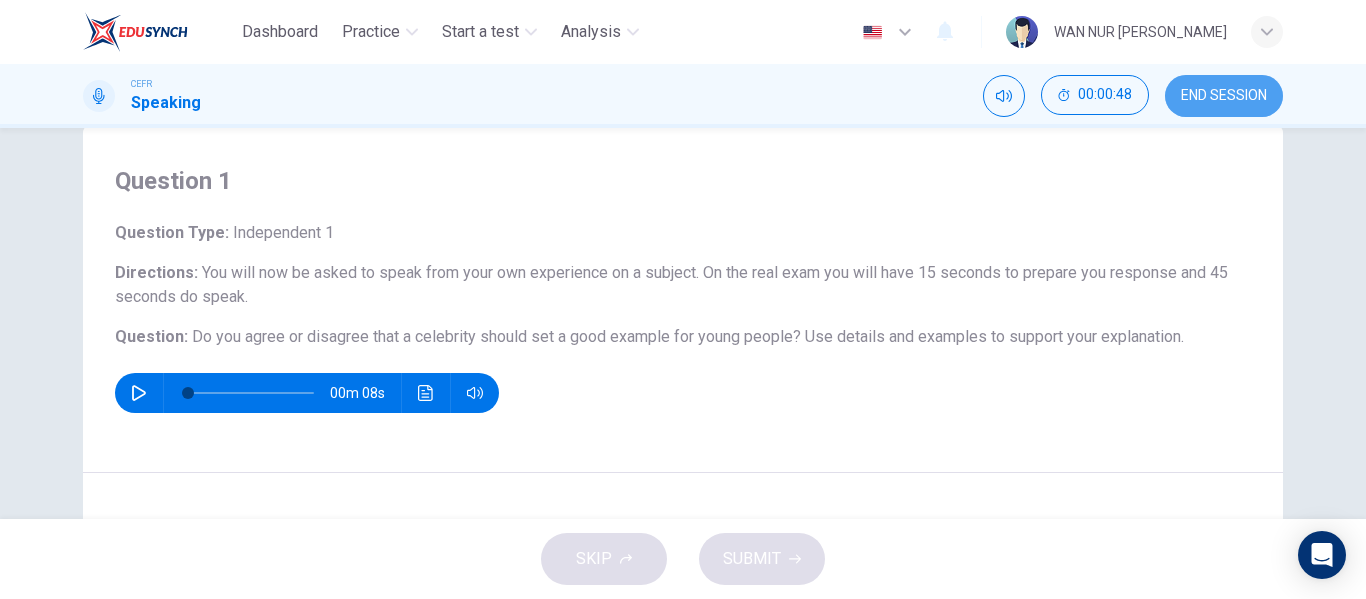 click on "END SESSION" at bounding box center (1224, 96) 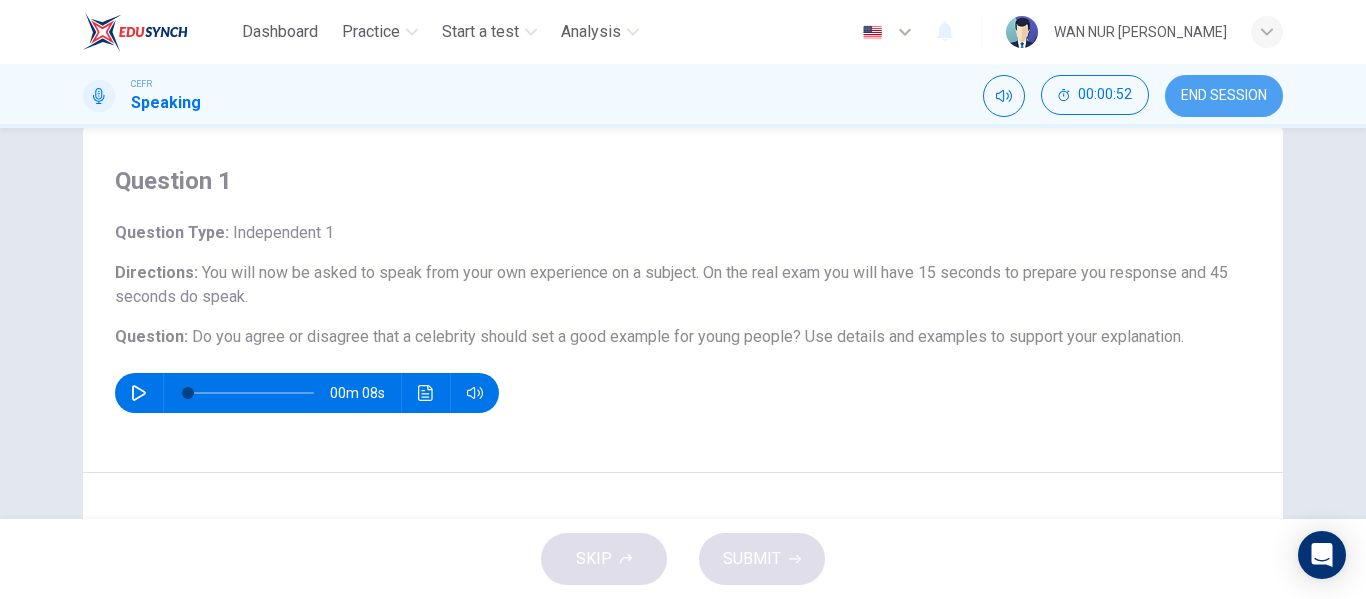 click on "END SESSION" at bounding box center (1224, 96) 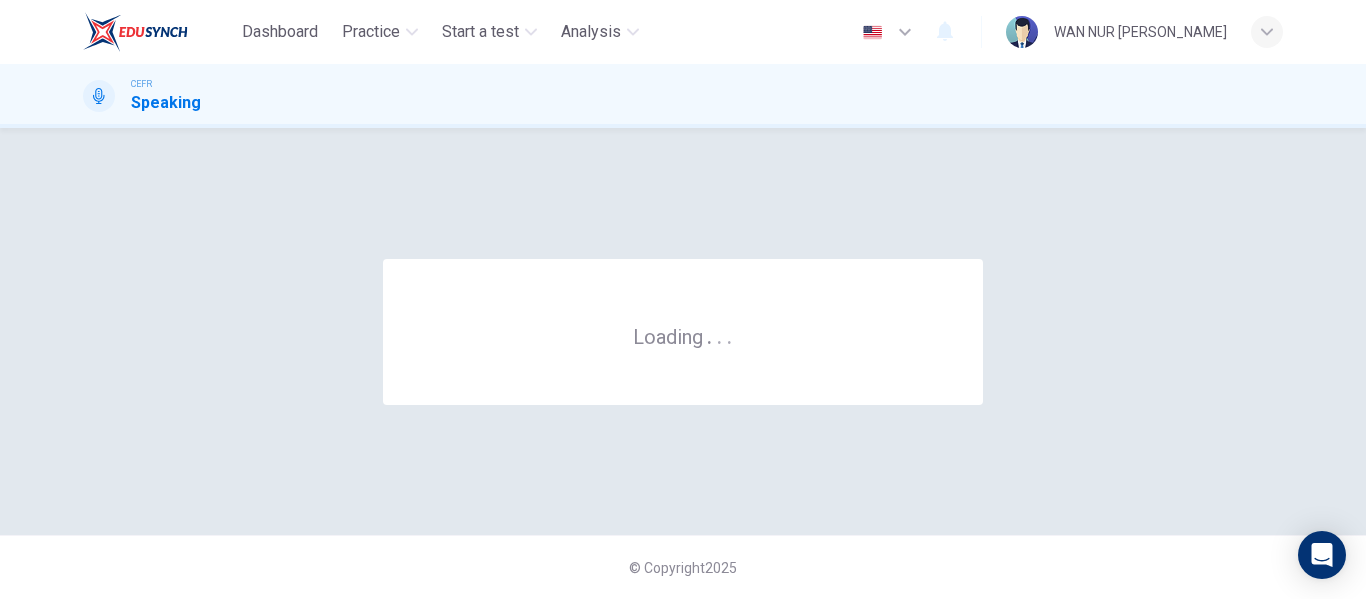 scroll, scrollTop: 0, scrollLeft: 0, axis: both 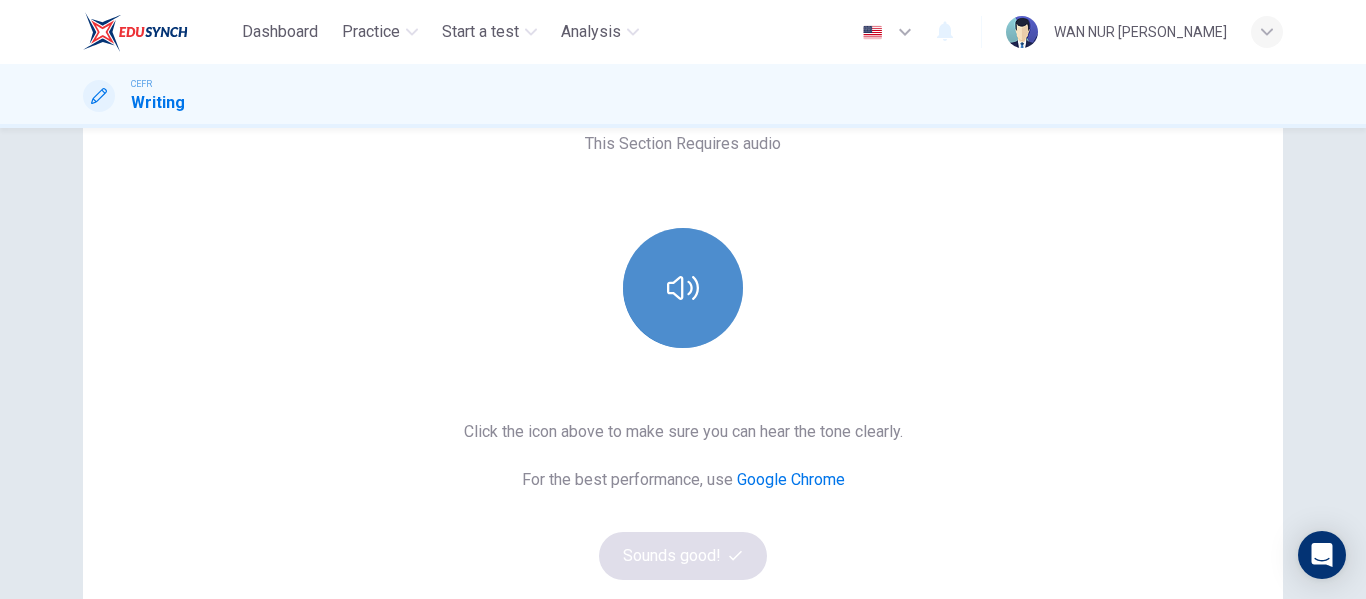 click 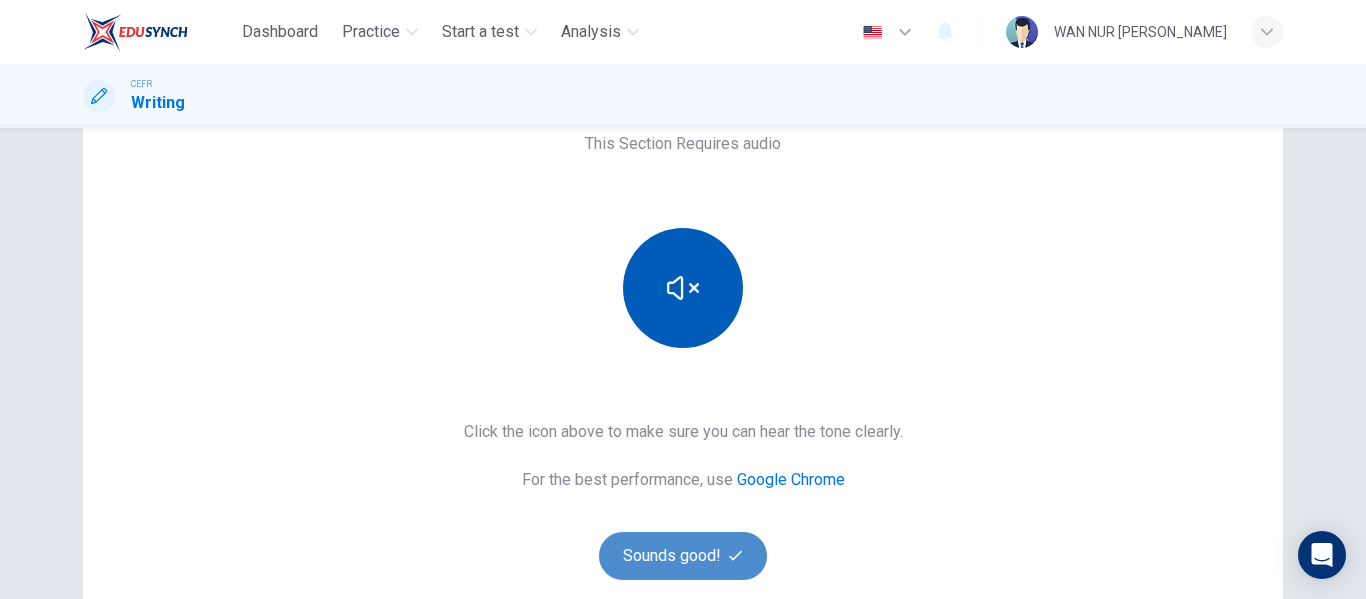 click on "Sounds good!" at bounding box center [683, 556] 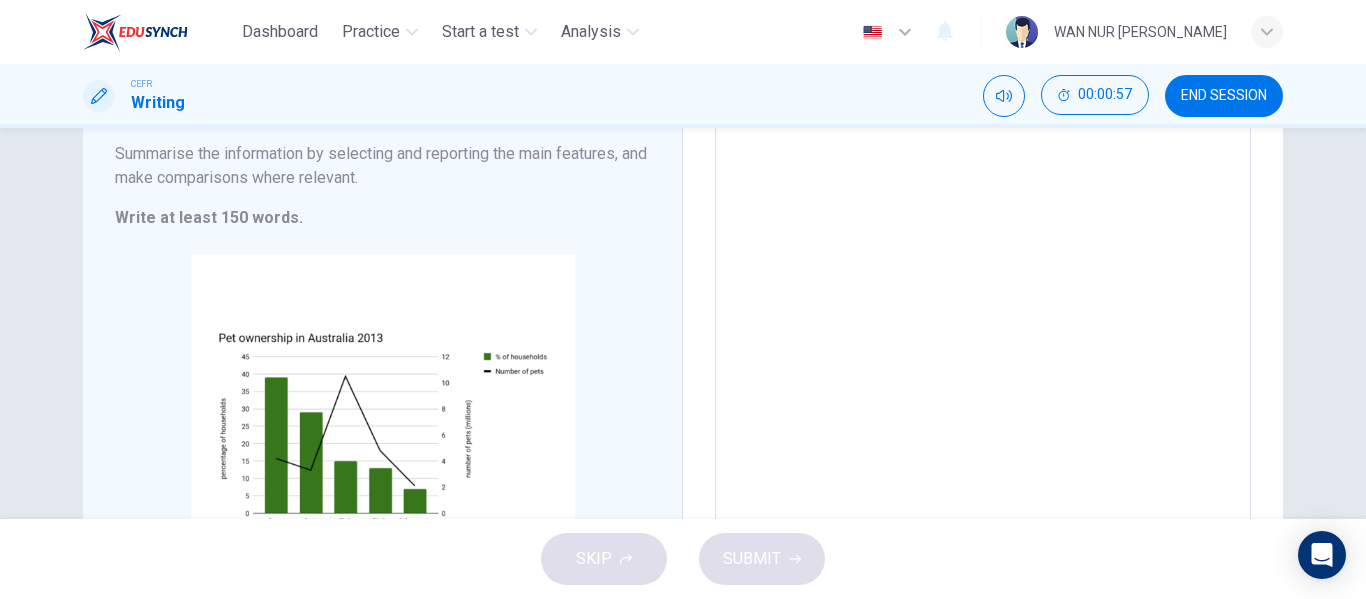 scroll, scrollTop: 303, scrollLeft: 0, axis: vertical 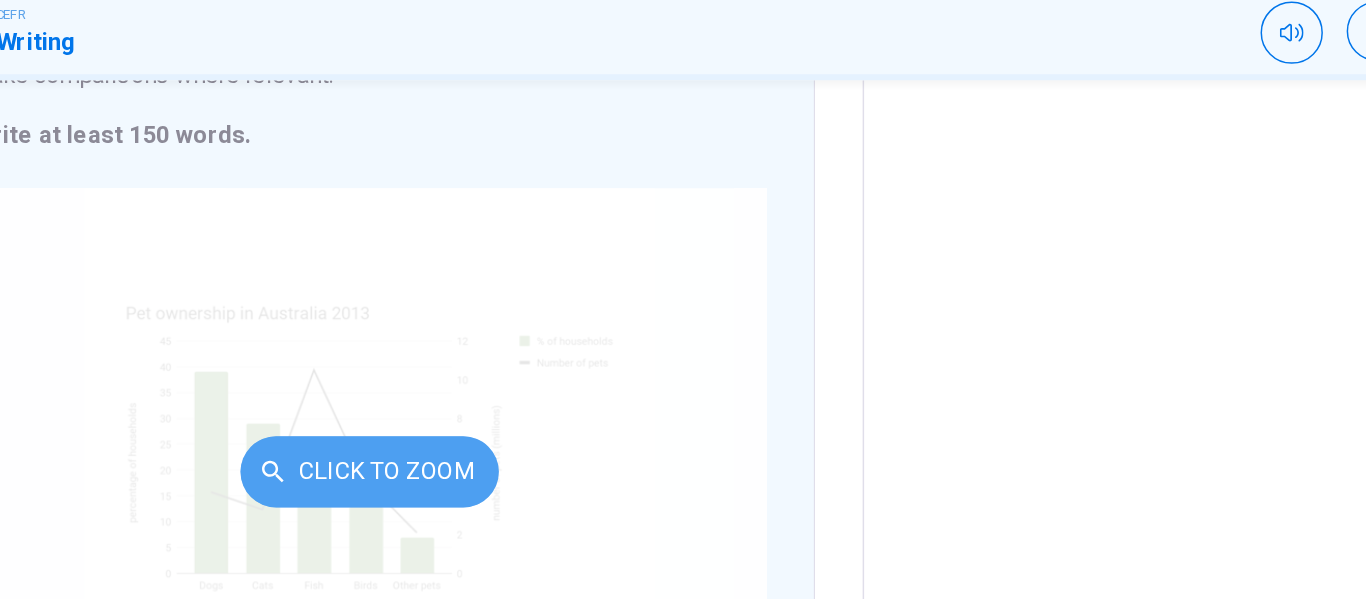 click on "Click to Zoom" at bounding box center (383, 392) 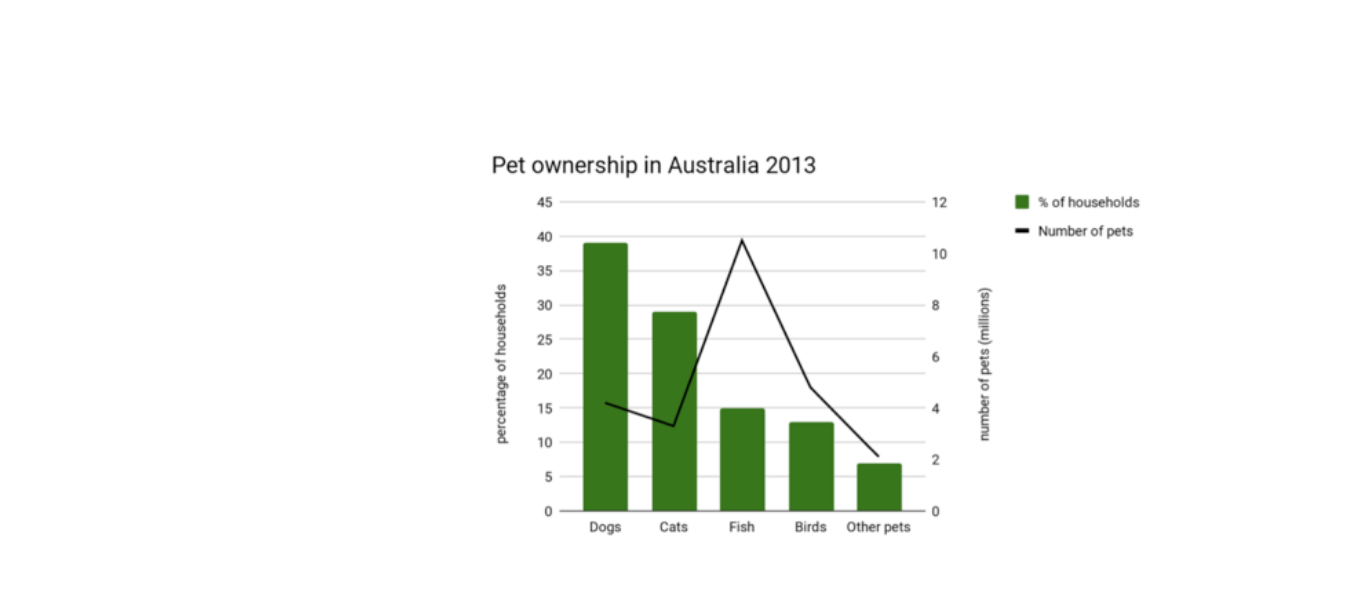 click at bounding box center (683, 305) 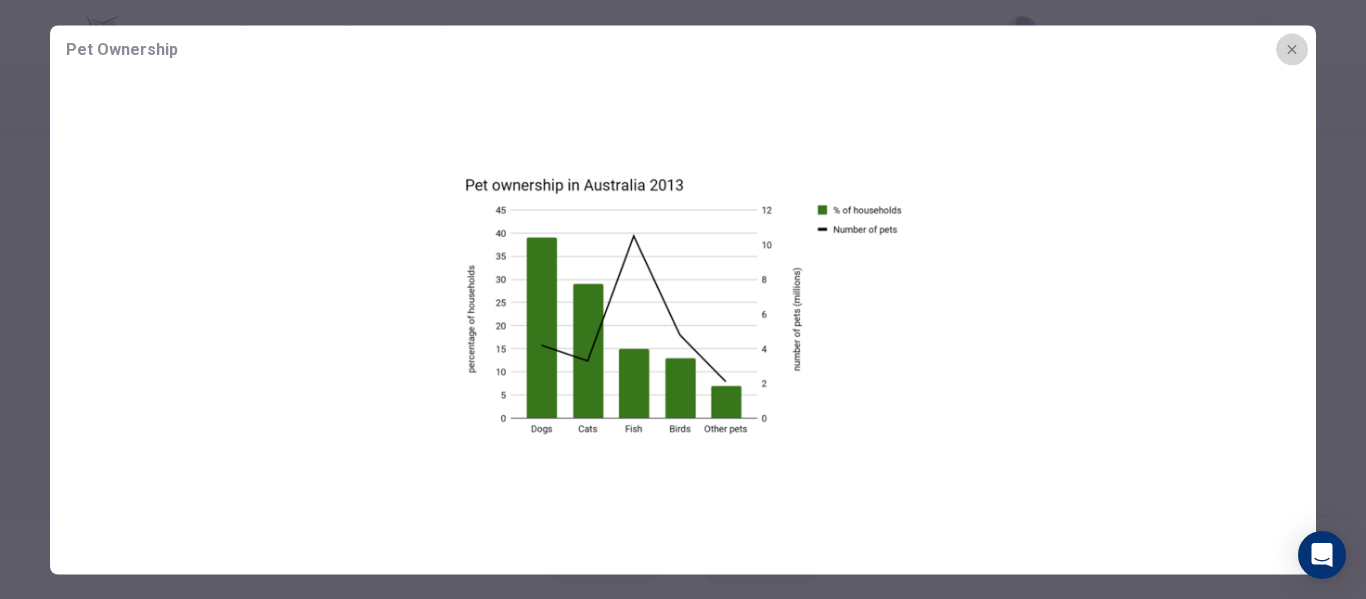 click 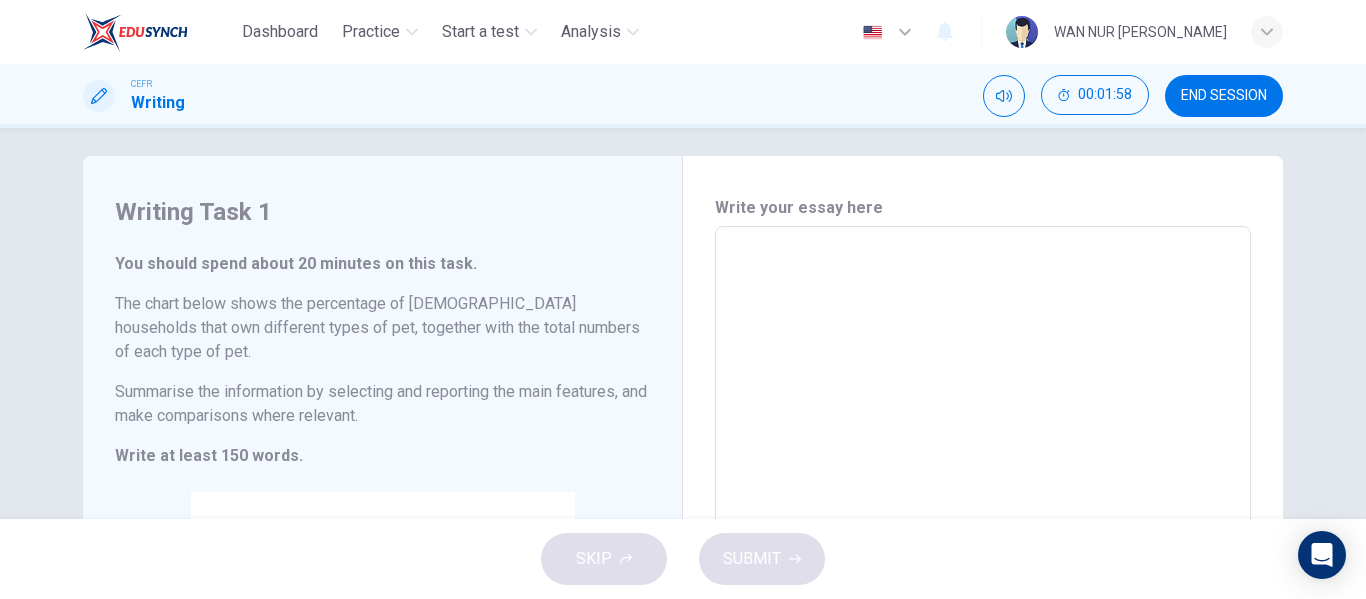 scroll, scrollTop: 11, scrollLeft: 0, axis: vertical 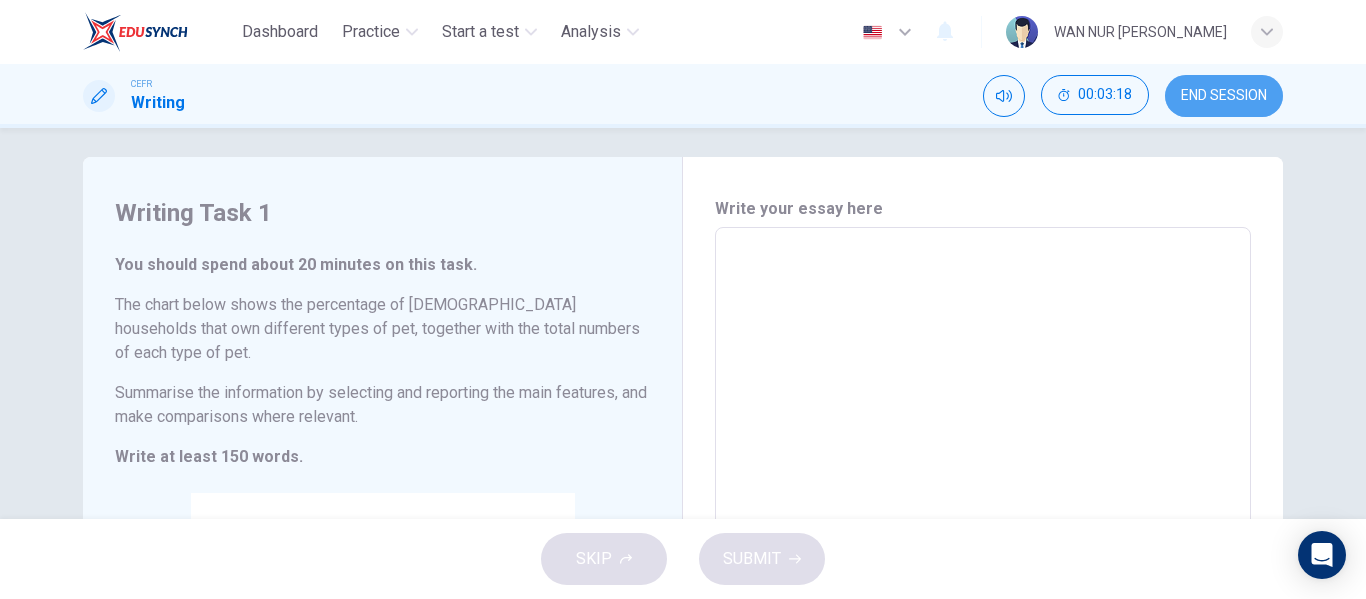click on "END SESSION" at bounding box center [1224, 96] 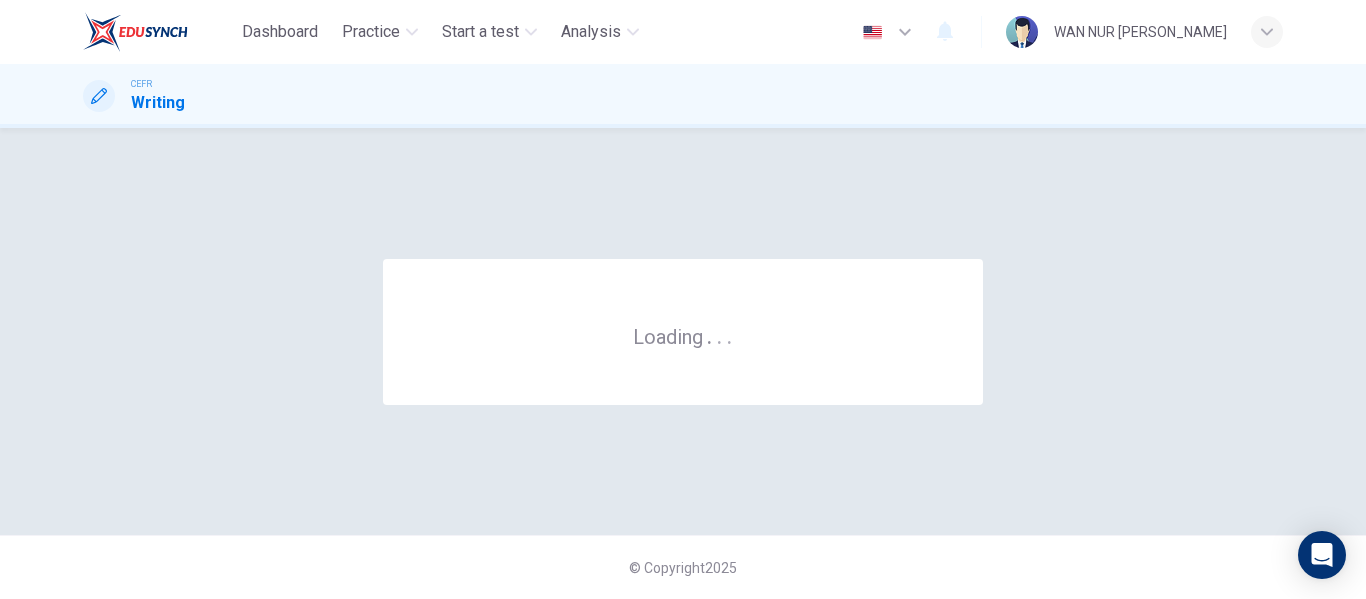 scroll, scrollTop: 0, scrollLeft: 0, axis: both 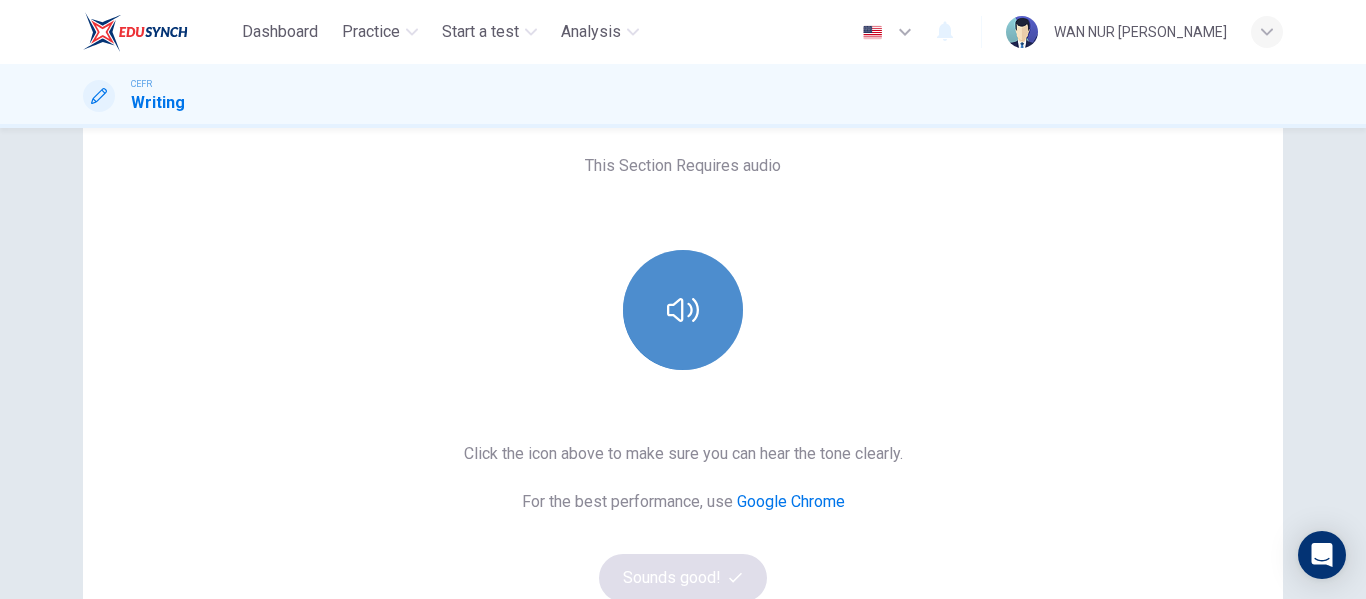 click at bounding box center [683, 310] 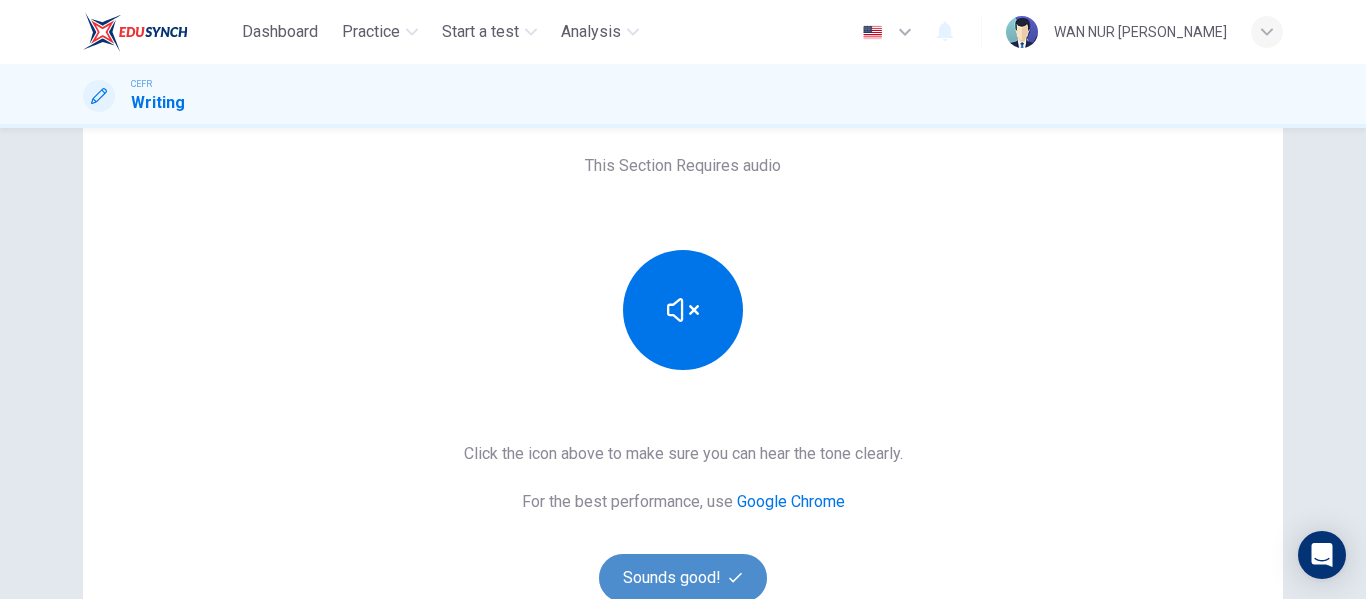click on "Sounds good!" at bounding box center [683, 578] 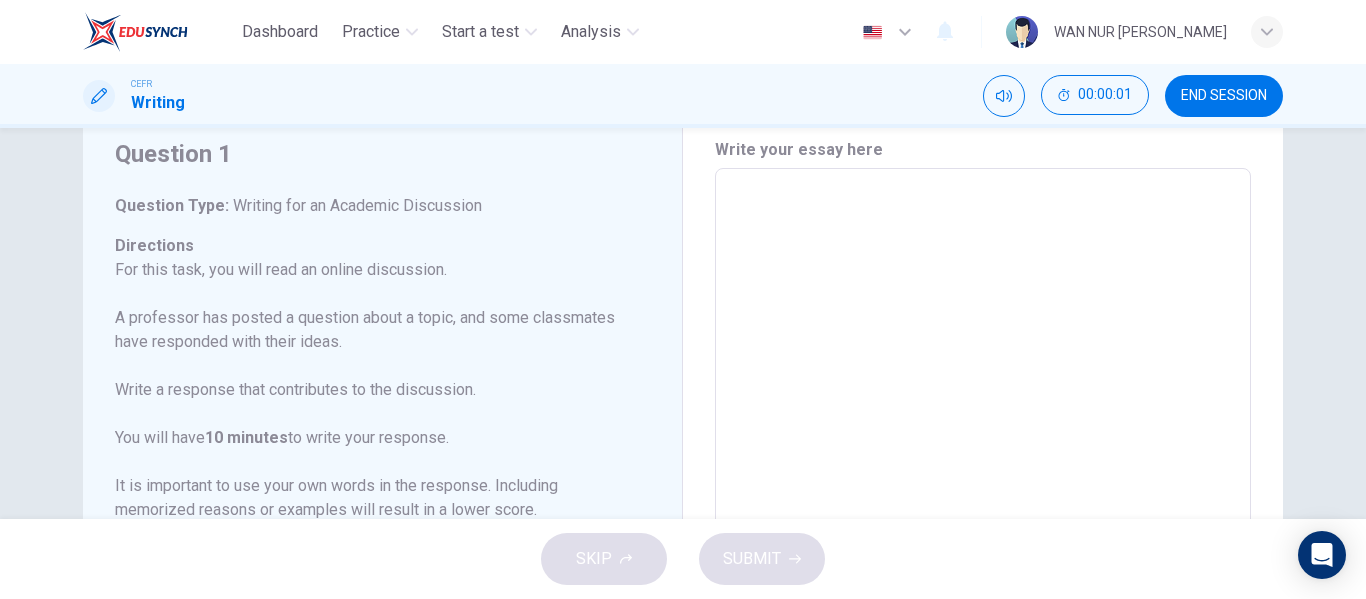 scroll, scrollTop: 69, scrollLeft: 0, axis: vertical 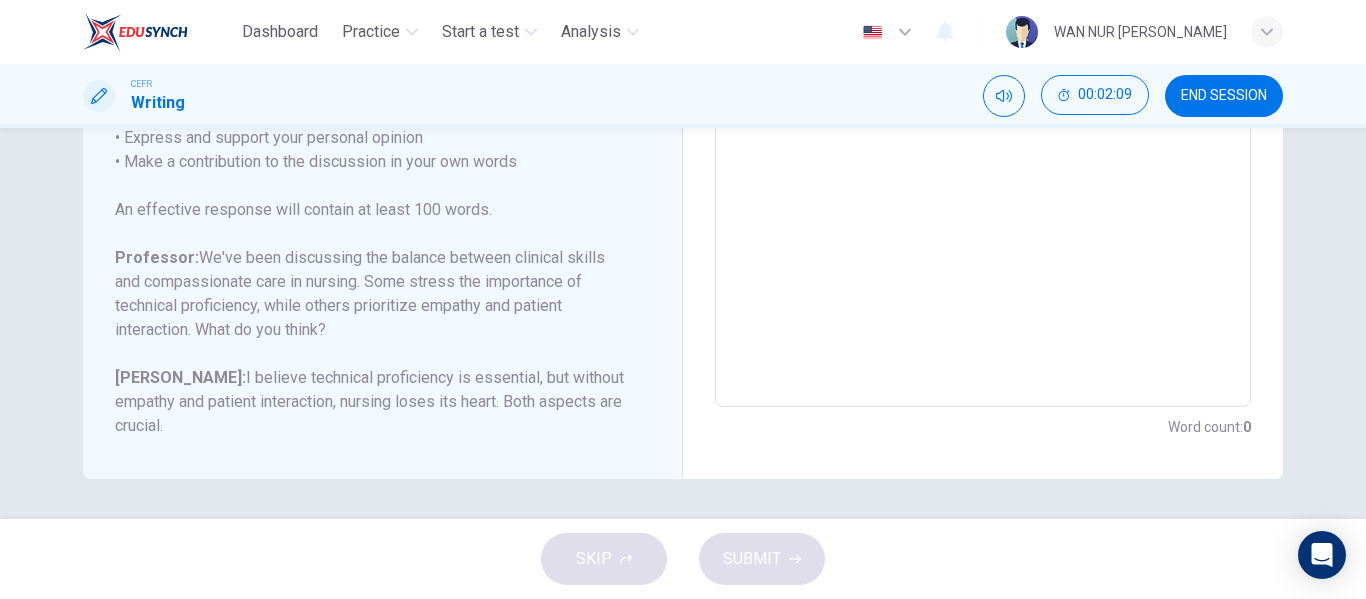 drag, startPoint x: 435, startPoint y: 241, endPoint x: 511, endPoint y: 282, distance: 86.35392 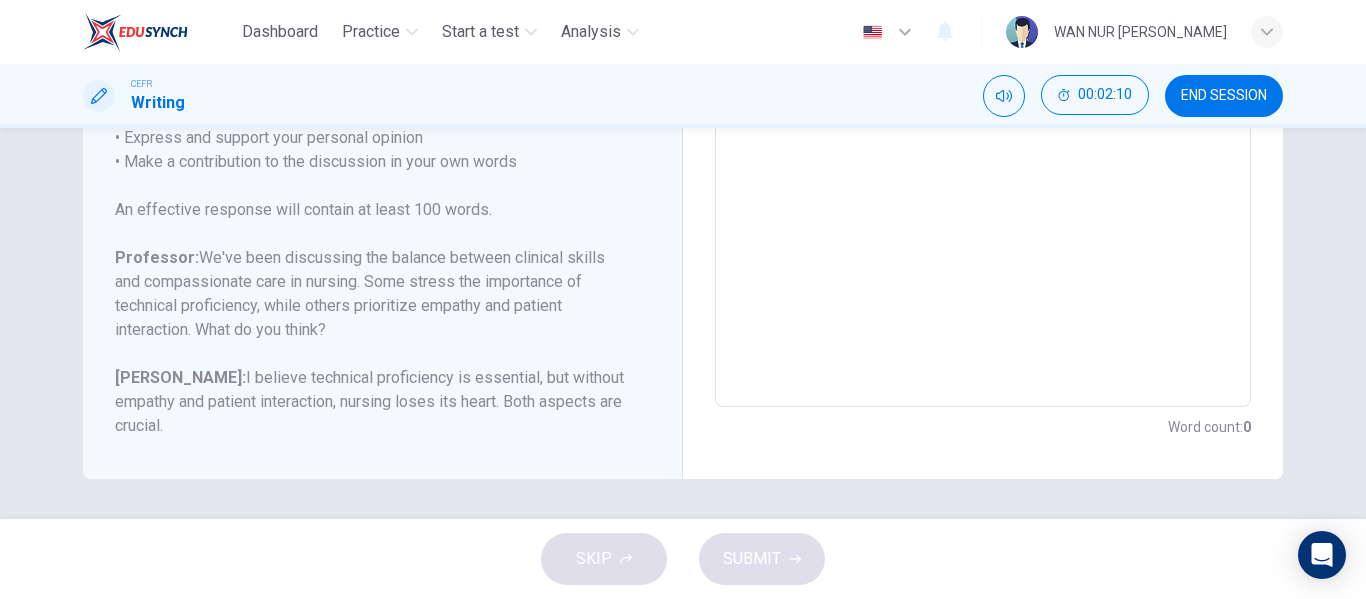drag, startPoint x: 511, startPoint y: 282, endPoint x: 595, endPoint y: 302, distance: 86.34813 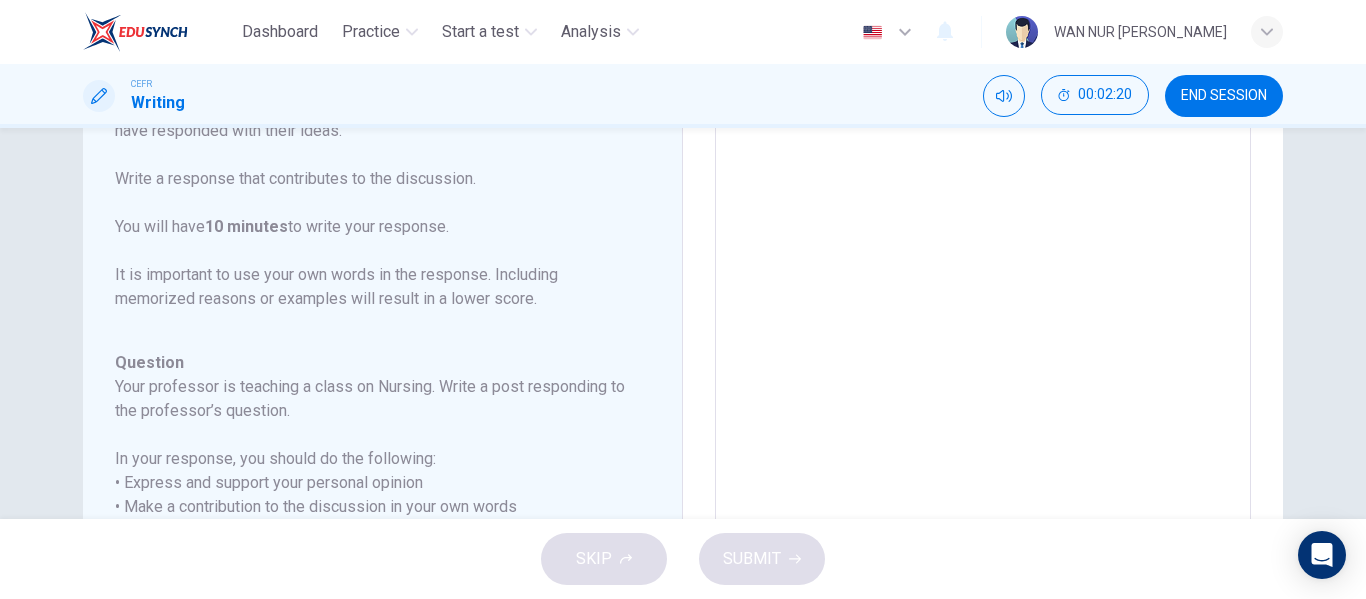 scroll, scrollTop: 282, scrollLeft: 0, axis: vertical 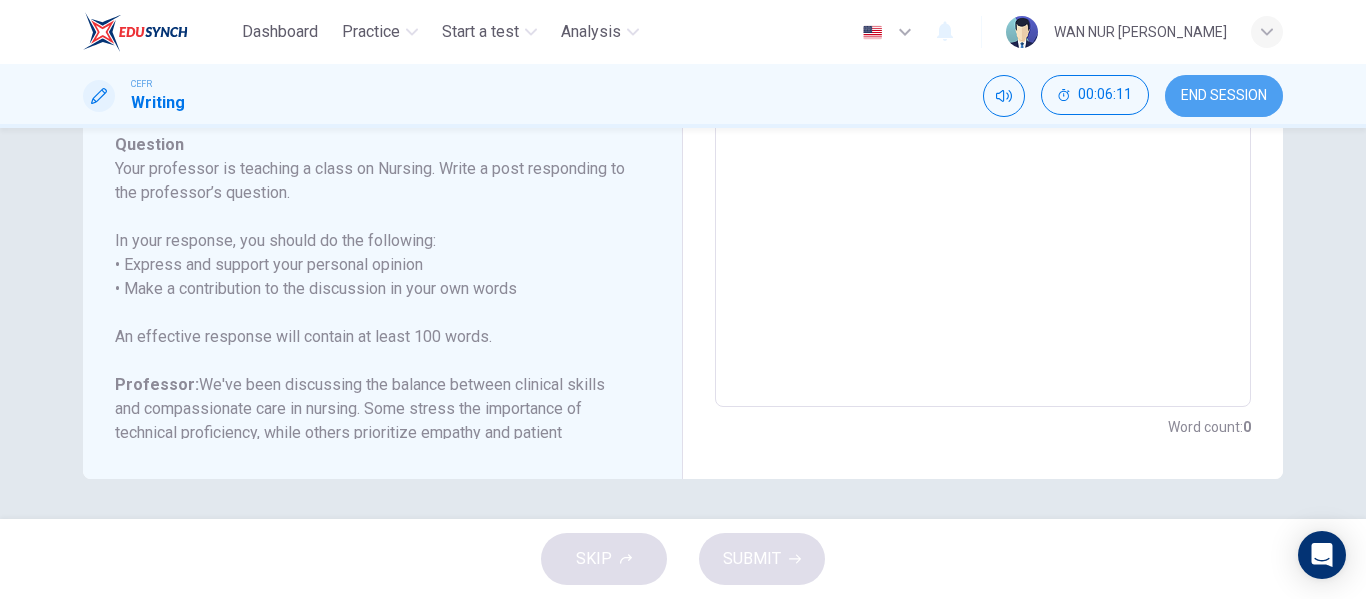 click on "END SESSION" at bounding box center (1224, 96) 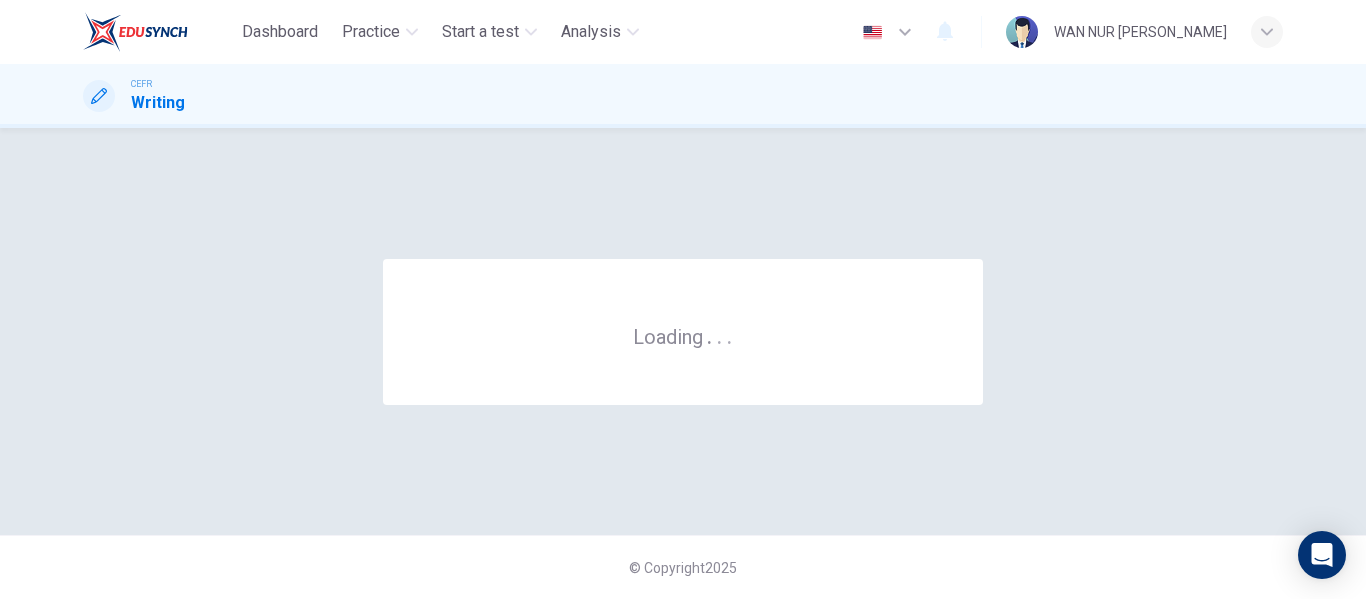 scroll, scrollTop: 0, scrollLeft: 0, axis: both 